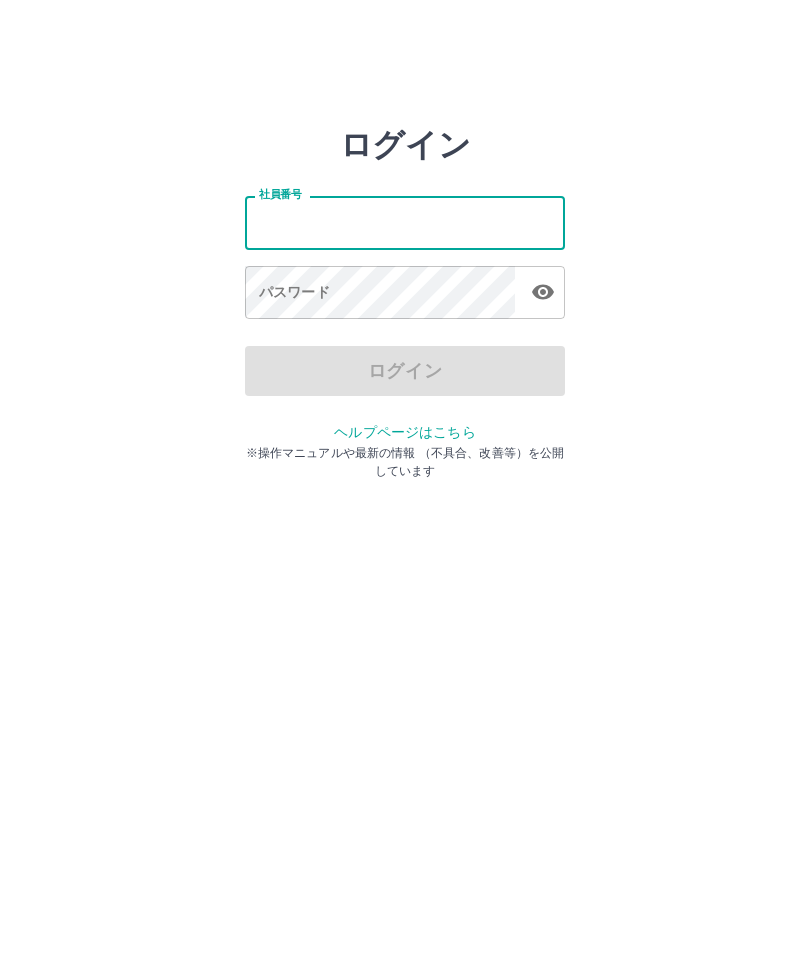 scroll, scrollTop: 0, scrollLeft: 0, axis: both 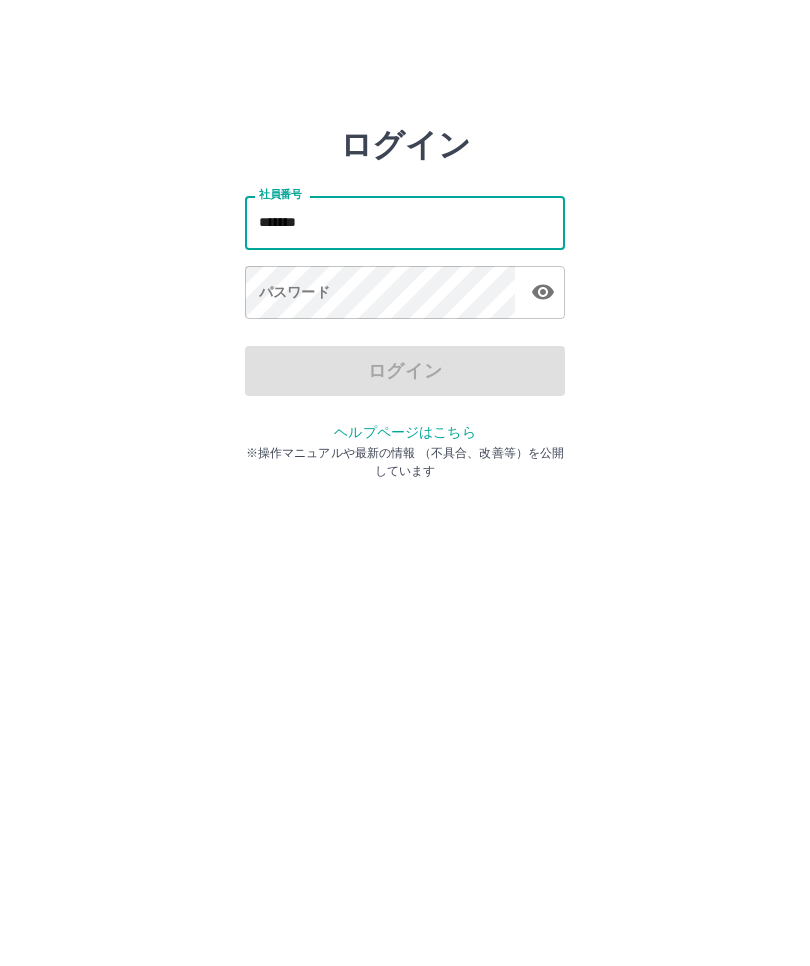 type on "*******" 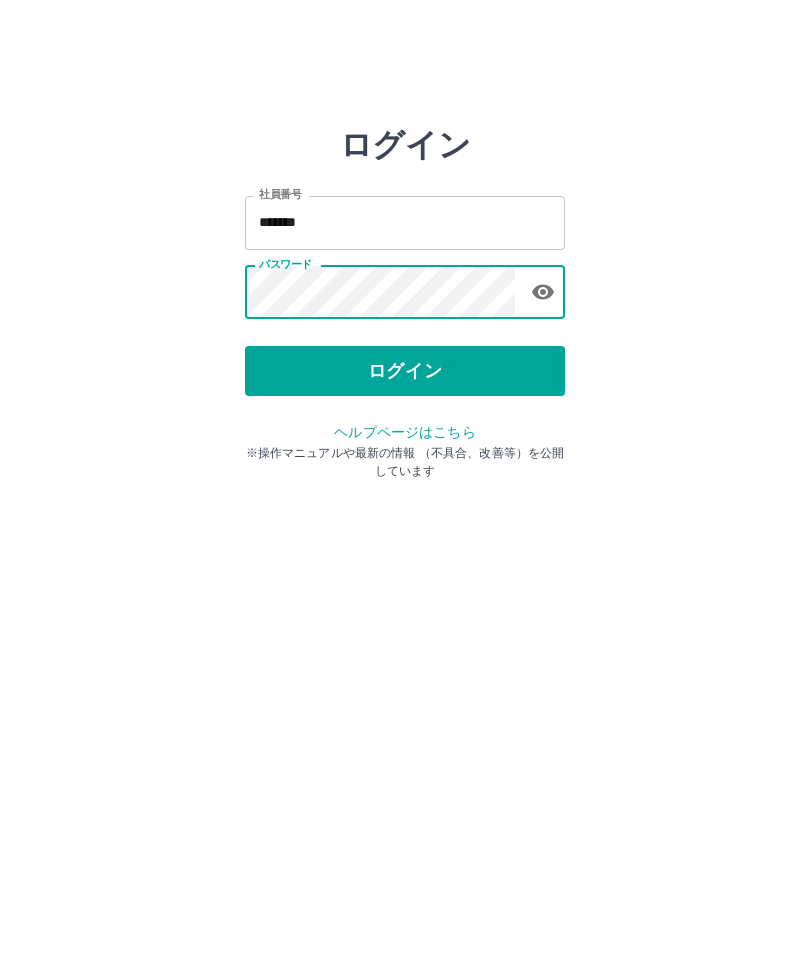click on "ログイン" at bounding box center (405, 371) 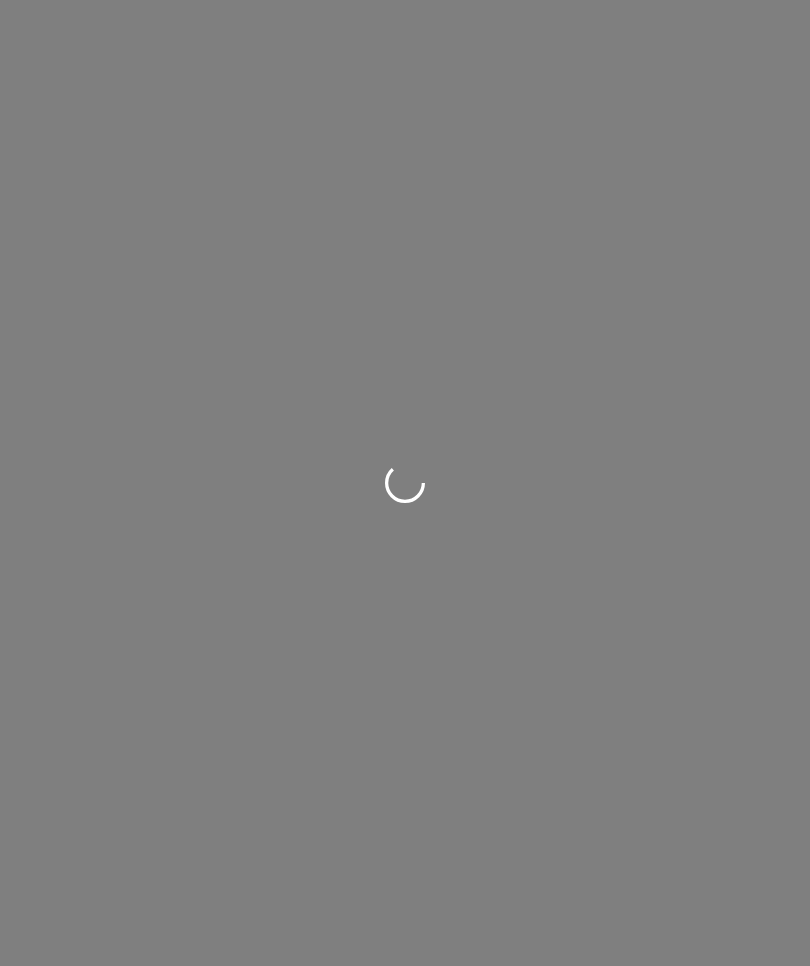 scroll, scrollTop: 0, scrollLeft: 0, axis: both 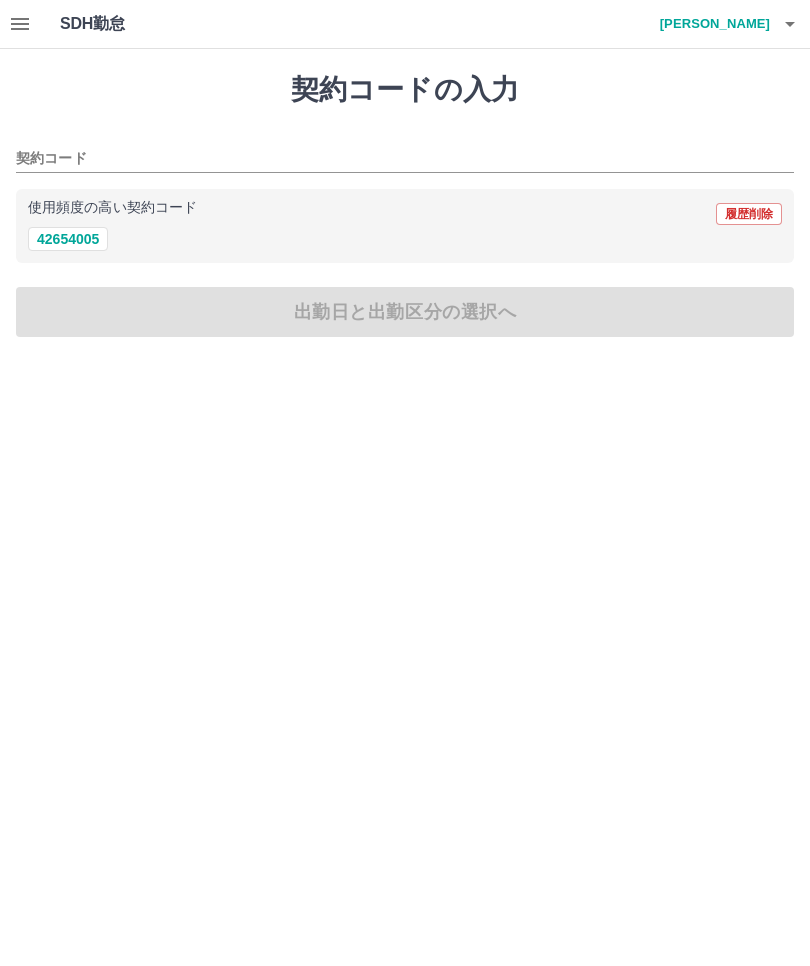 click on "42654005" at bounding box center [68, 239] 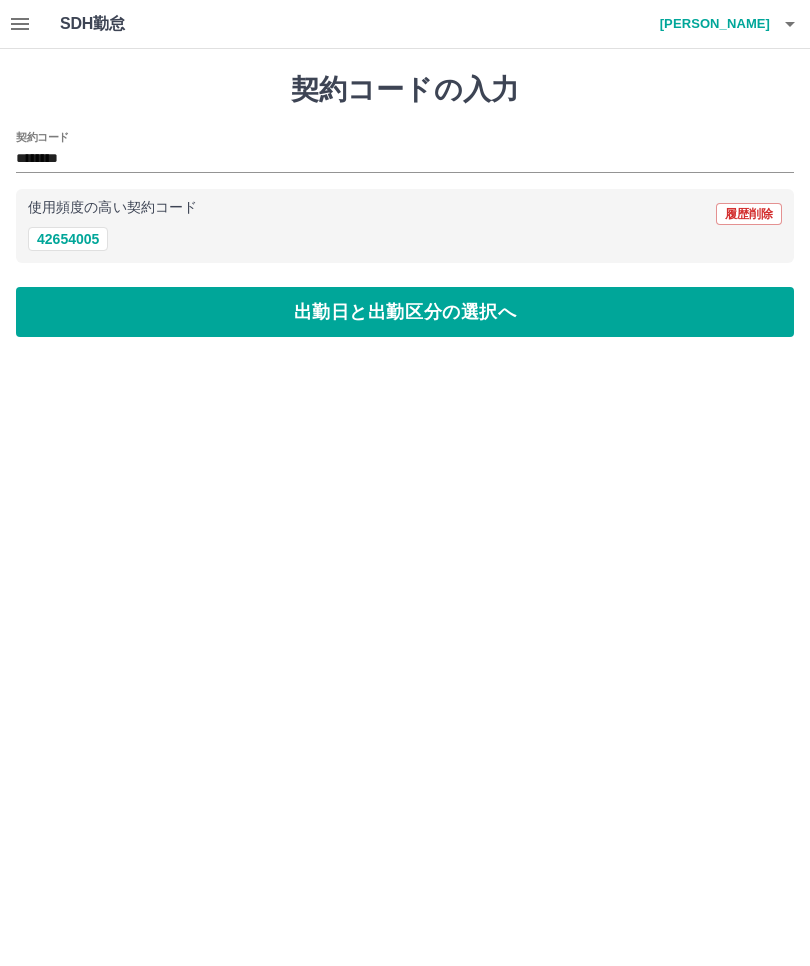 click on "出勤日と出勤区分の選択へ" at bounding box center (405, 312) 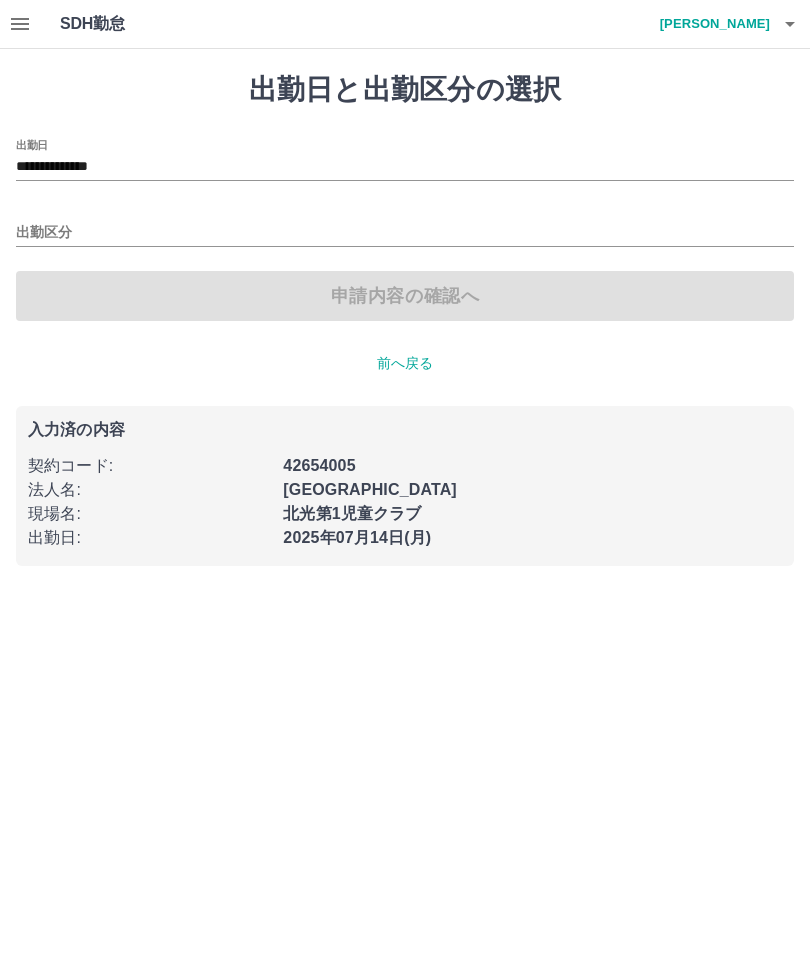 click on "**********" at bounding box center (405, 167) 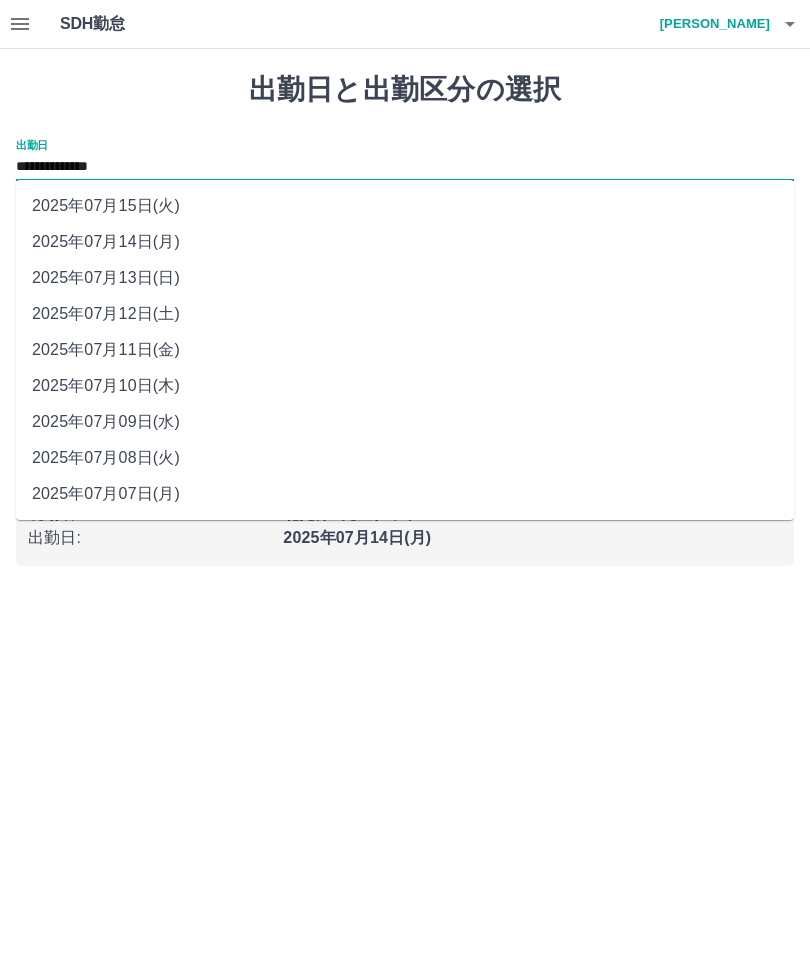 click on "2025年07月12日(土)" at bounding box center (405, 314) 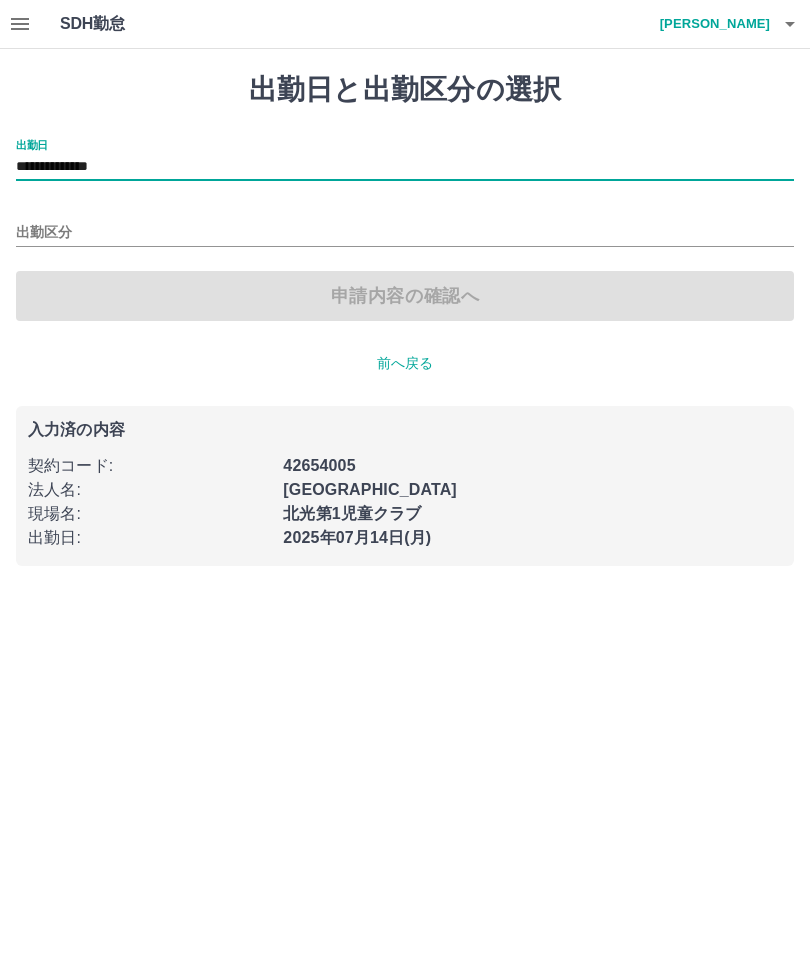 click on "**********" at bounding box center (405, 167) 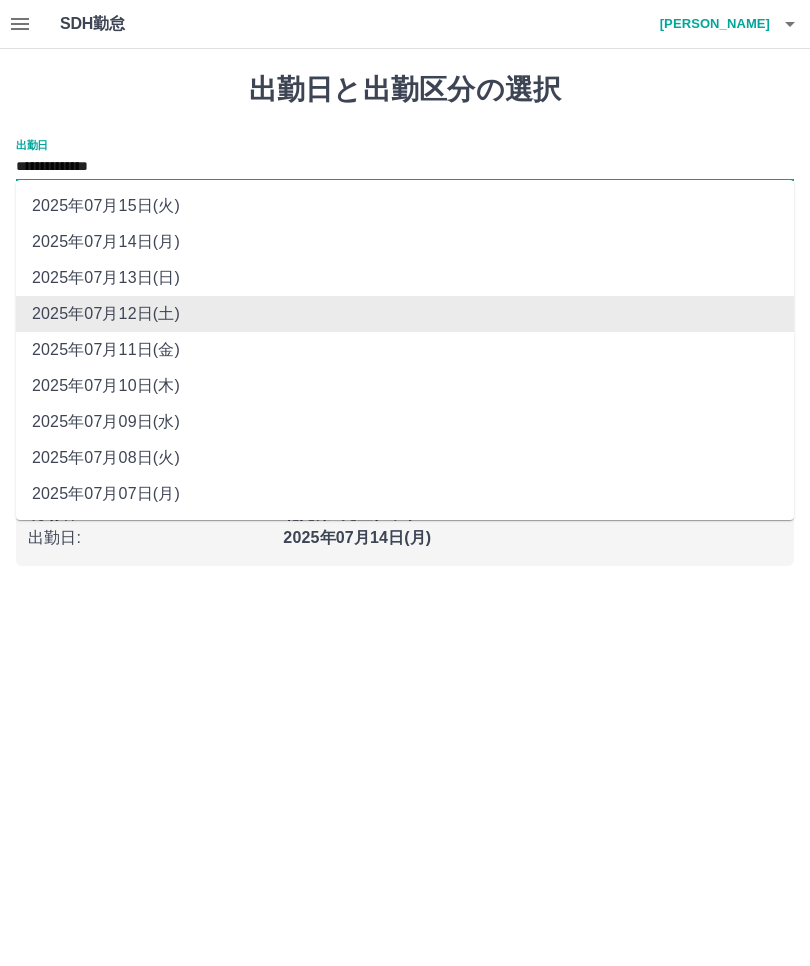 click on "**********" at bounding box center [405, 167] 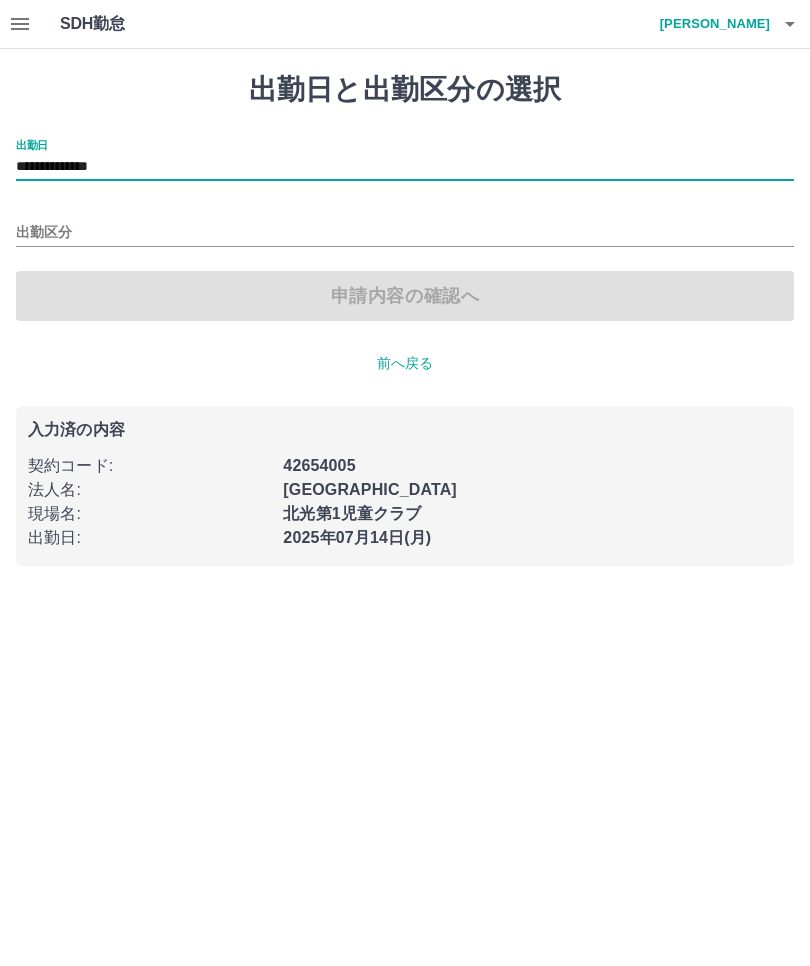 click on "前へ戻る" at bounding box center (405, 363) 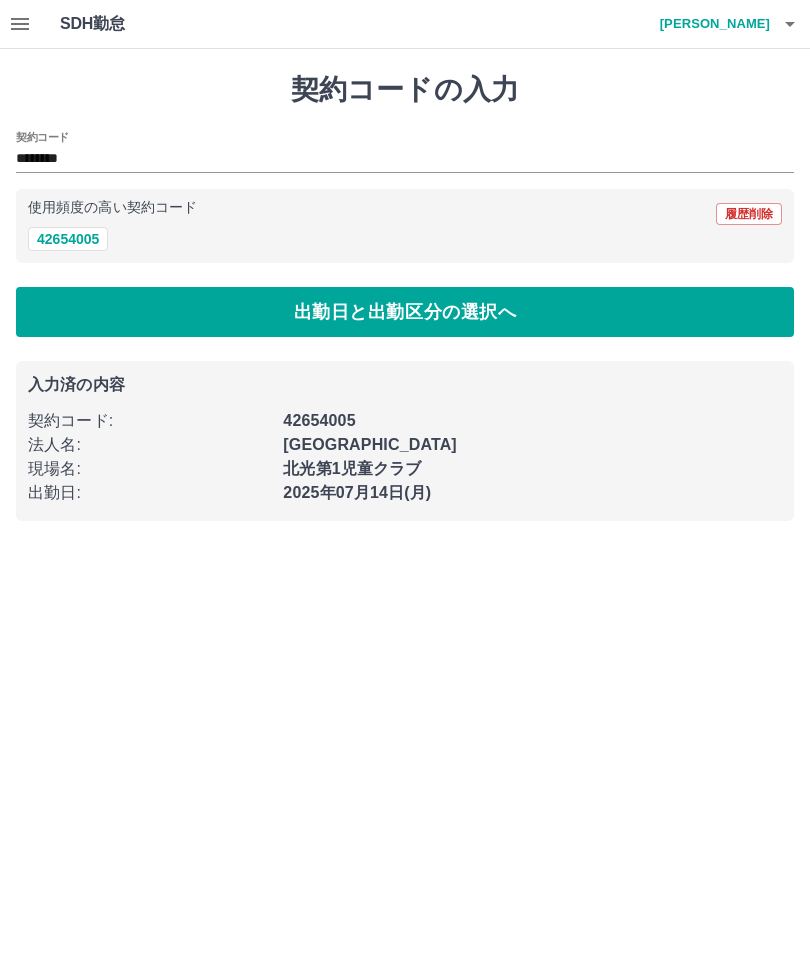 click on "出勤日と出勤区分の選択へ" at bounding box center [405, 312] 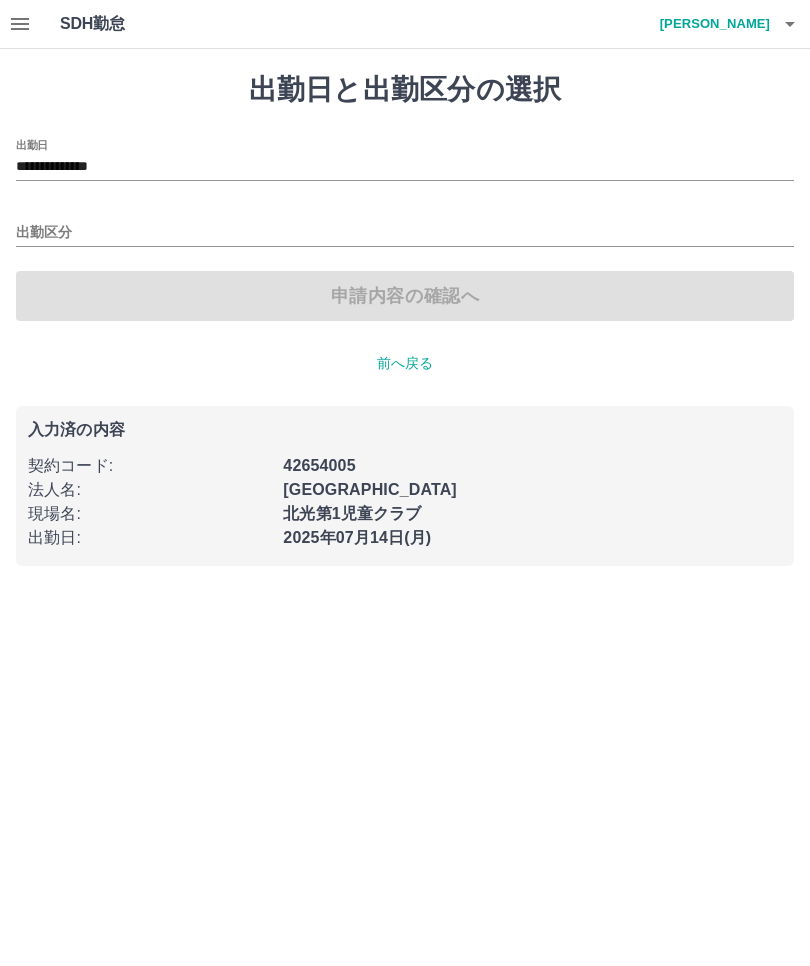 click on "**********" at bounding box center [405, 167] 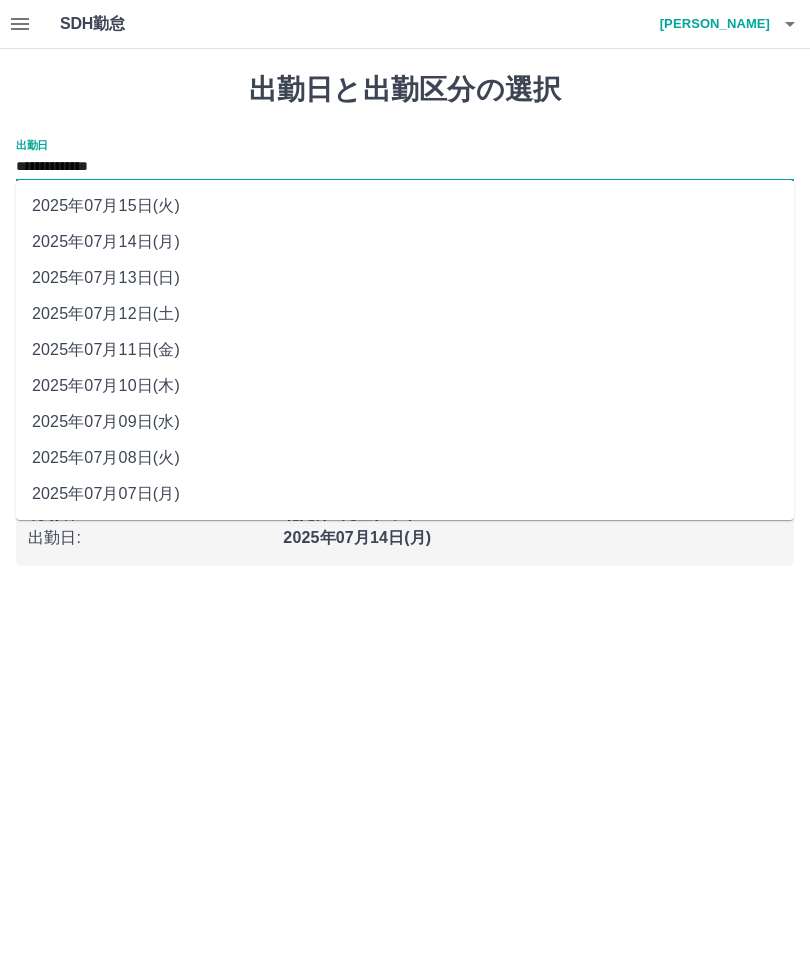 click on "2025年07月13日(日)" at bounding box center (405, 278) 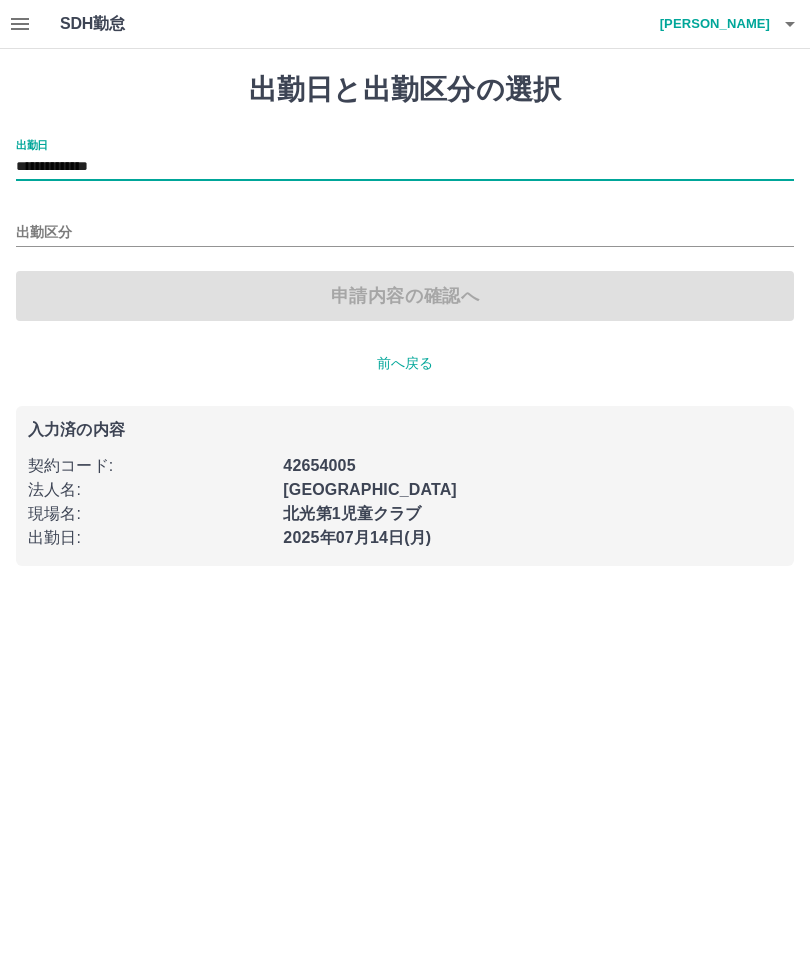 click at bounding box center (20, 24) 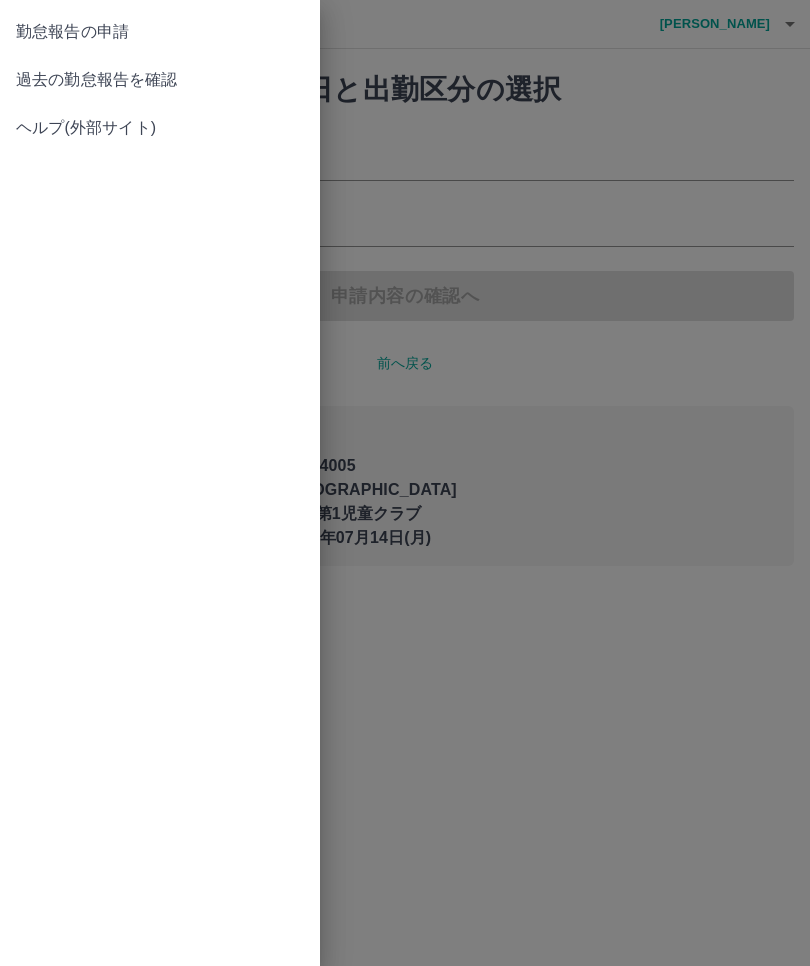 click on "勤怠報告の申請" at bounding box center [160, 32] 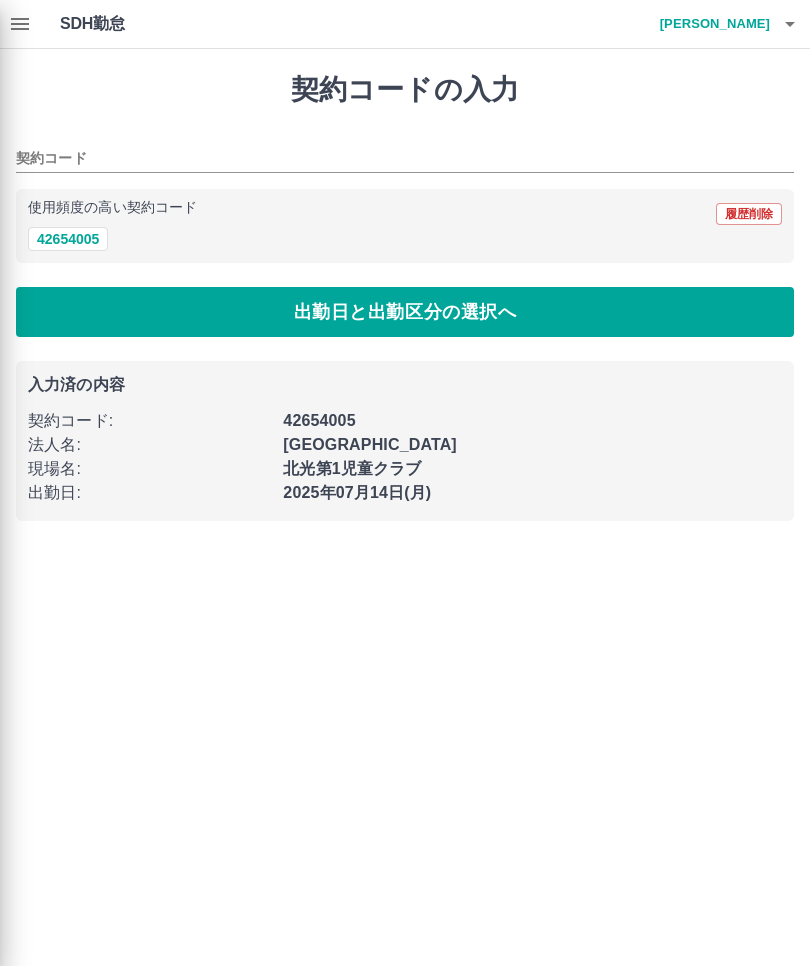 type on "********" 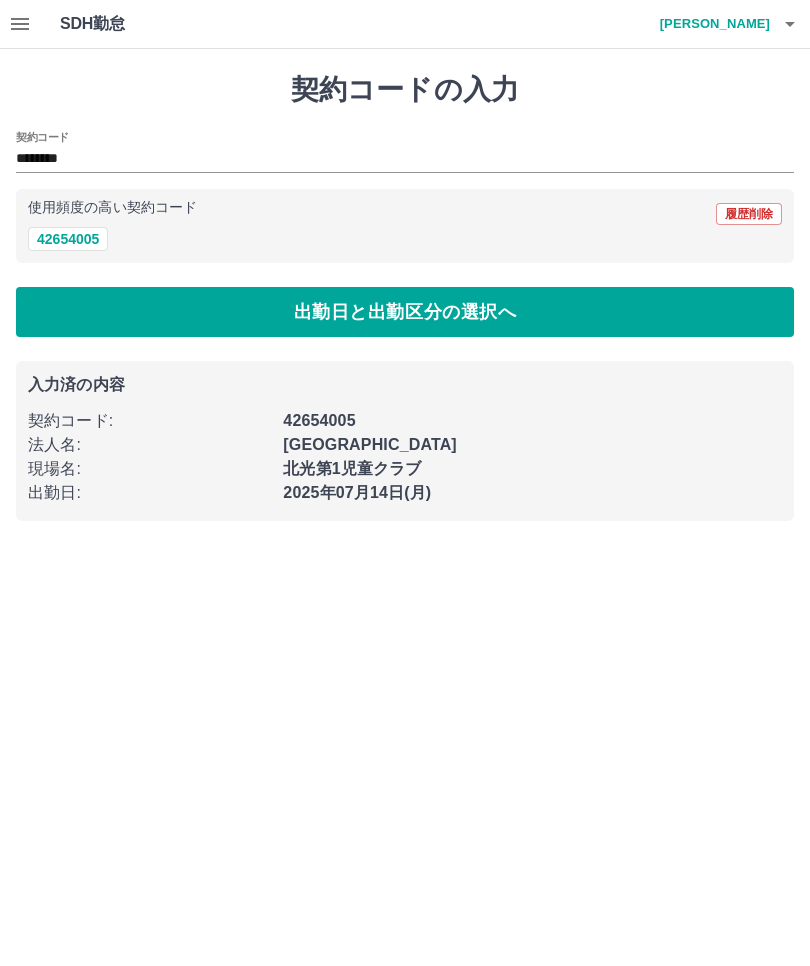 click on "出勤日と出勤区分の選択へ" at bounding box center [405, 312] 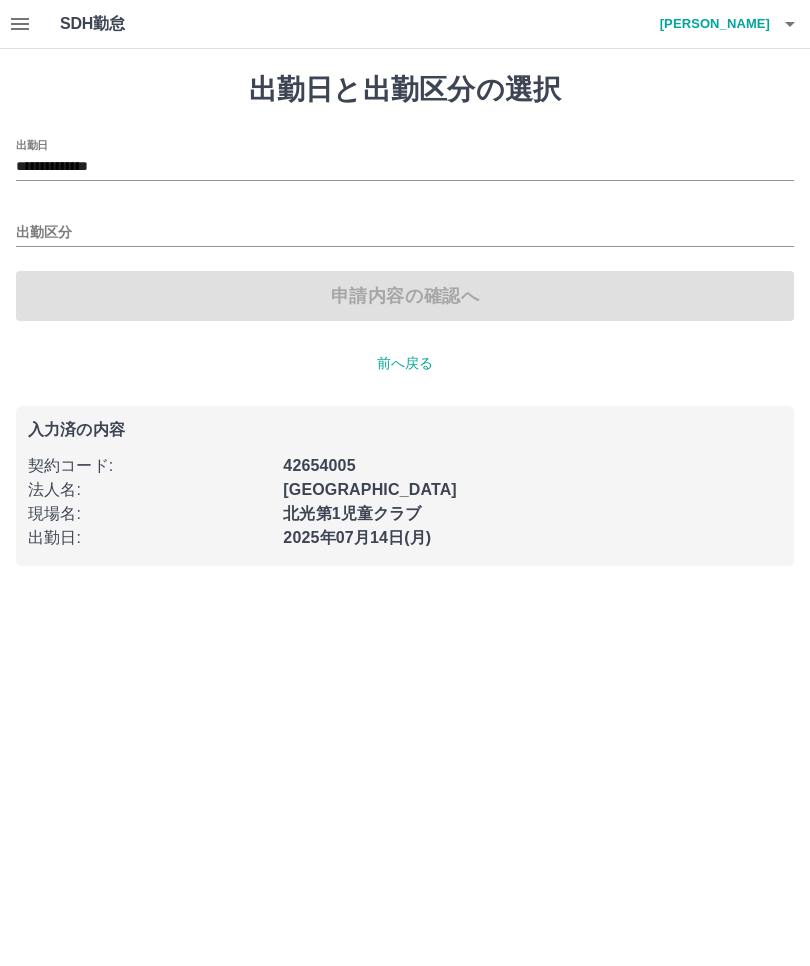 click 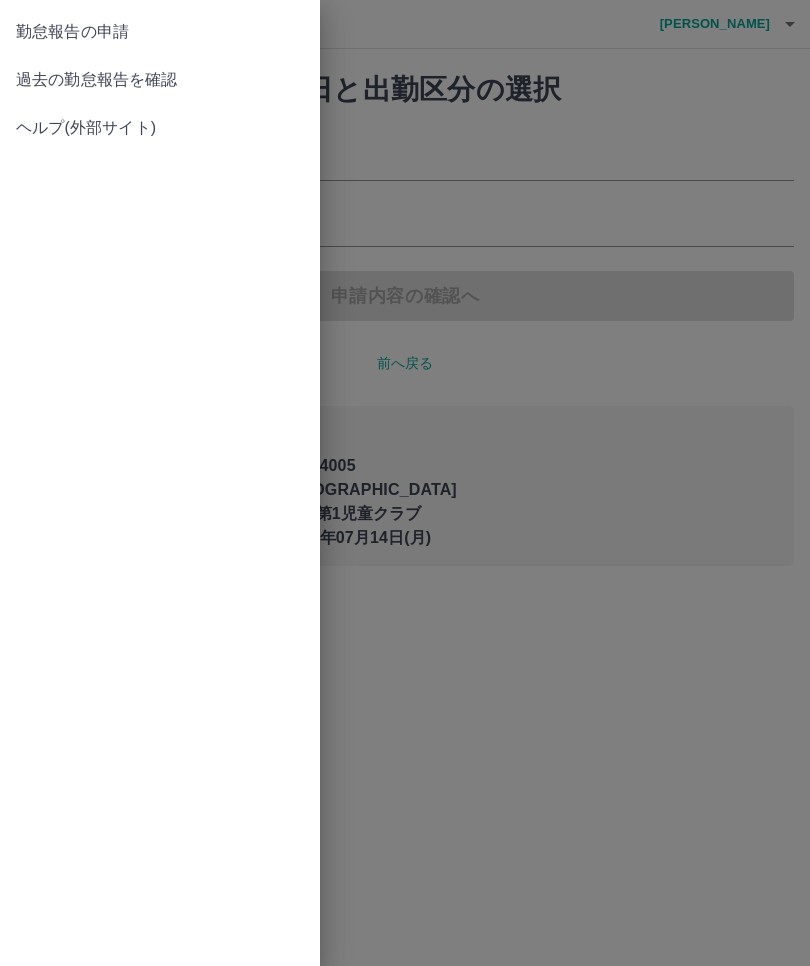 click on "過去の勤怠報告を確認" at bounding box center (160, 80) 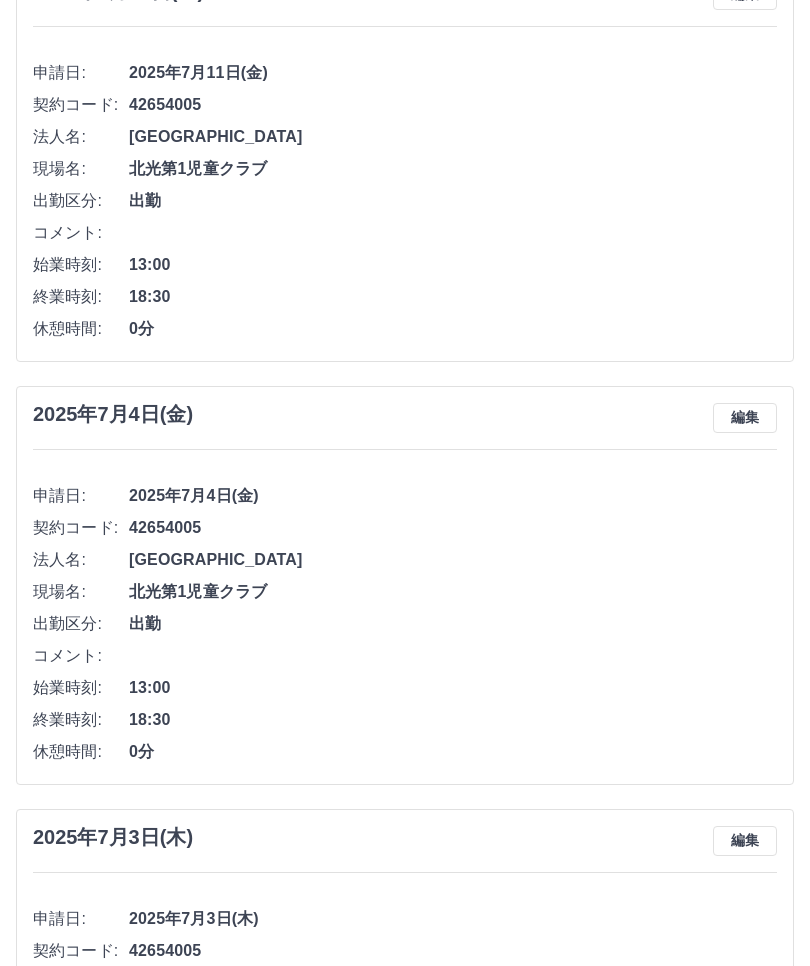 scroll, scrollTop: 937, scrollLeft: 0, axis: vertical 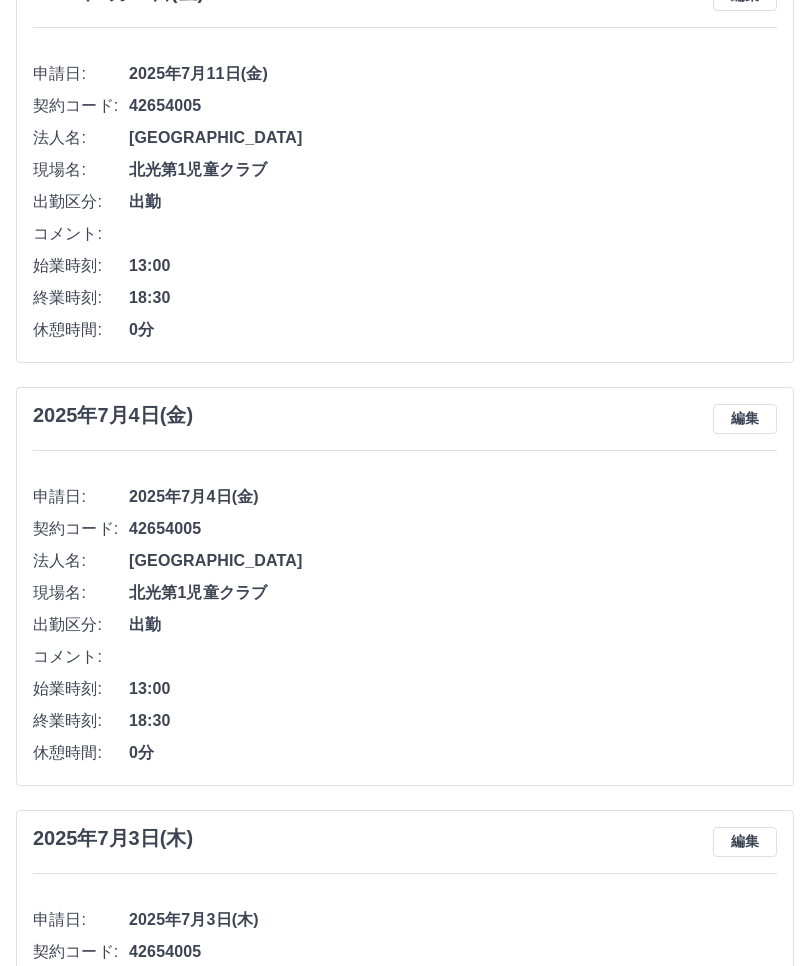 click on "編集" at bounding box center [745, 419] 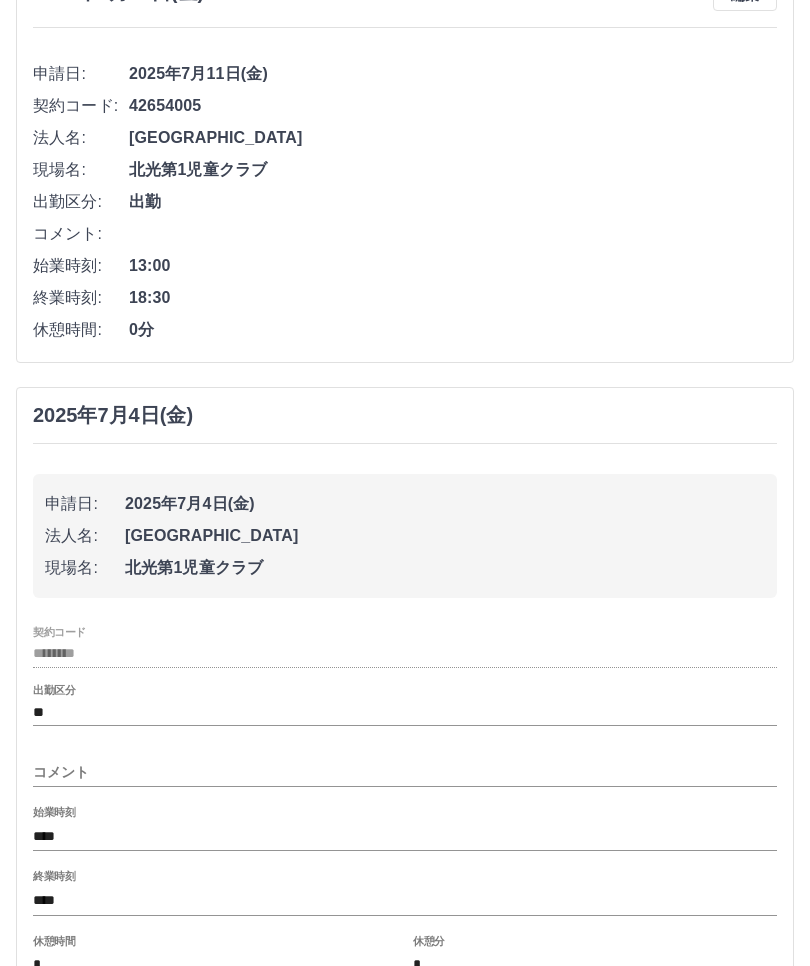 click on "始業時刻" at bounding box center (54, 812) 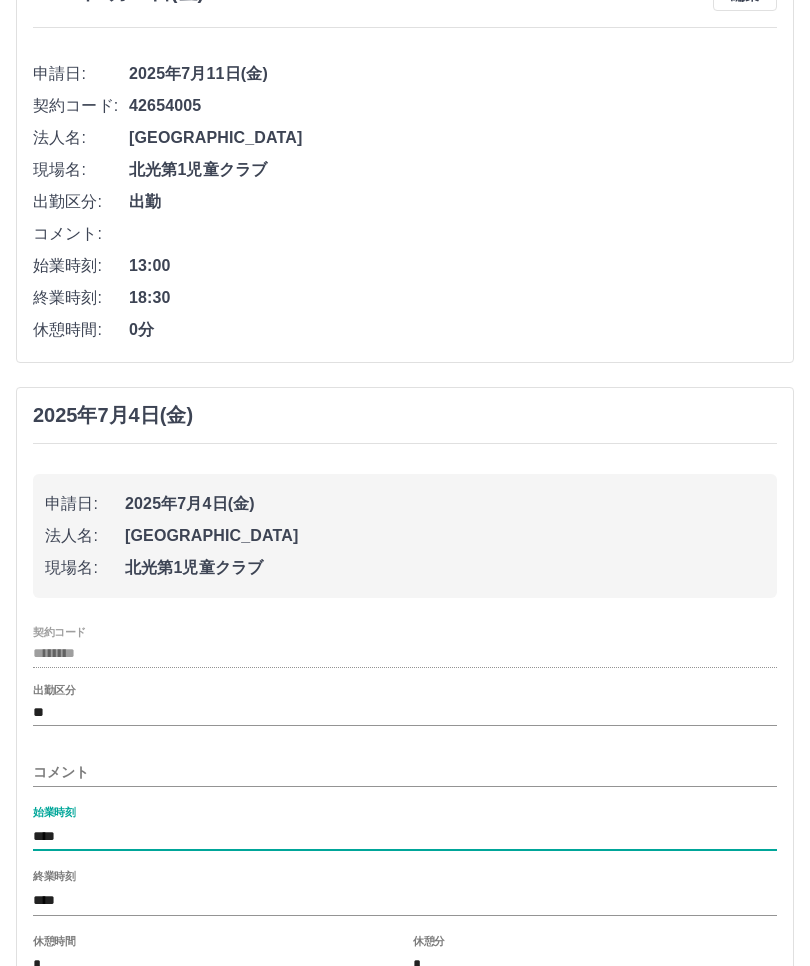 scroll, scrollTop: 1093, scrollLeft: 0, axis: vertical 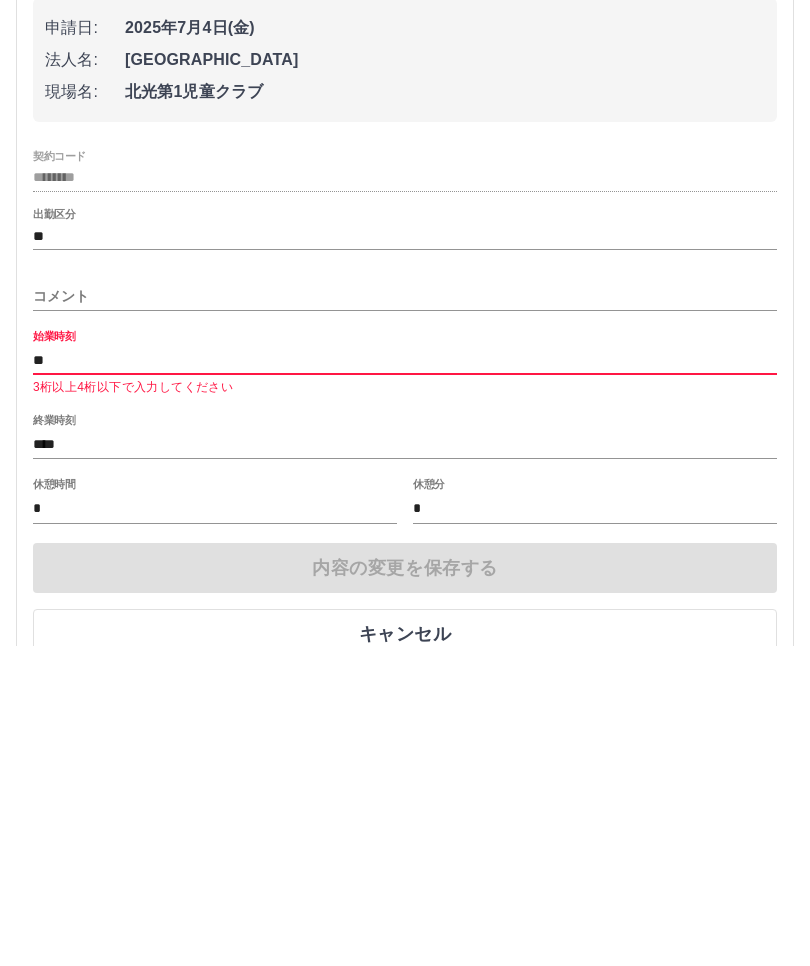 type on "*" 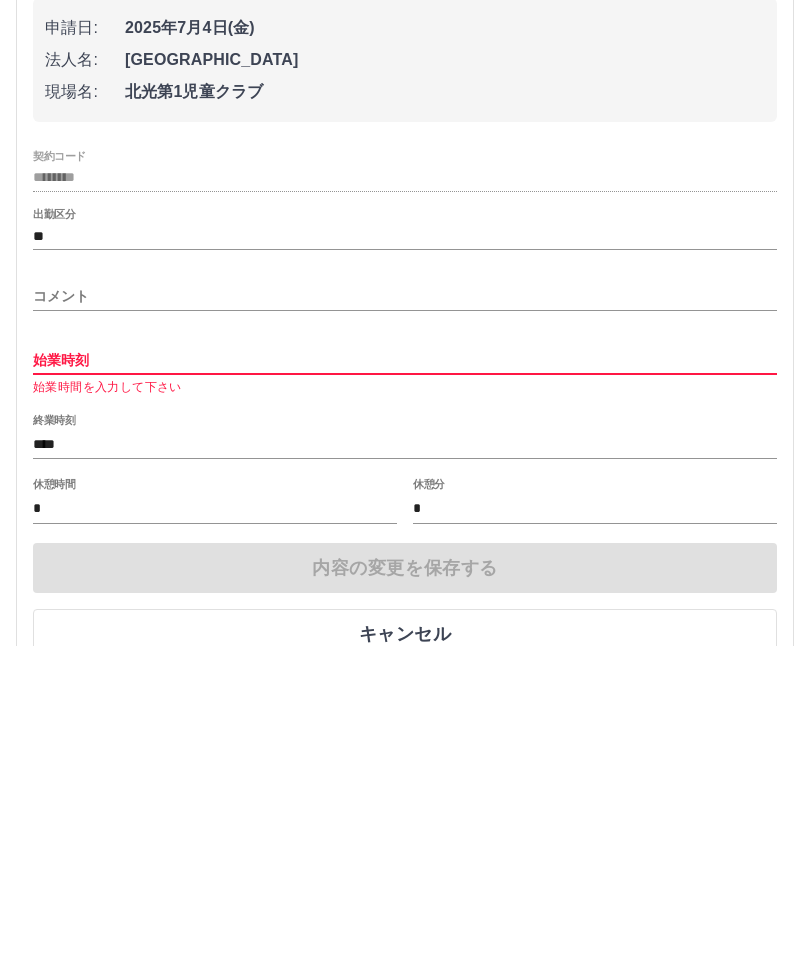 type 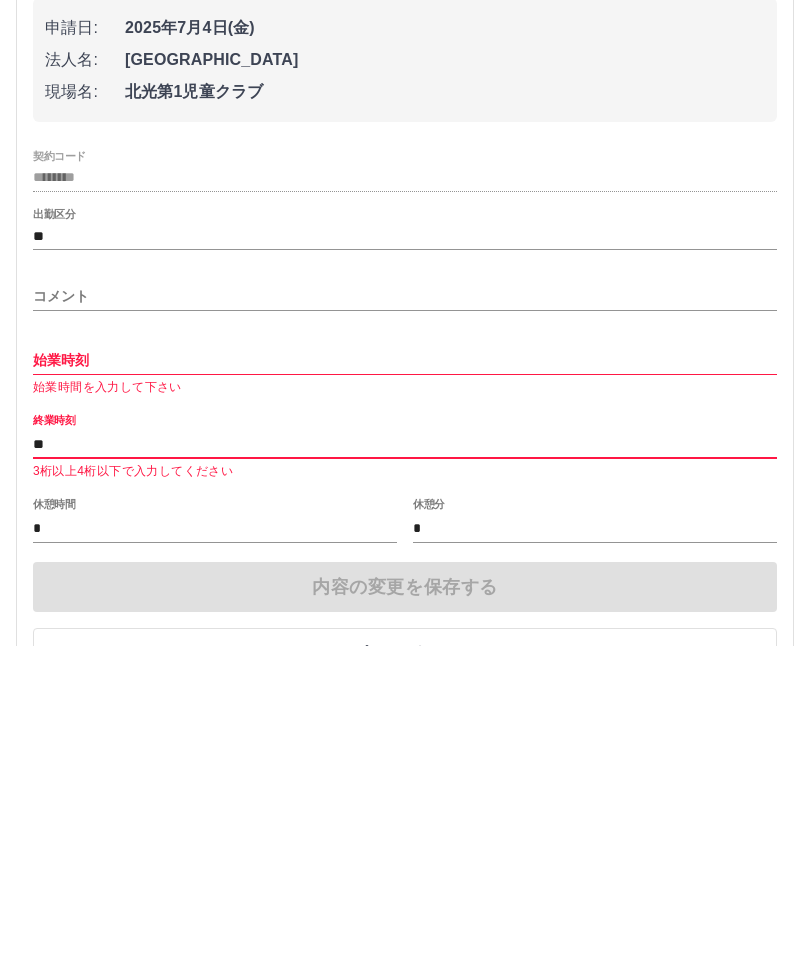 type on "*" 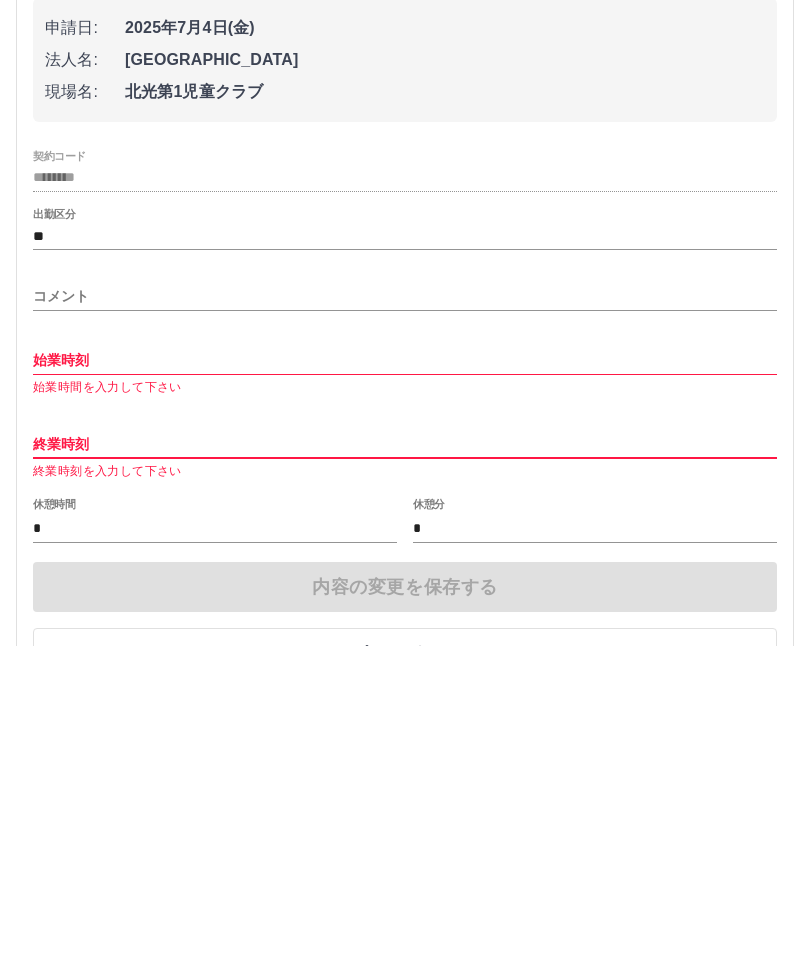 type 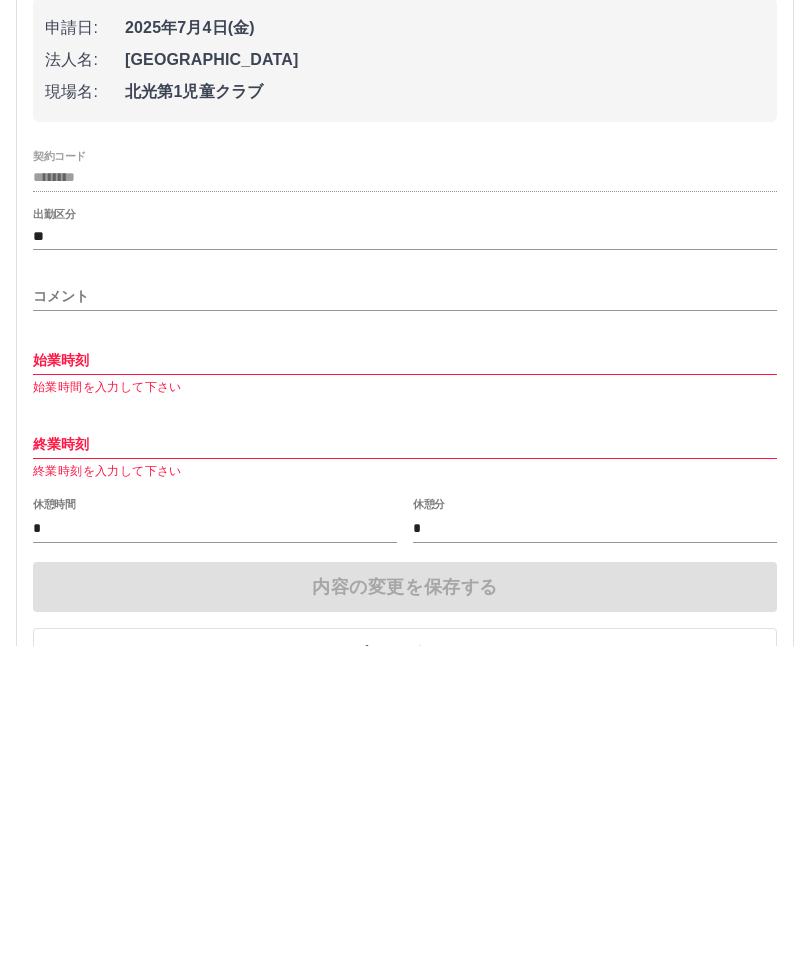 scroll, scrollTop: 1414, scrollLeft: 0, axis: vertical 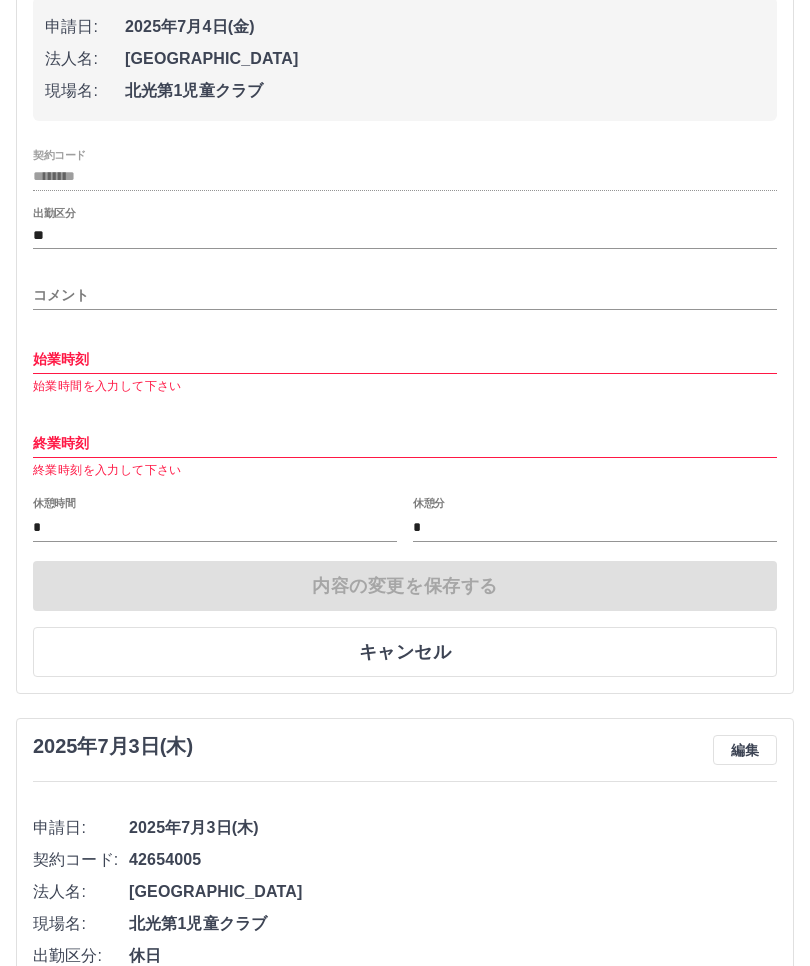 click on "内容の変更を保存する キャンセル" at bounding box center [405, 619] 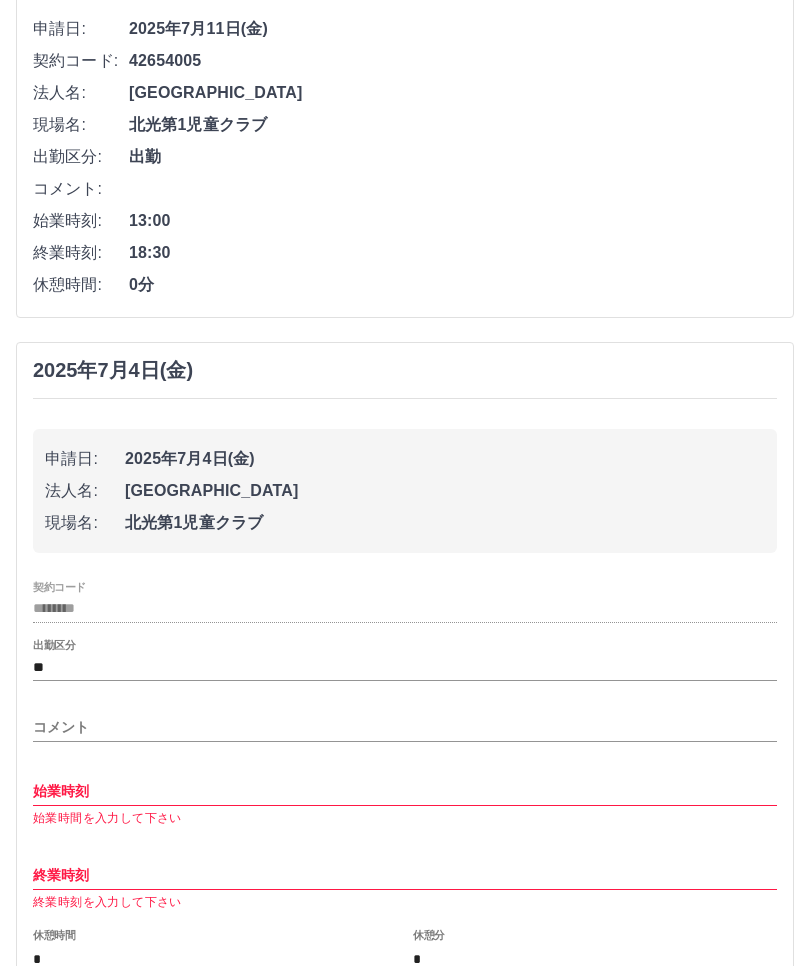 scroll, scrollTop: 982, scrollLeft: 0, axis: vertical 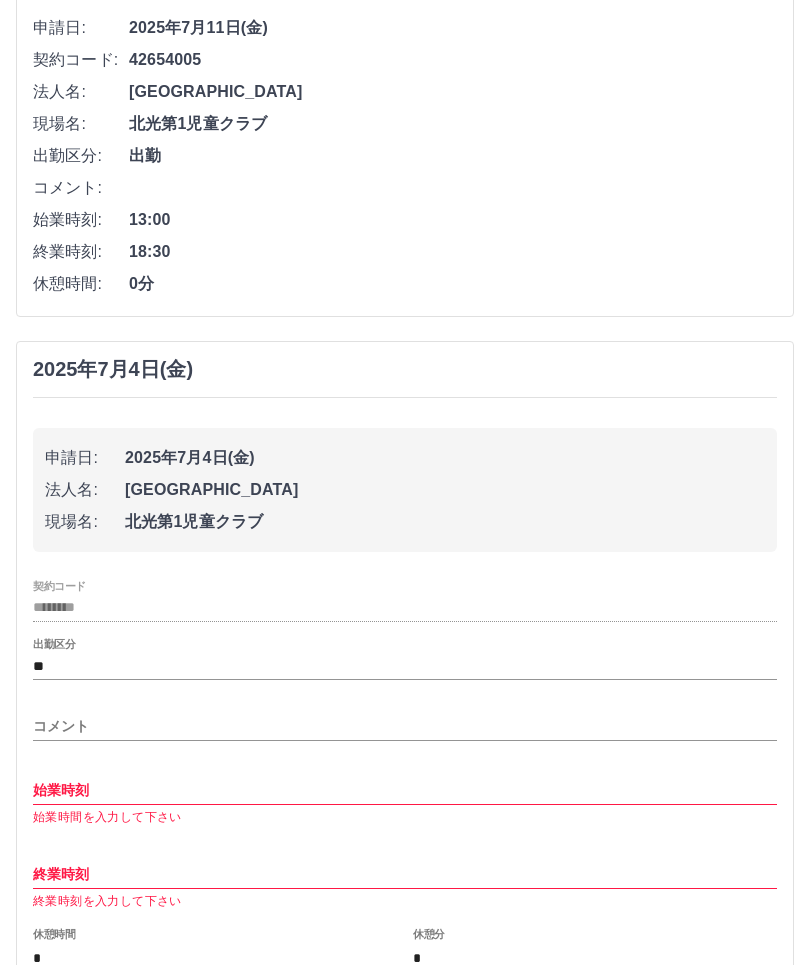 click on "**" at bounding box center [405, 667] 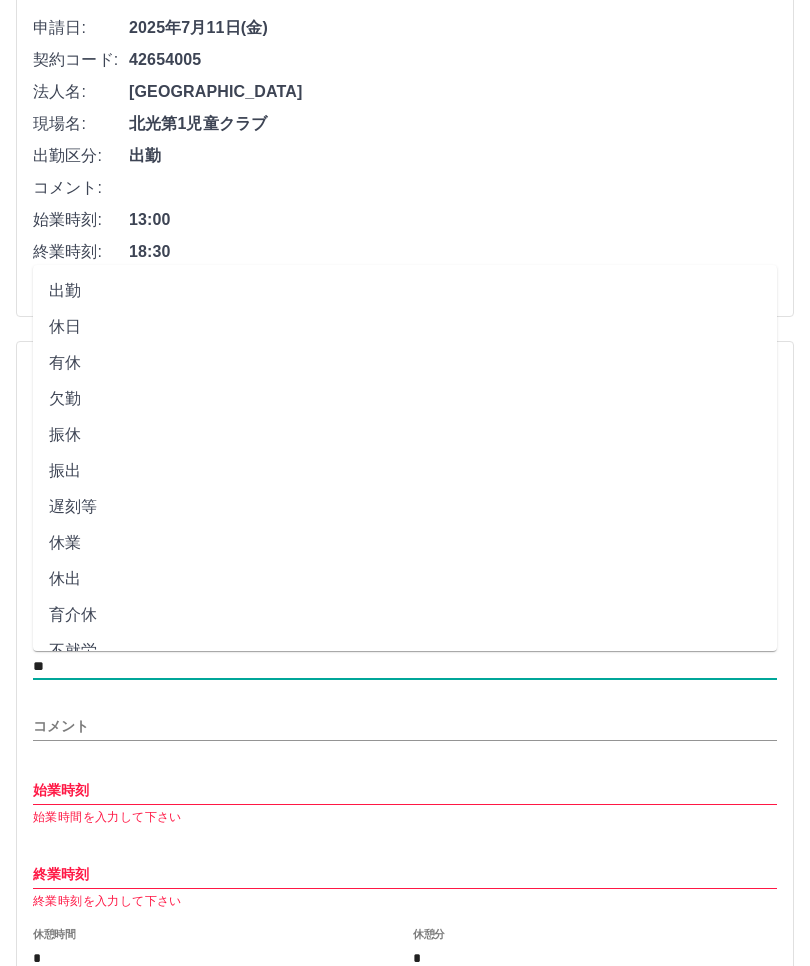 click on "欠勤" at bounding box center (405, 399) 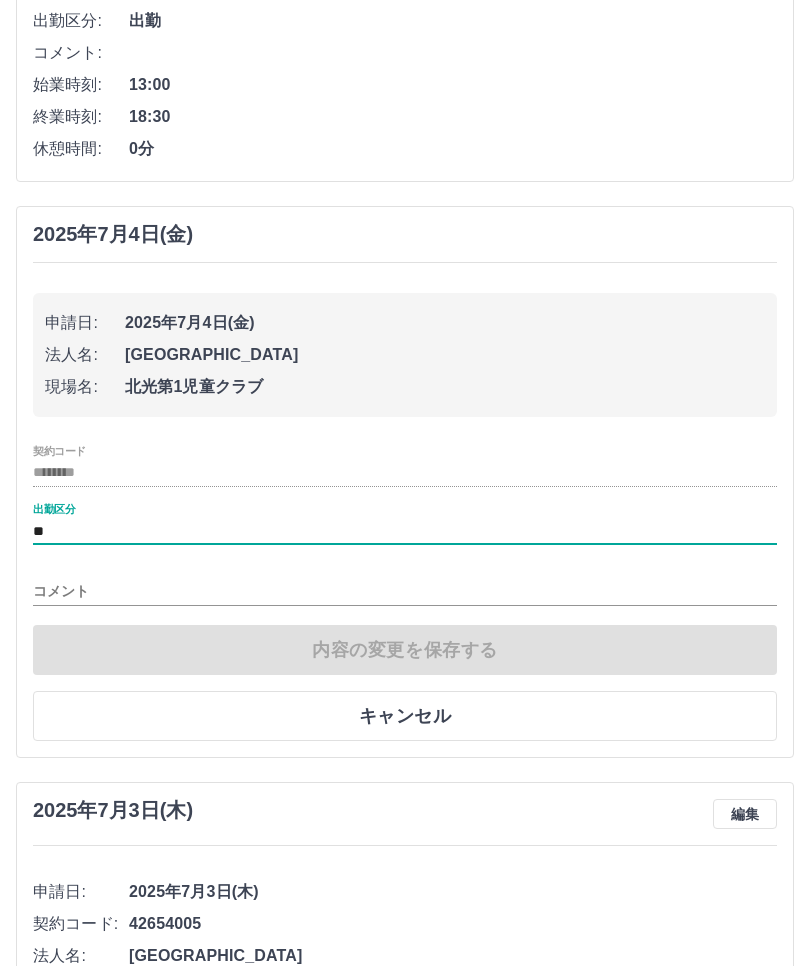 scroll, scrollTop: 1163, scrollLeft: 0, axis: vertical 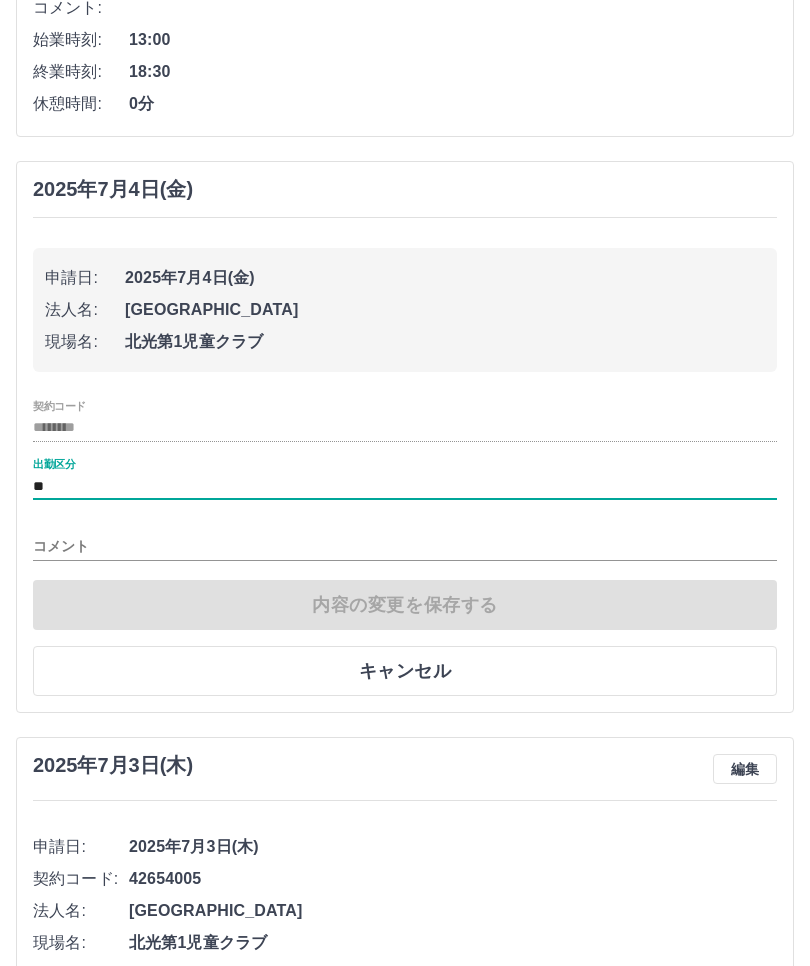 click on "編集" at bounding box center [745, 769] 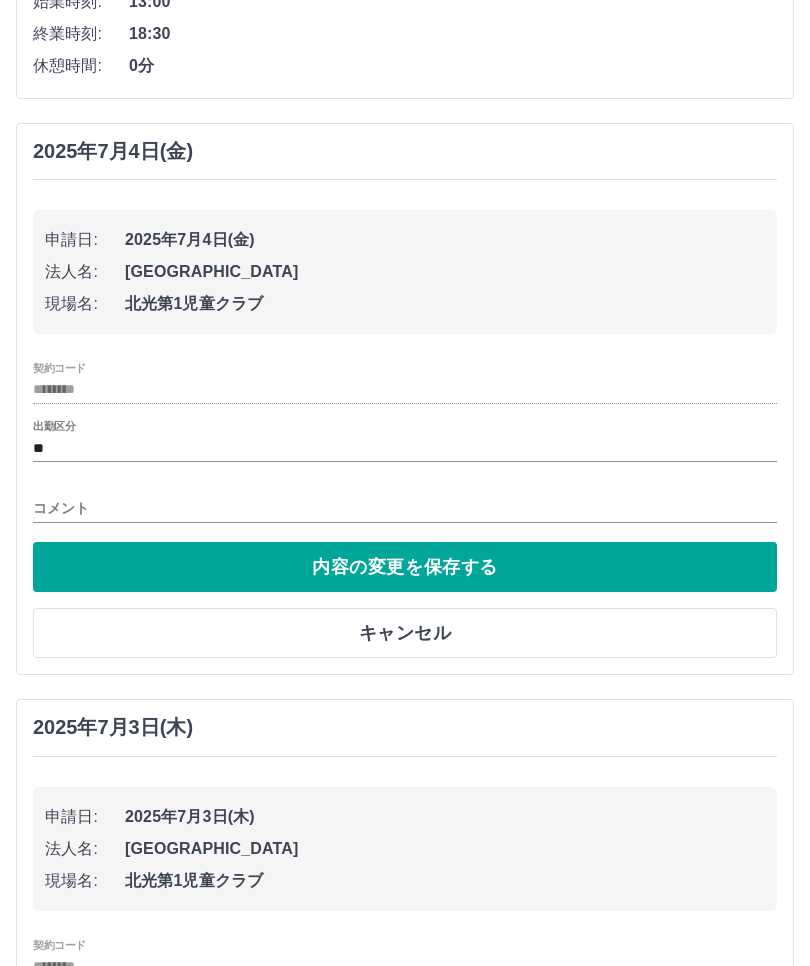 scroll, scrollTop: 1202, scrollLeft: 0, axis: vertical 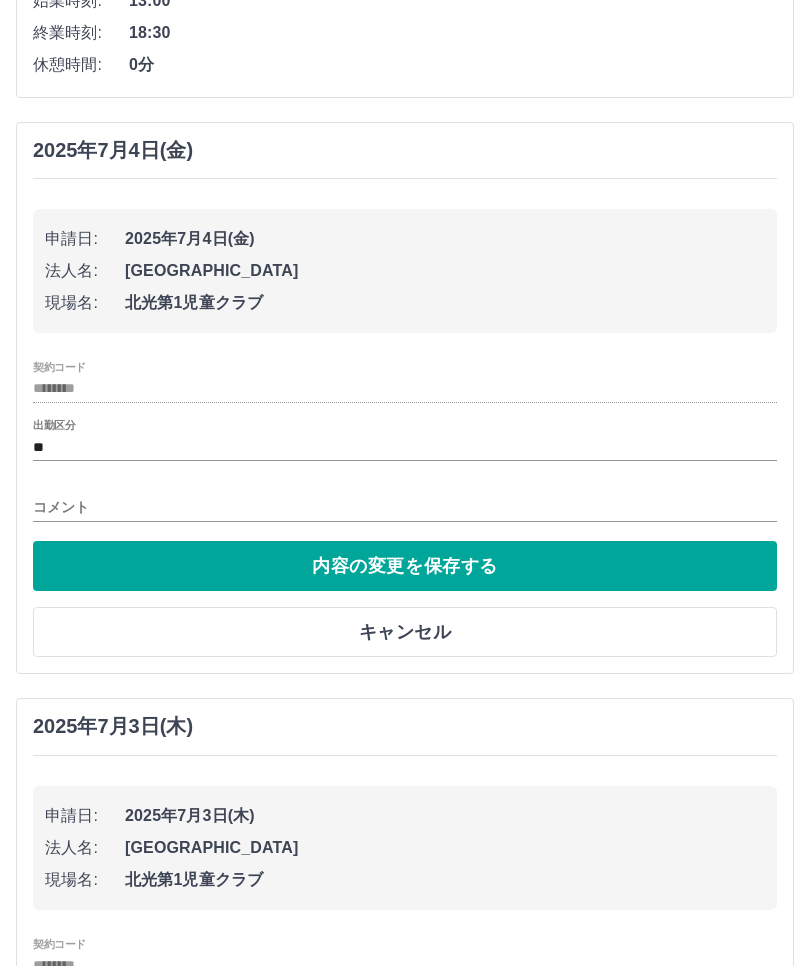 click on "内容の変更を保存する" at bounding box center [405, 566] 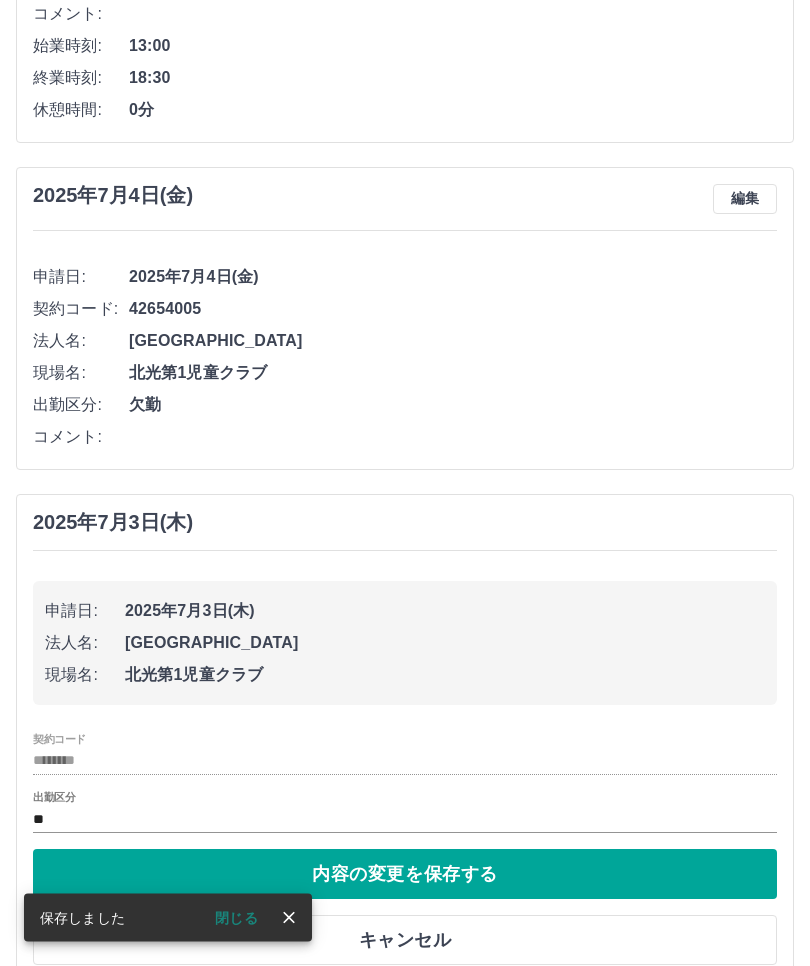 scroll, scrollTop: 1142, scrollLeft: 0, axis: vertical 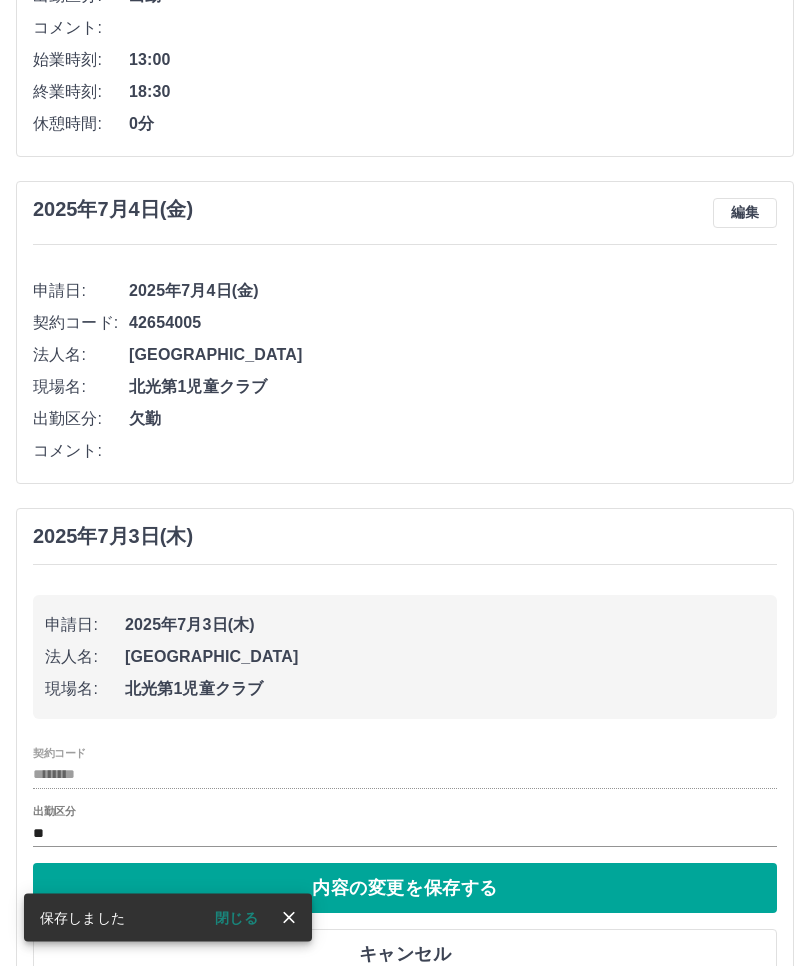 click on "2025年7月3日(木)" at bounding box center (113, 537) 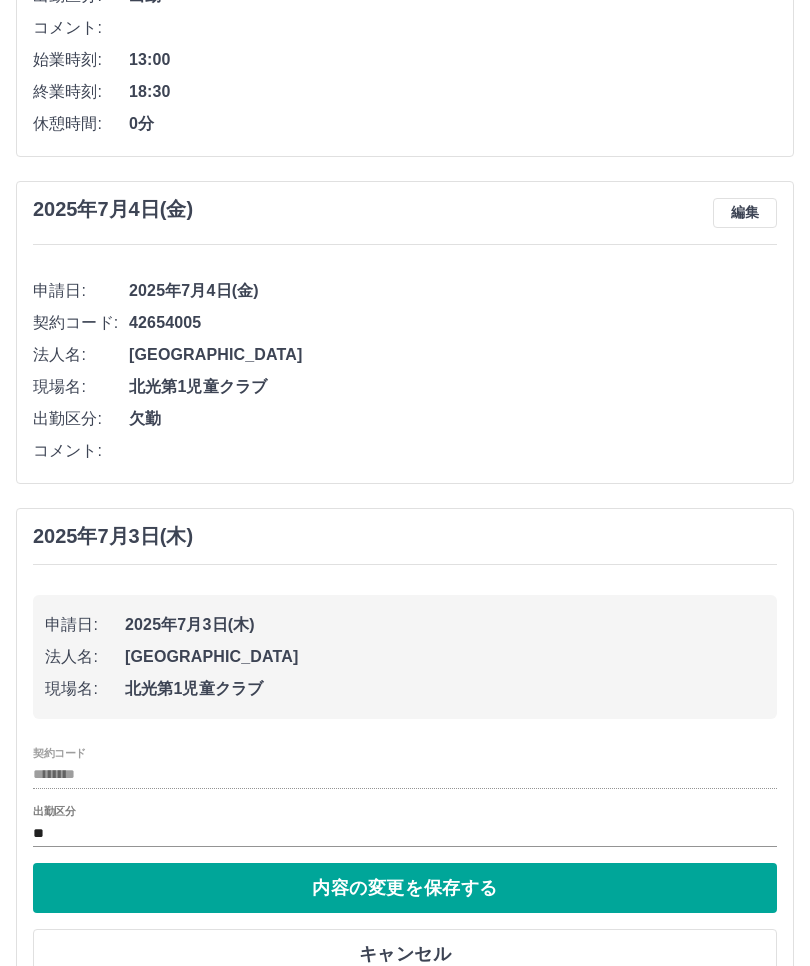 scroll, scrollTop: 1143, scrollLeft: 0, axis: vertical 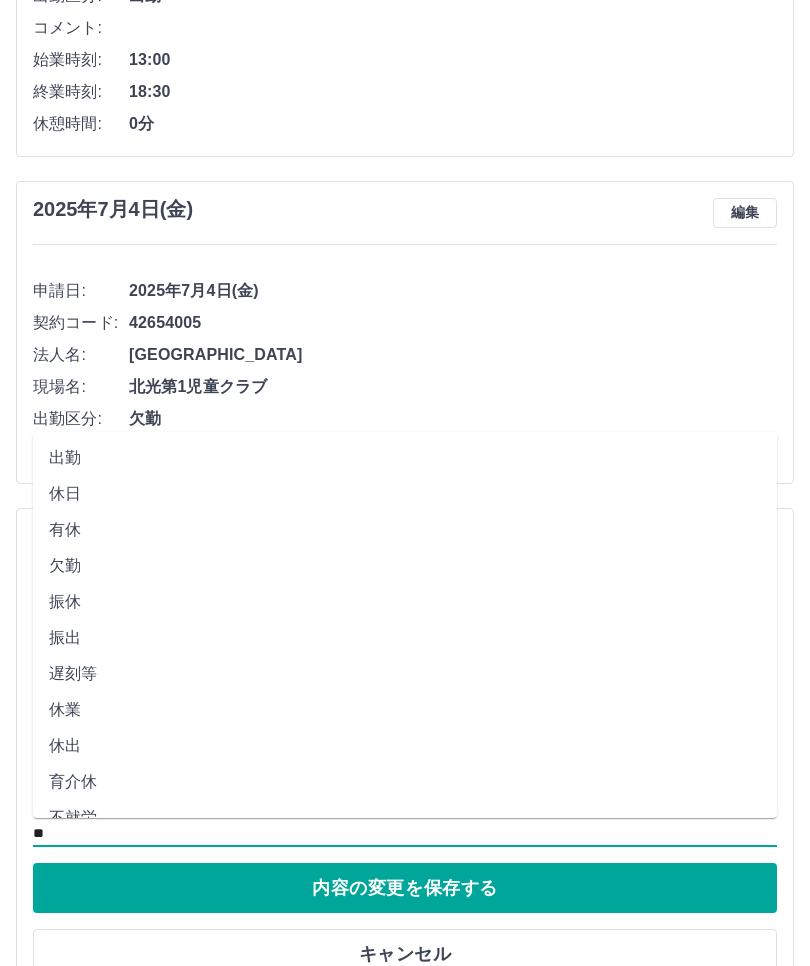 click on "キャンセル" at bounding box center [405, 954] 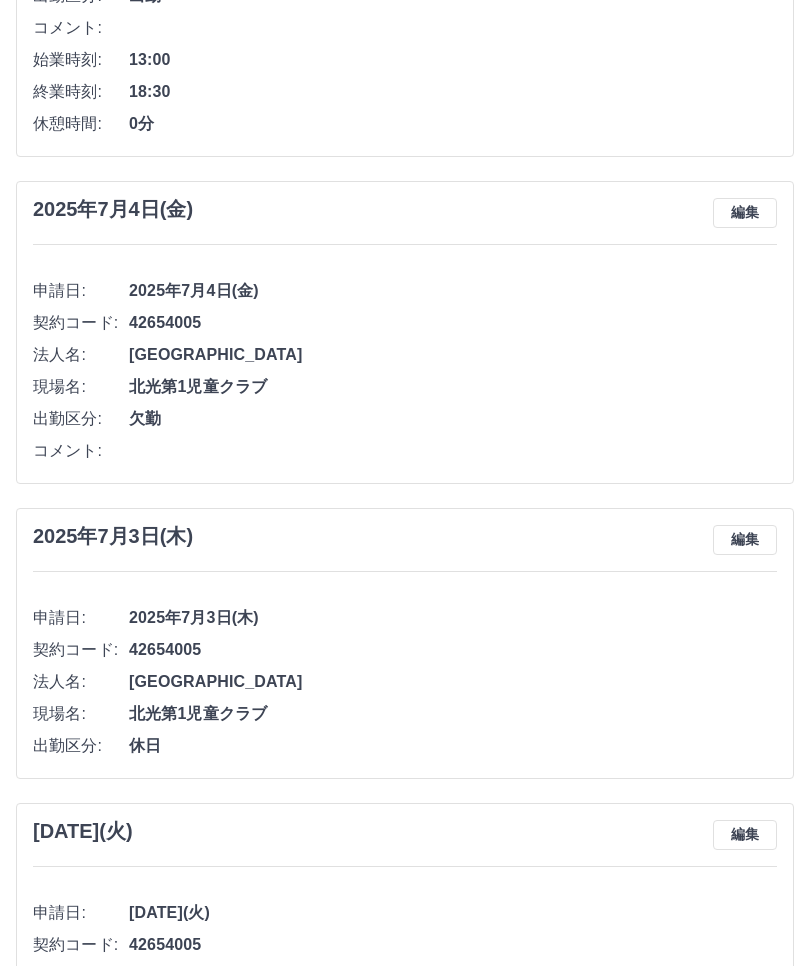 click on "編集" at bounding box center [745, 540] 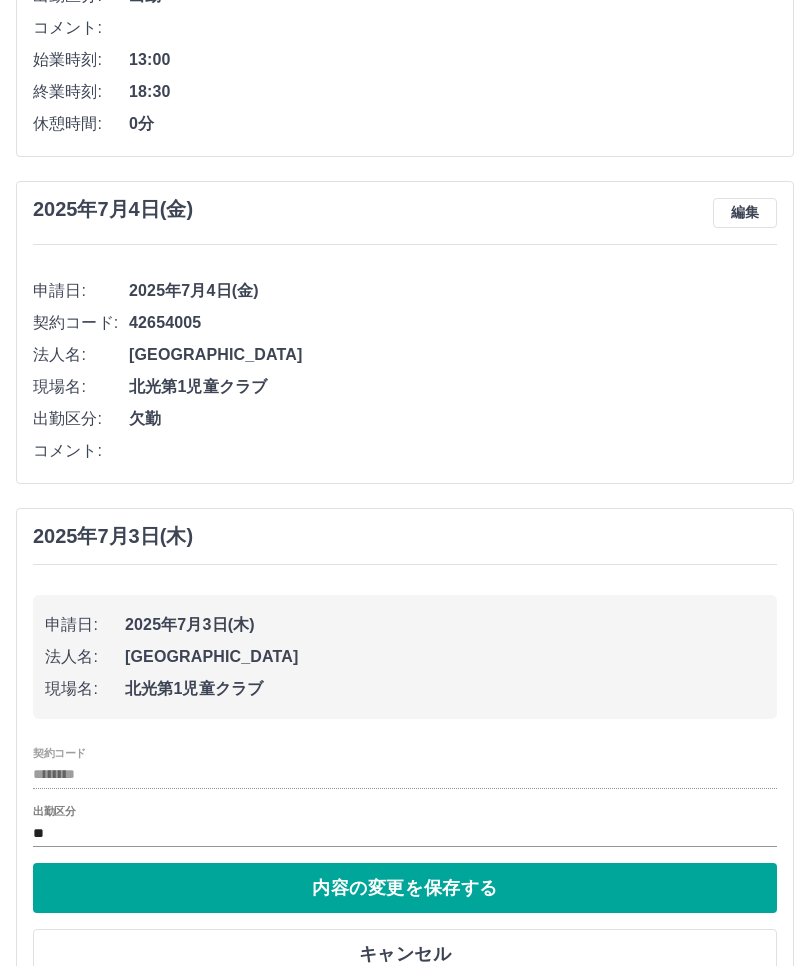 click on "内容の変更を保存する" at bounding box center [405, 888] 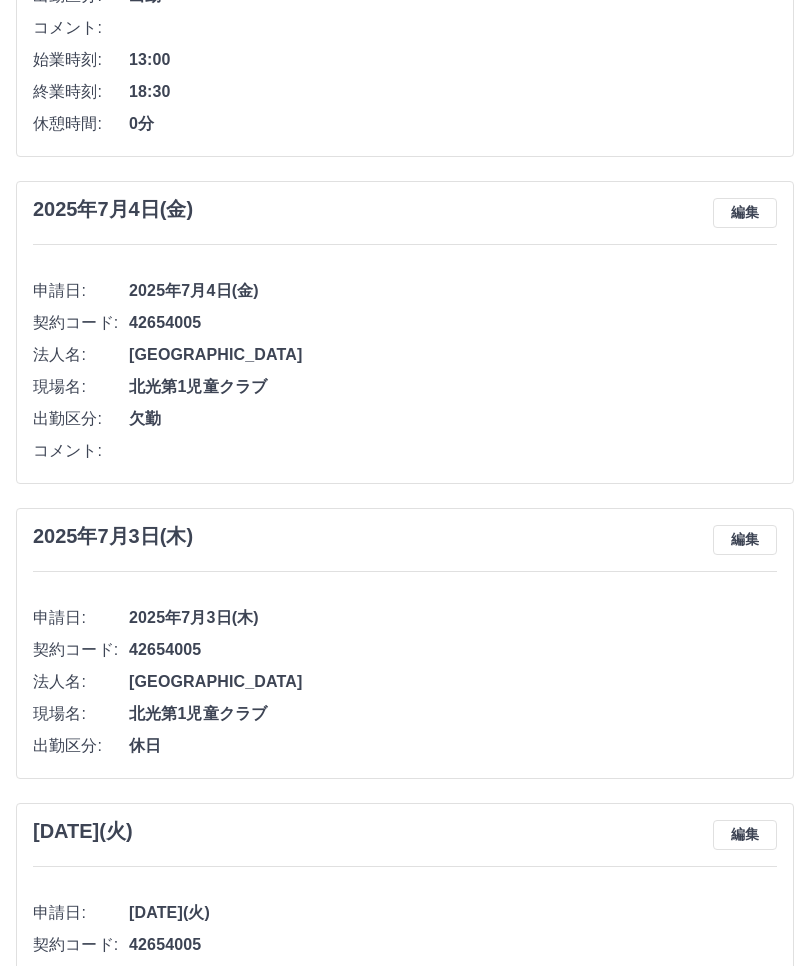 click on "編集" at bounding box center (745, 540) 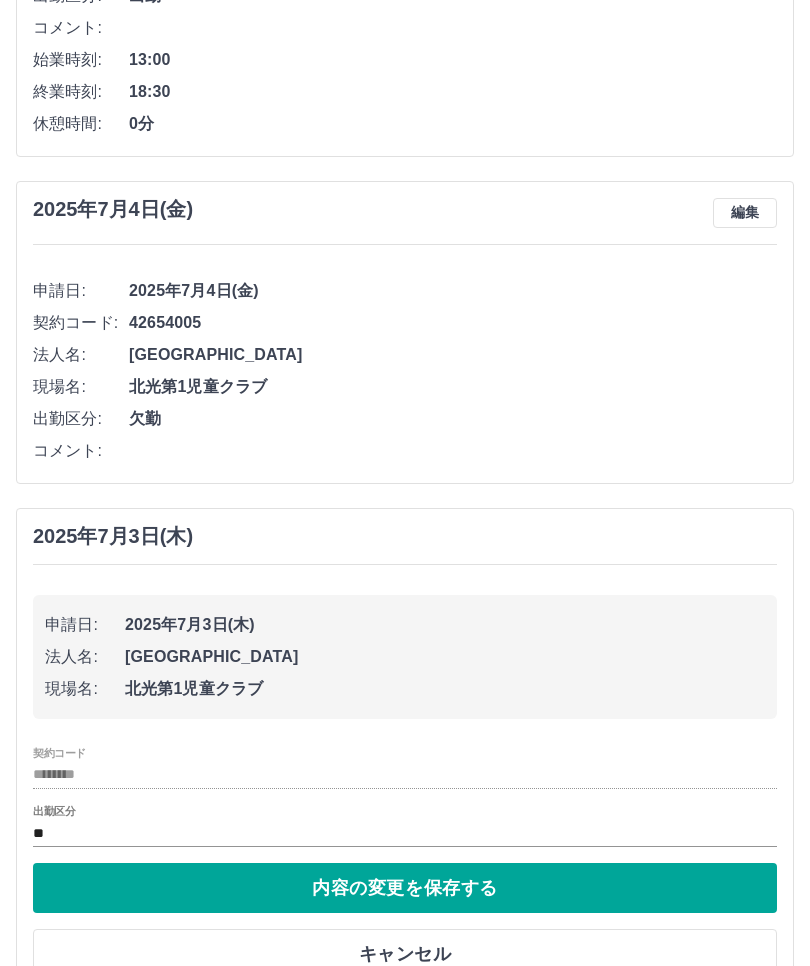 click on "**" at bounding box center [405, 833] 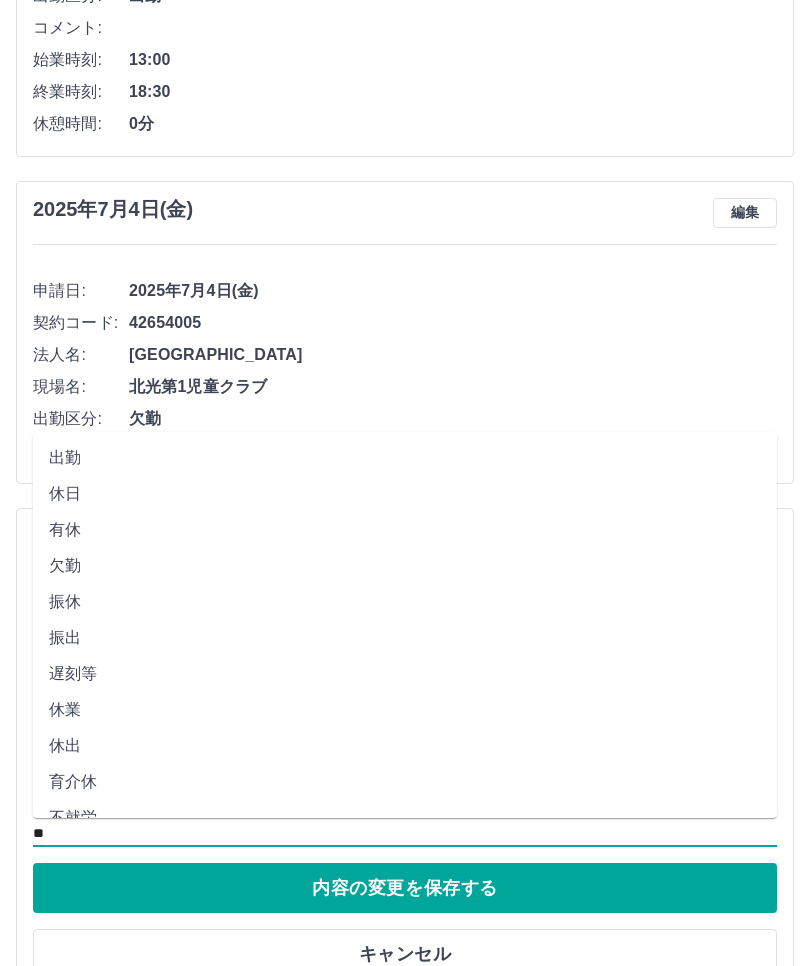 click on "出勤" at bounding box center (405, 458) 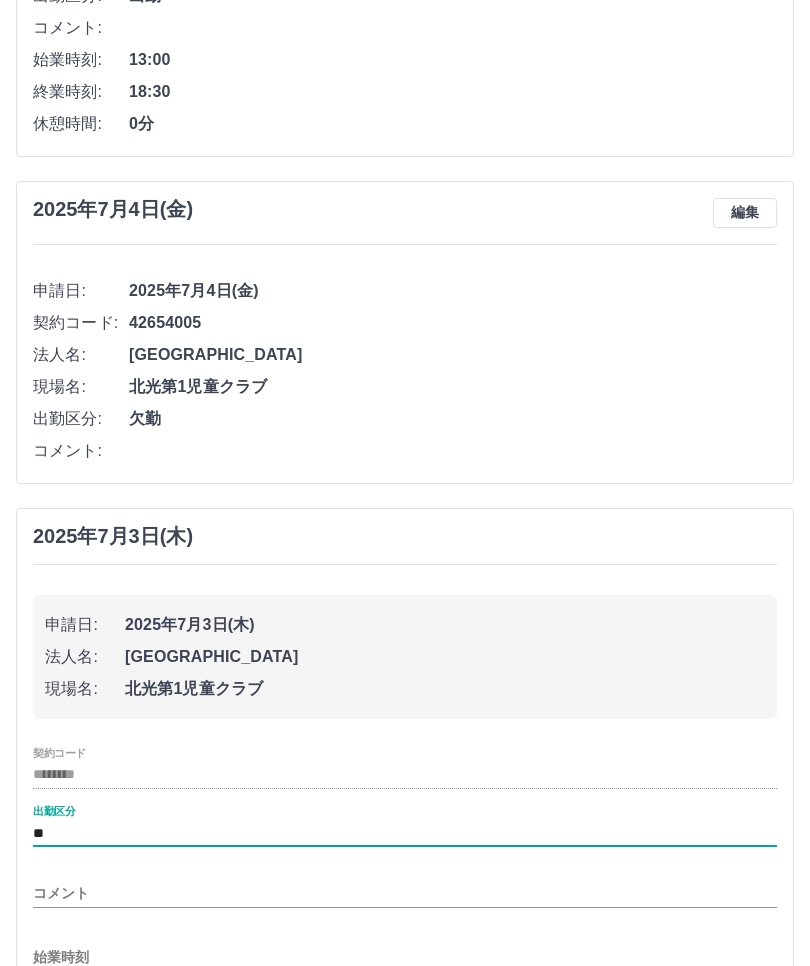 click on "**" at bounding box center [405, 833] 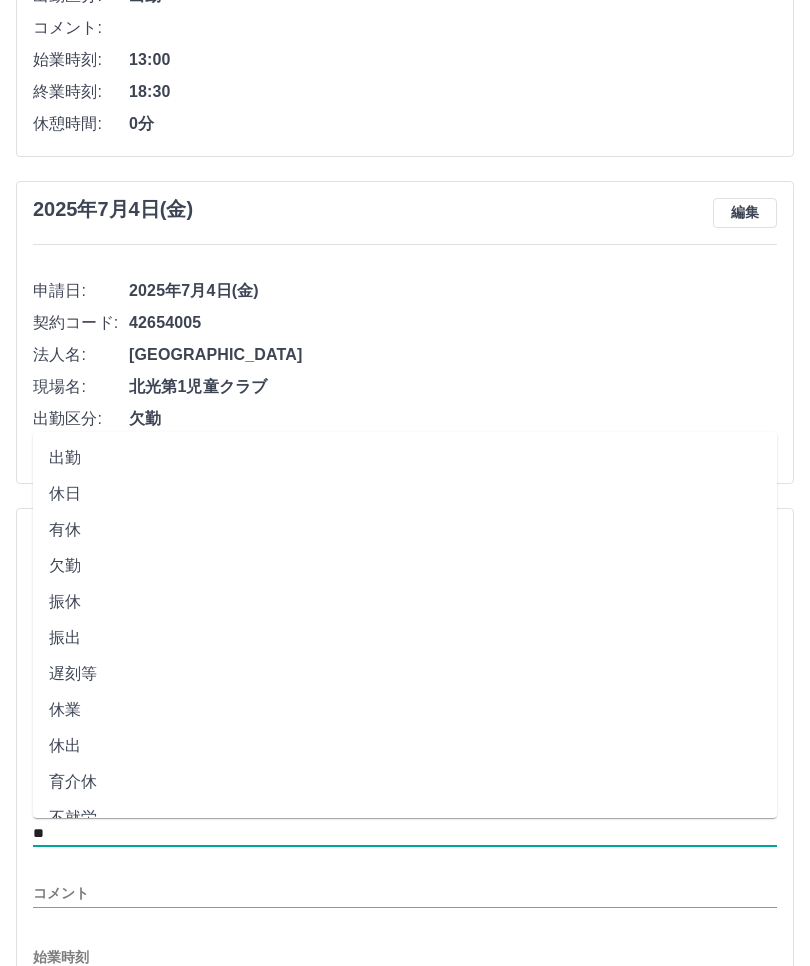 click on "出勤" at bounding box center (405, 458) 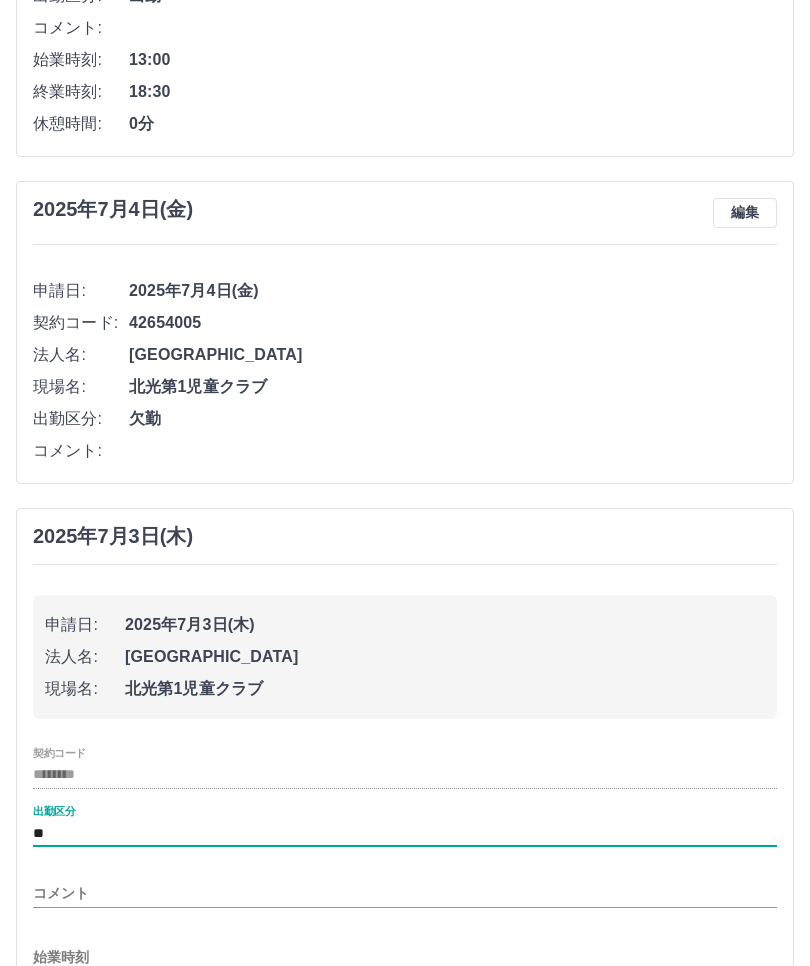click on "**" at bounding box center (405, 833) 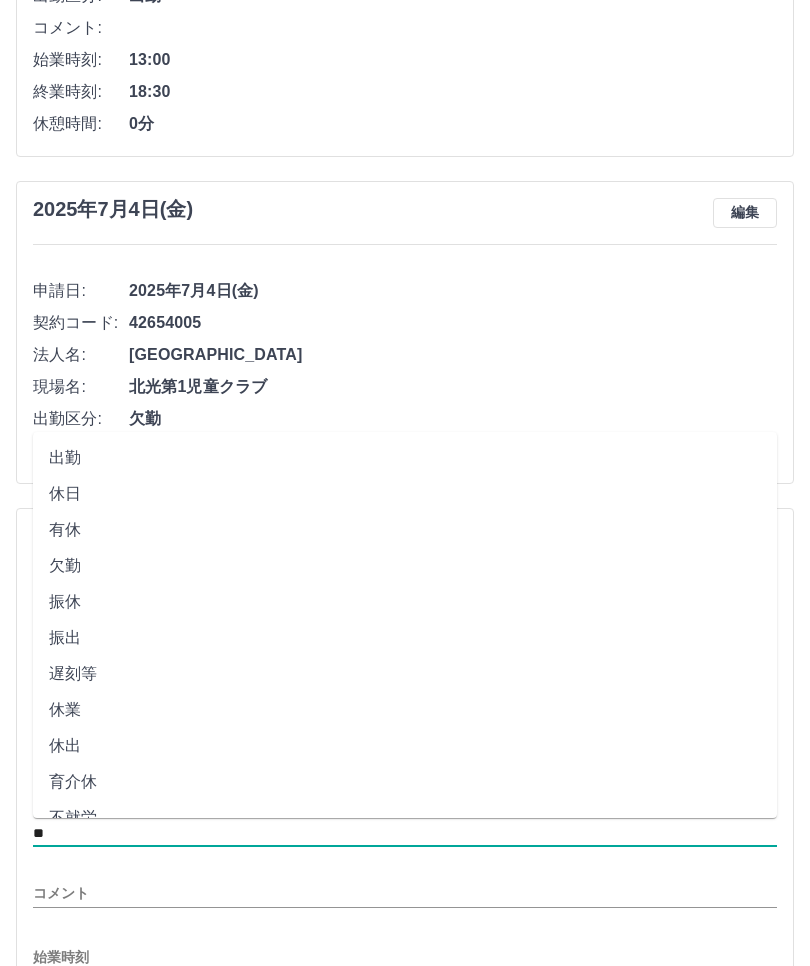 click on "出勤" at bounding box center [405, 458] 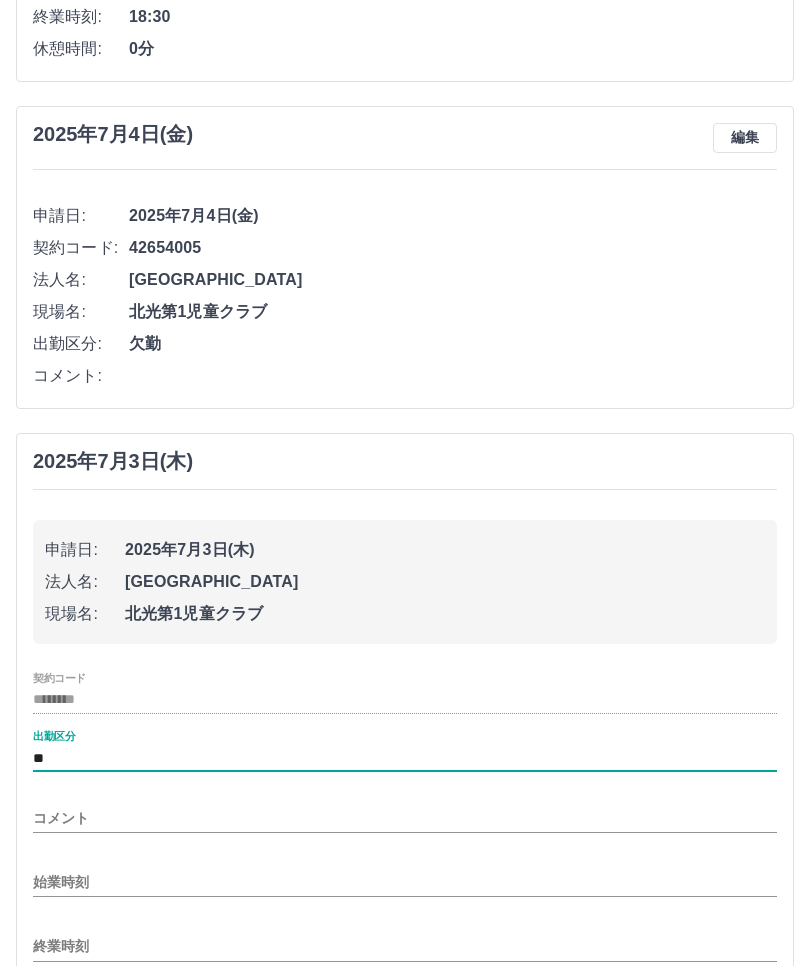 scroll, scrollTop: 1219, scrollLeft: 0, axis: vertical 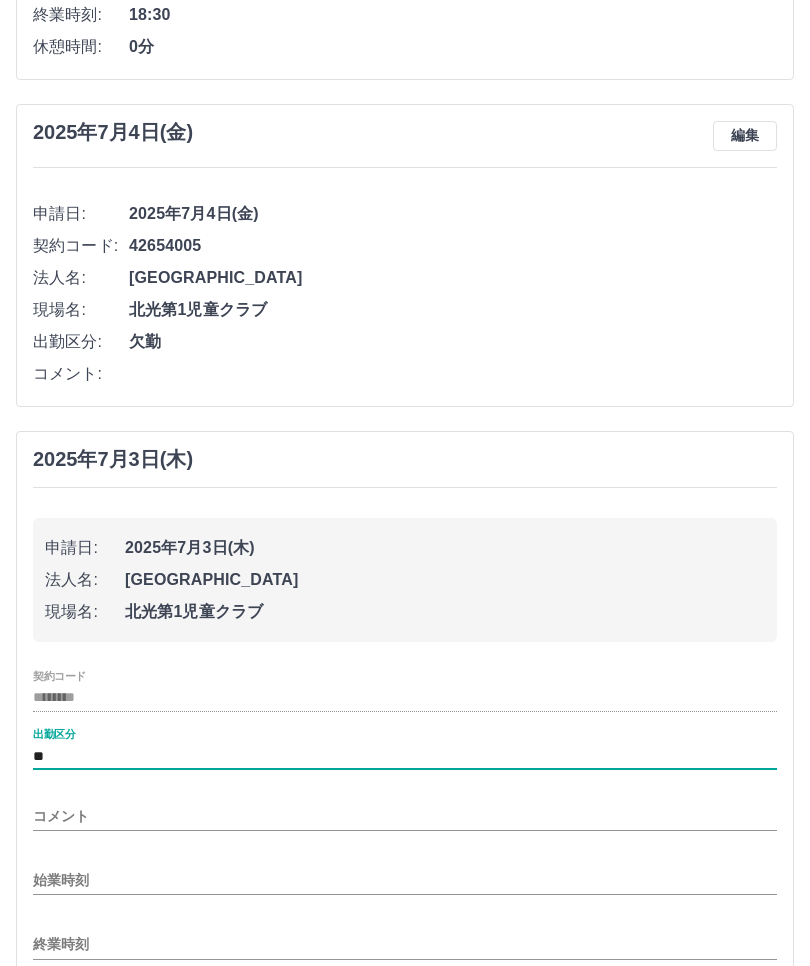 click on "始業時刻" at bounding box center [405, 881] 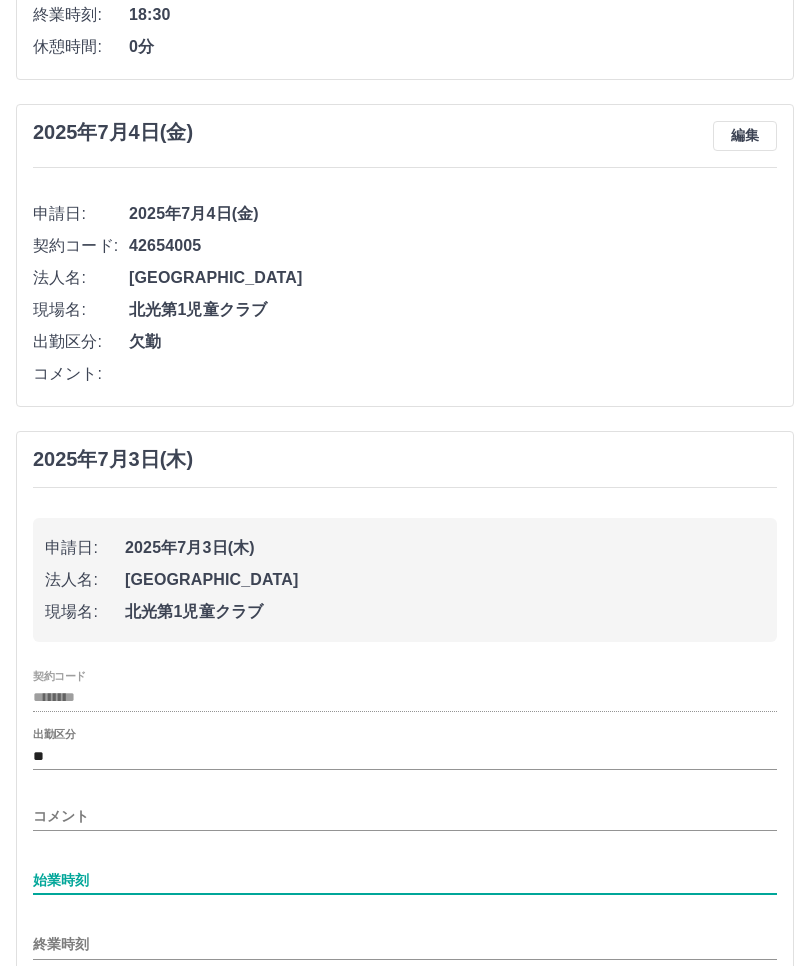 scroll, scrollTop: 1420, scrollLeft: 0, axis: vertical 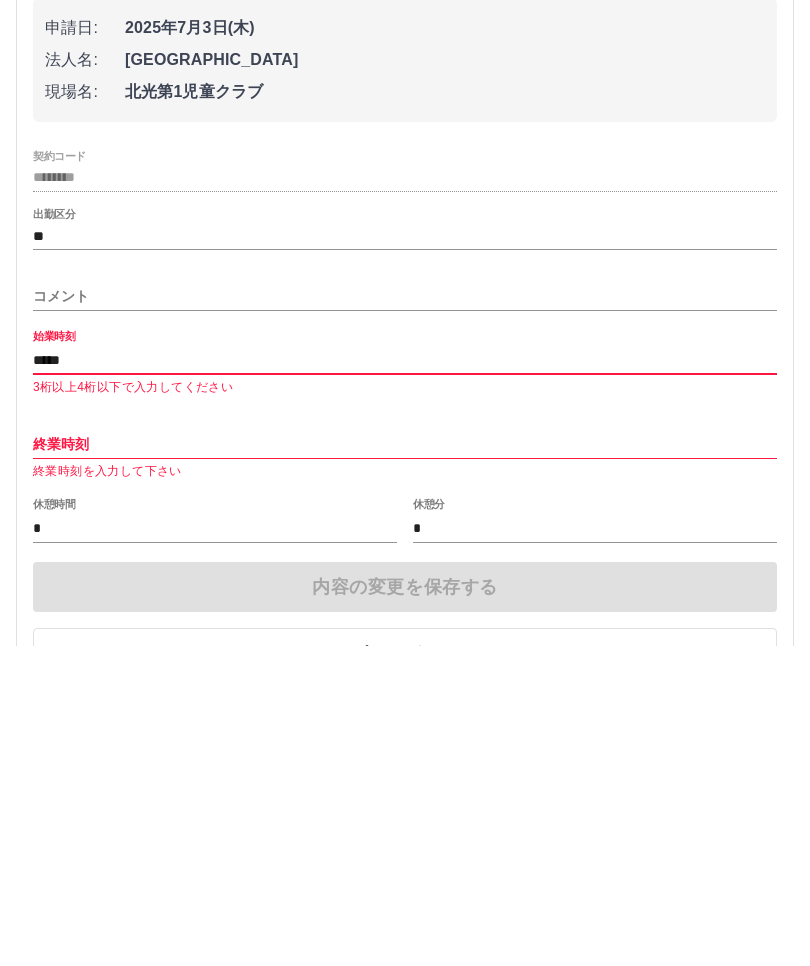 type on "*****" 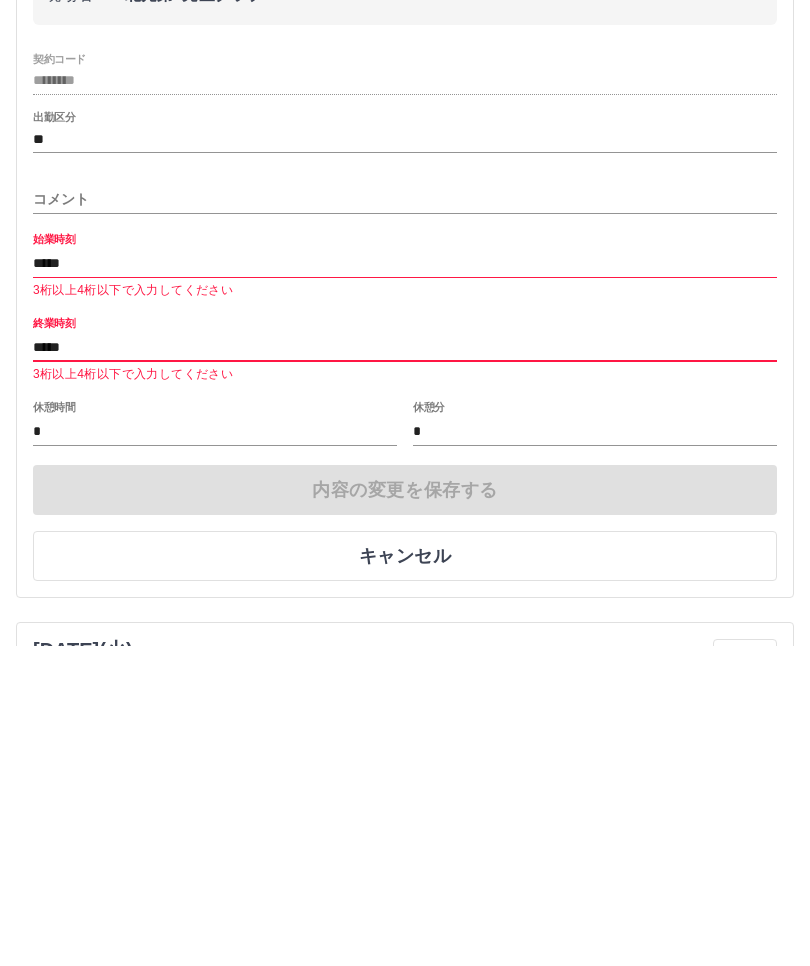 scroll, scrollTop: 1521, scrollLeft: 0, axis: vertical 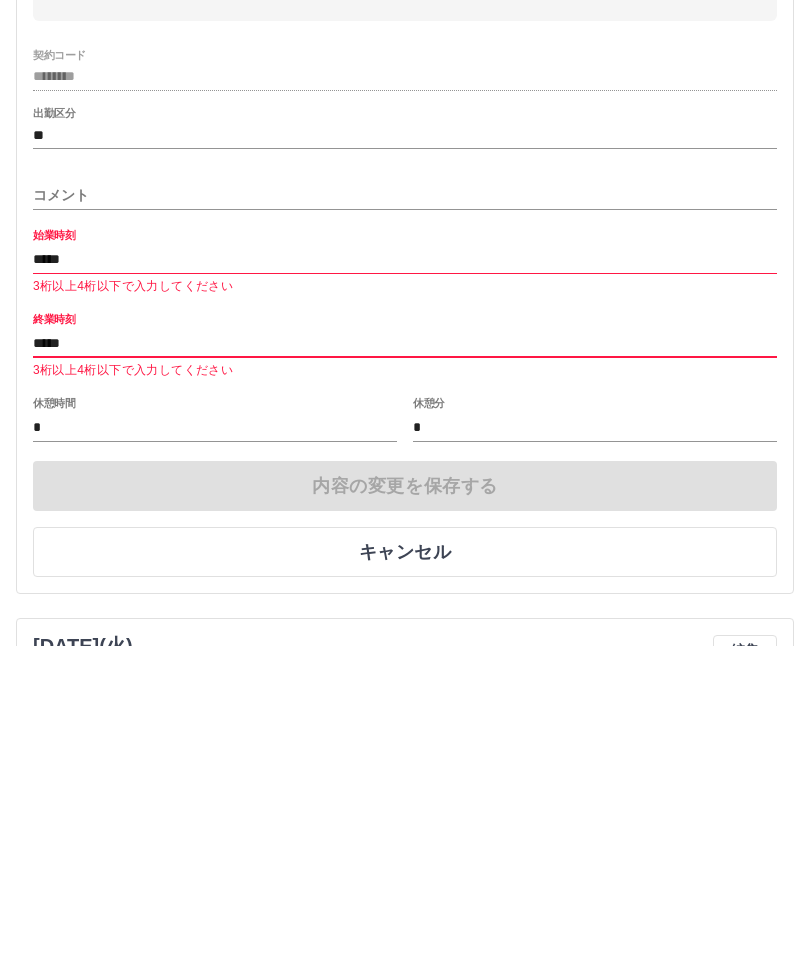 type on "*****" 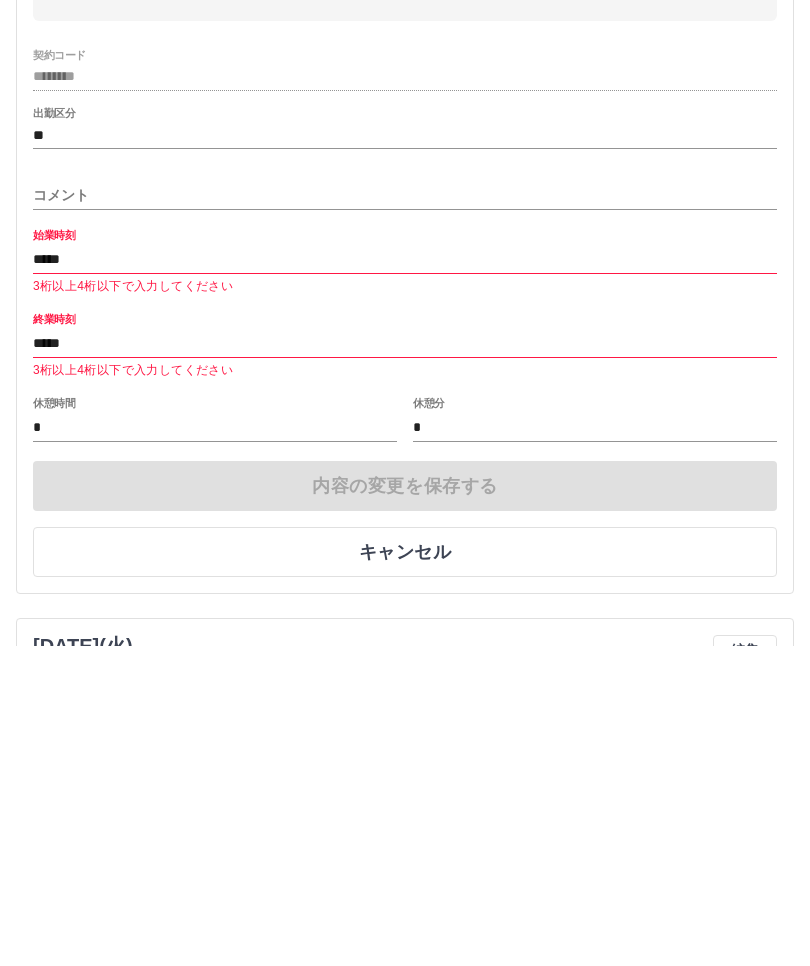 scroll, scrollTop: 1841, scrollLeft: 0, axis: vertical 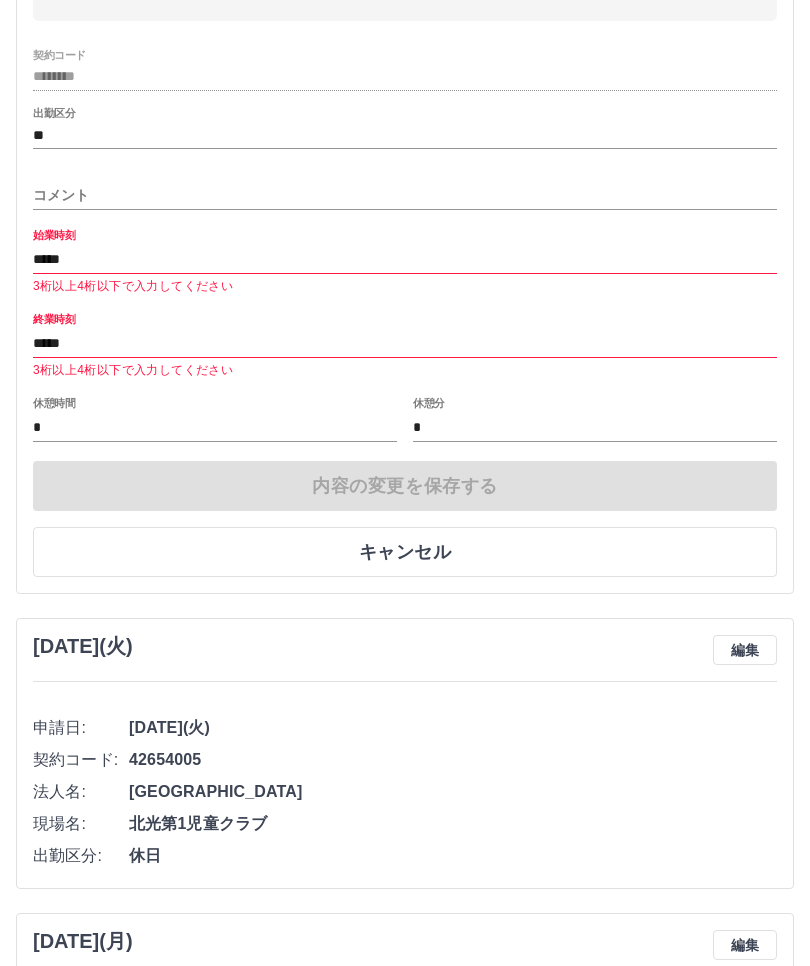 click on "*" at bounding box center [215, 427] 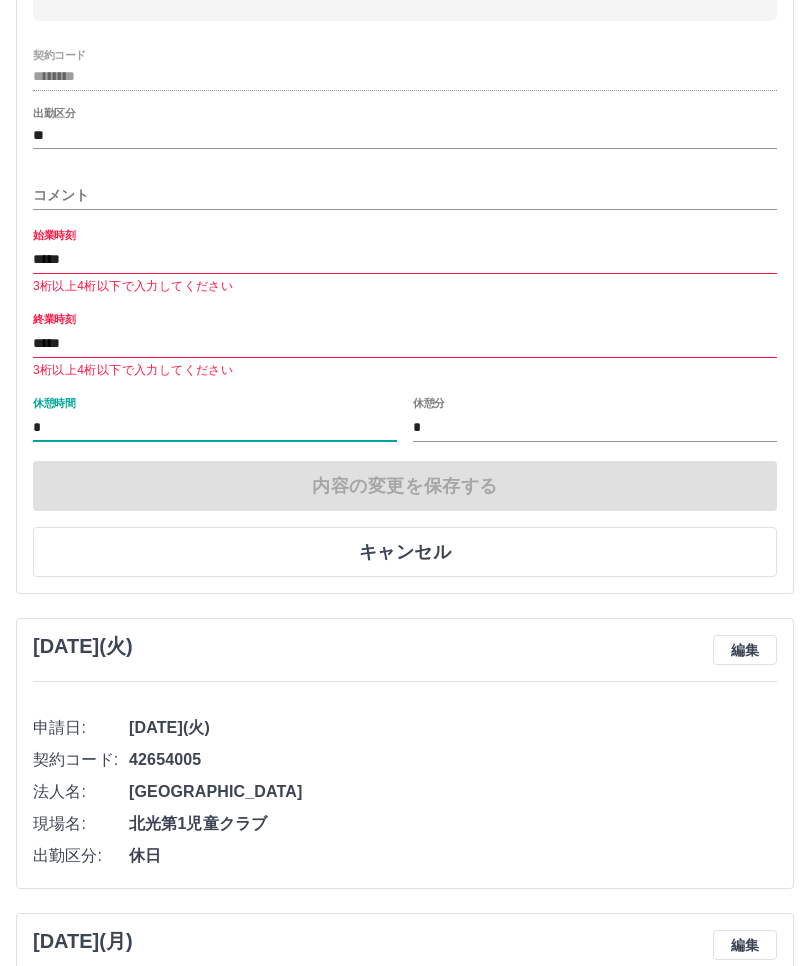click on "内容の変更を保存する キャンセル" at bounding box center [405, 519] 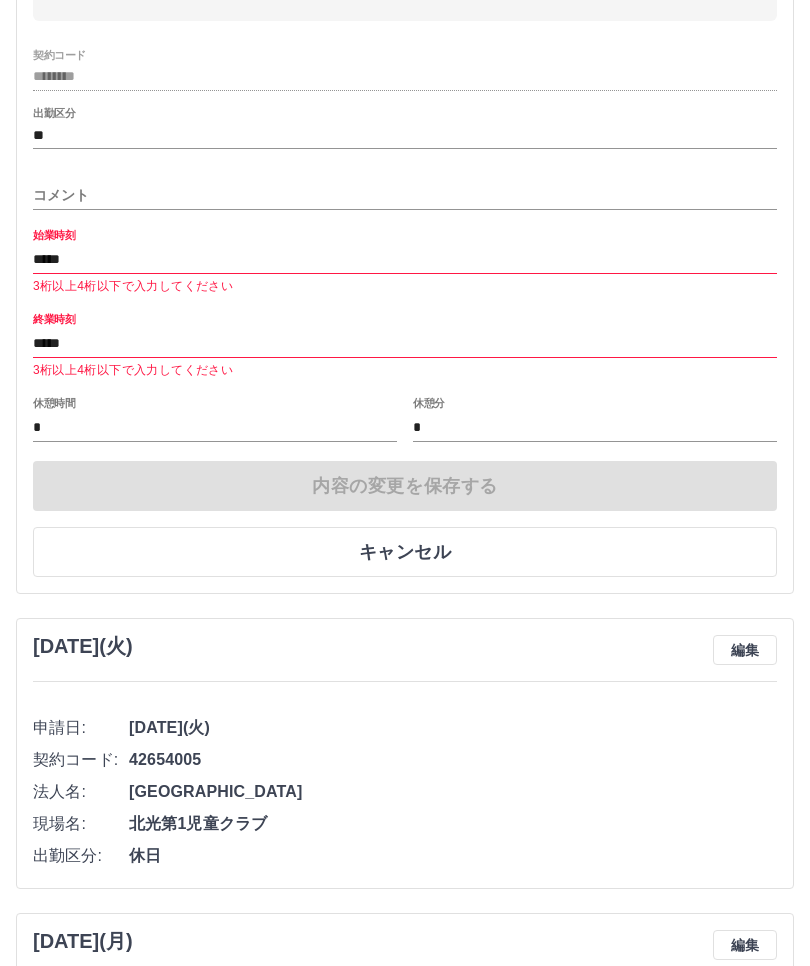 click on "内容の変更を保存する キャンセル" at bounding box center [405, 519] 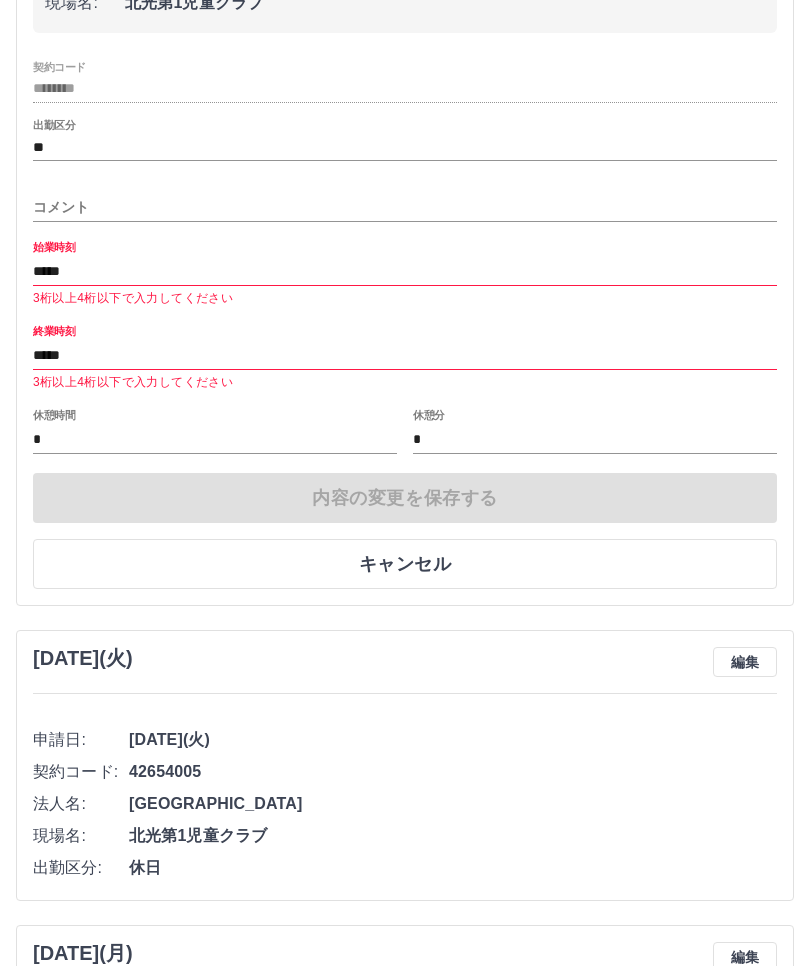 scroll, scrollTop: 1829, scrollLeft: 0, axis: vertical 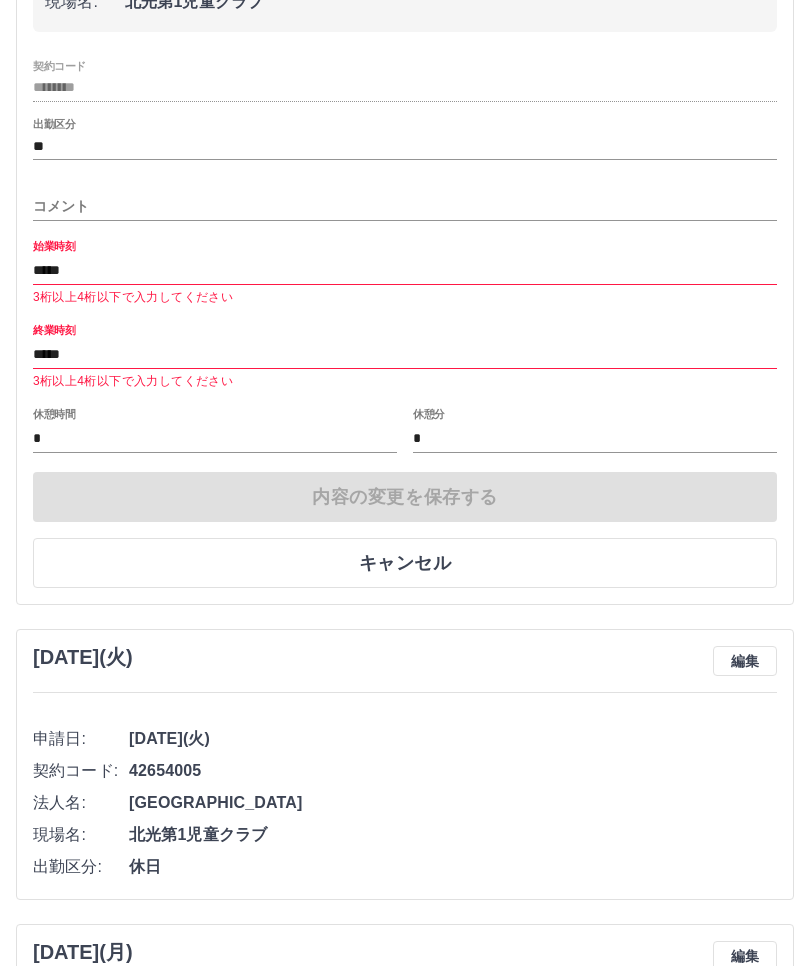 click on "内容の変更を保存する キャンセル" at bounding box center [405, 531] 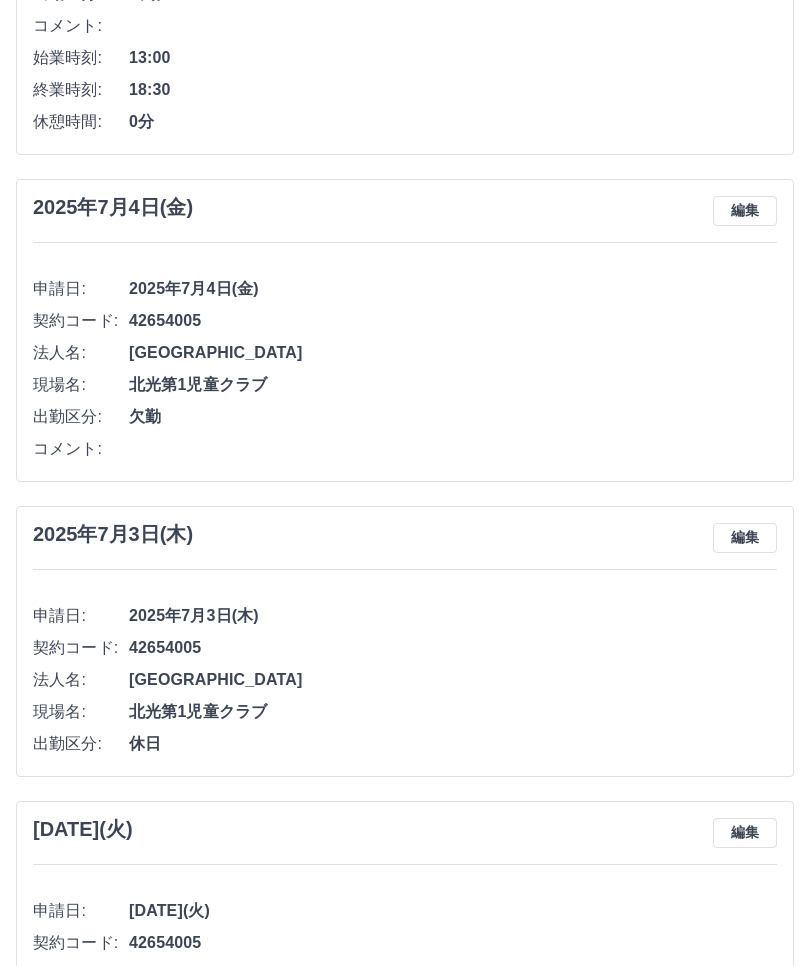 scroll, scrollTop: 1152, scrollLeft: 0, axis: vertical 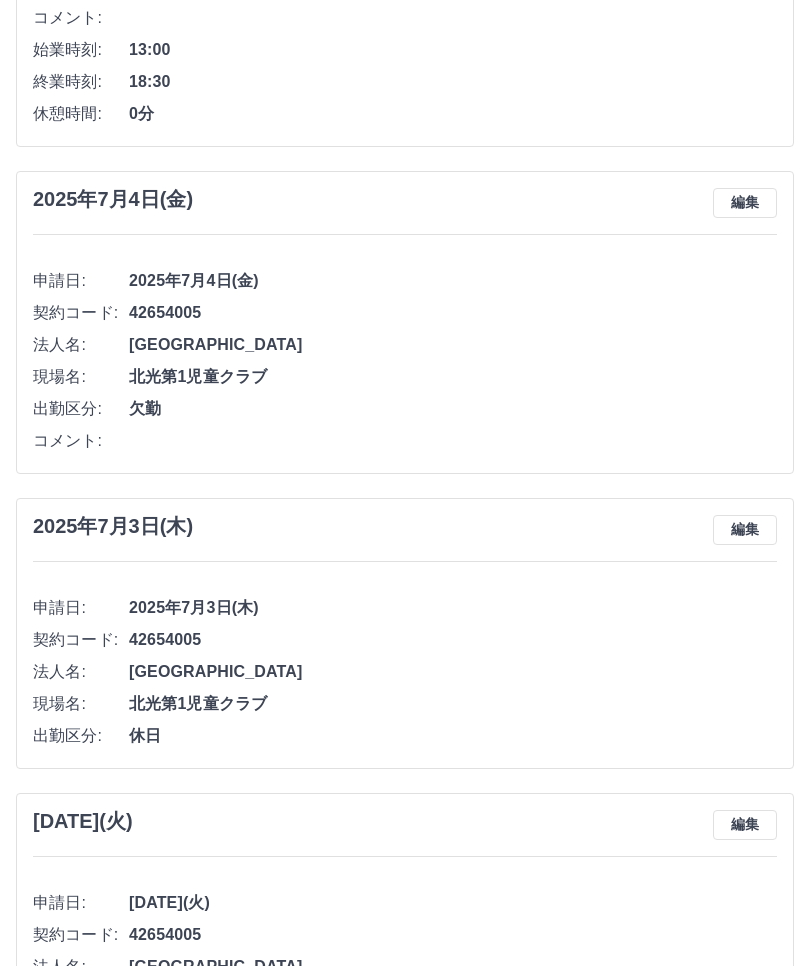 click on "編集" at bounding box center (745, 531) 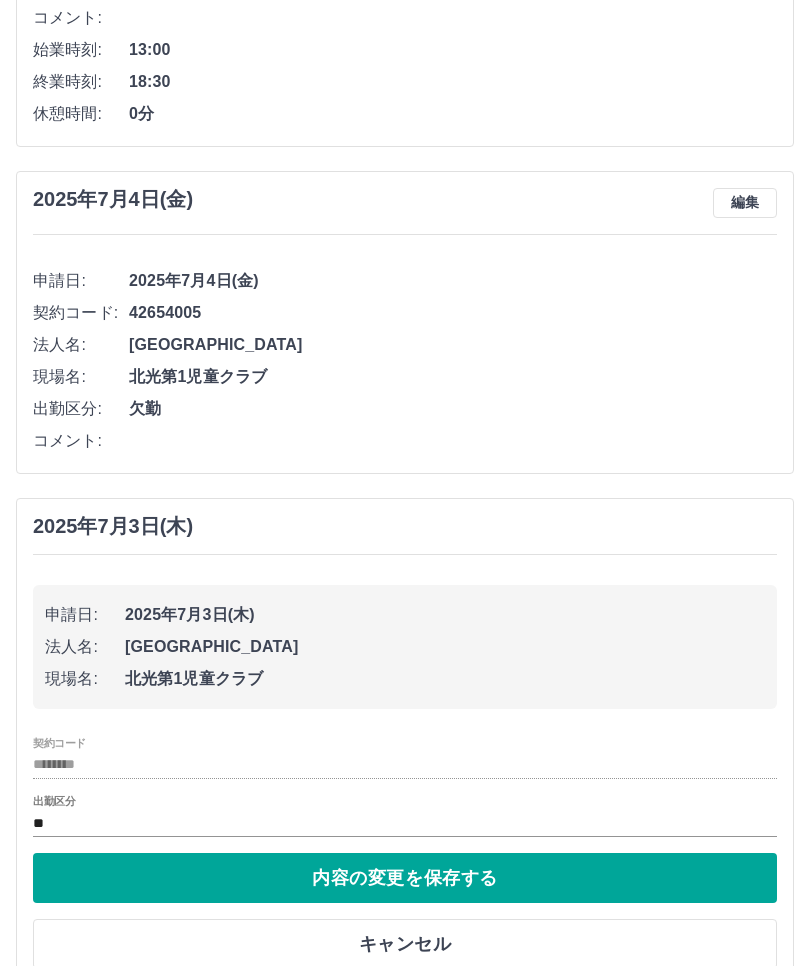 scroll, scrollTop: 1153, scrollLeft: 0, axis: vertical 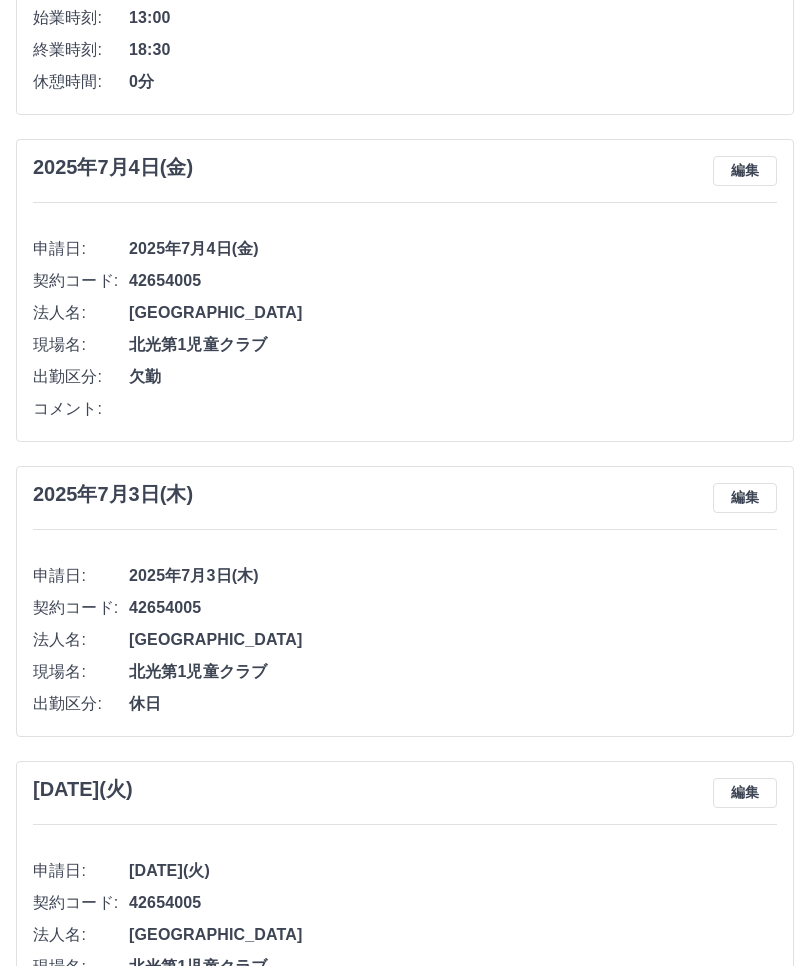 click on "編集" at bounding box center [745, 498] 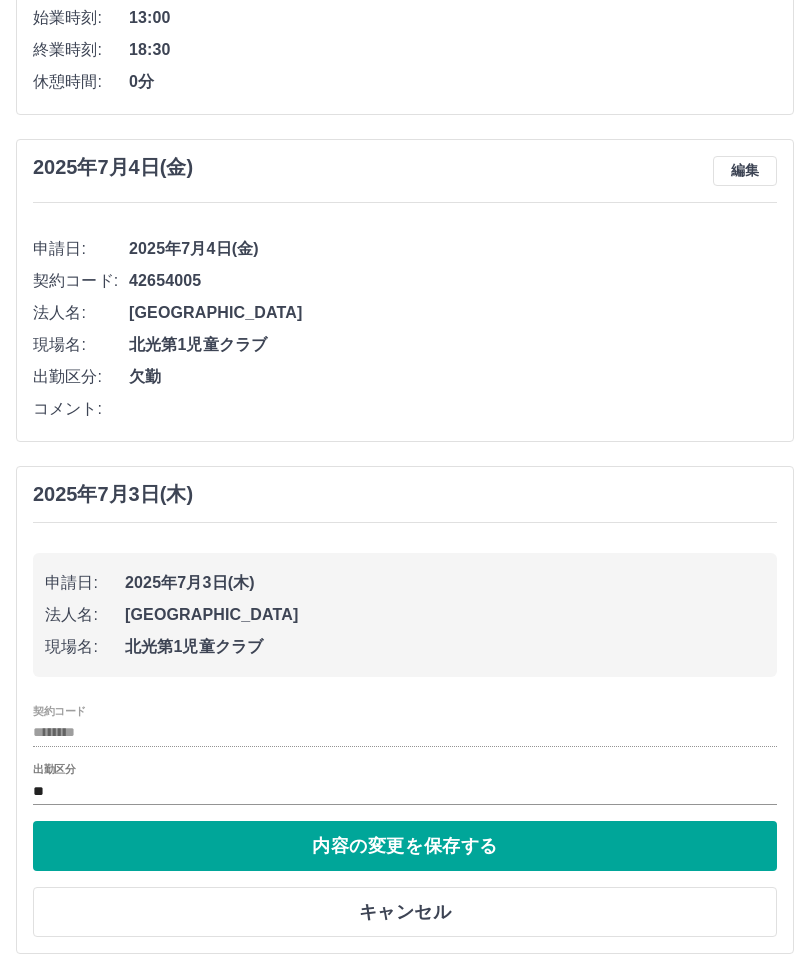click on "内容の変更を保存する" at bounding box center (405, 846) 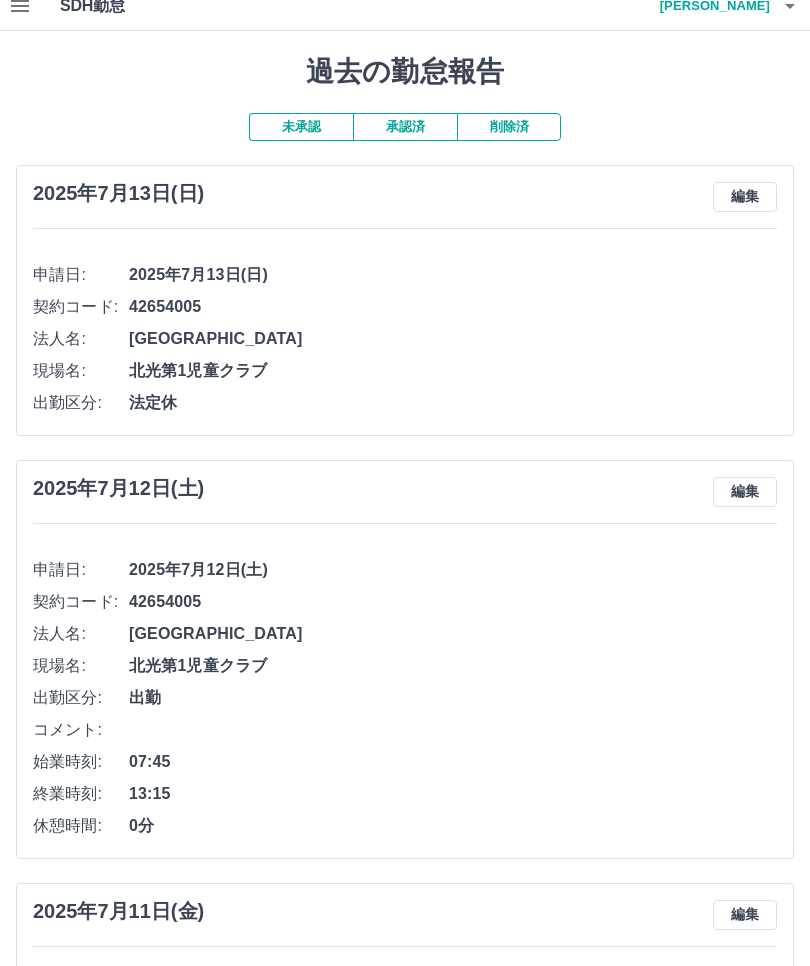 scroll, scrollTop: 0, scrollLeft: 0, axis: both 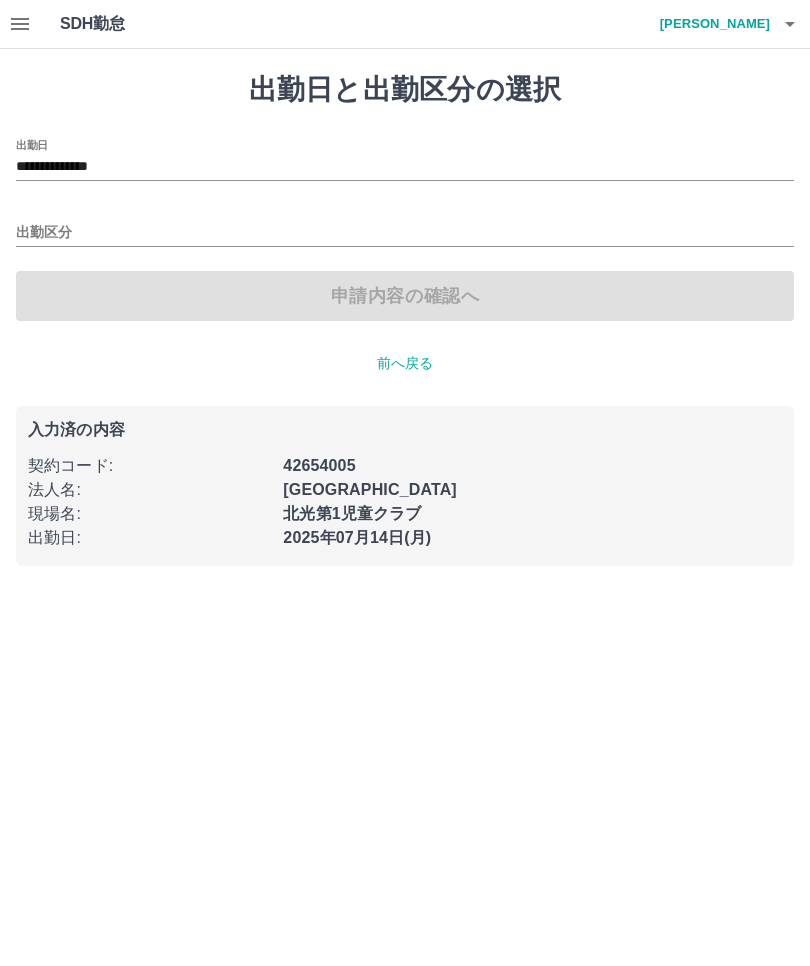 click on "申請内容の確認へ" at bounding box center (405, 296) 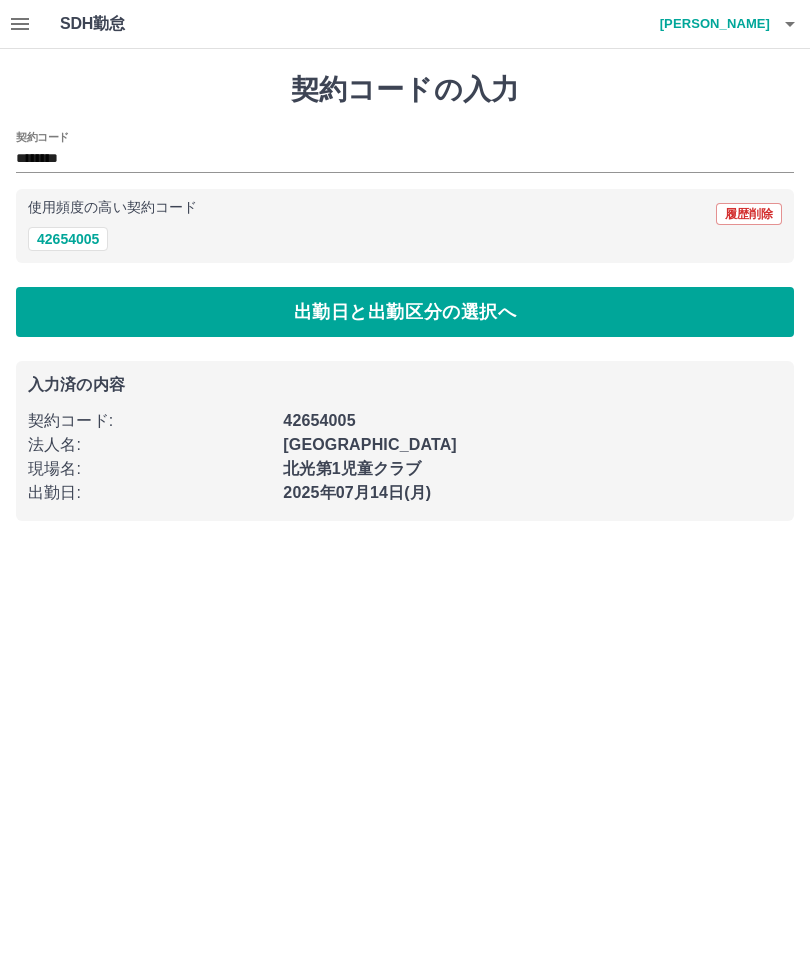 click on "[PERSON_NAME]" at bounding box center (710, 24) 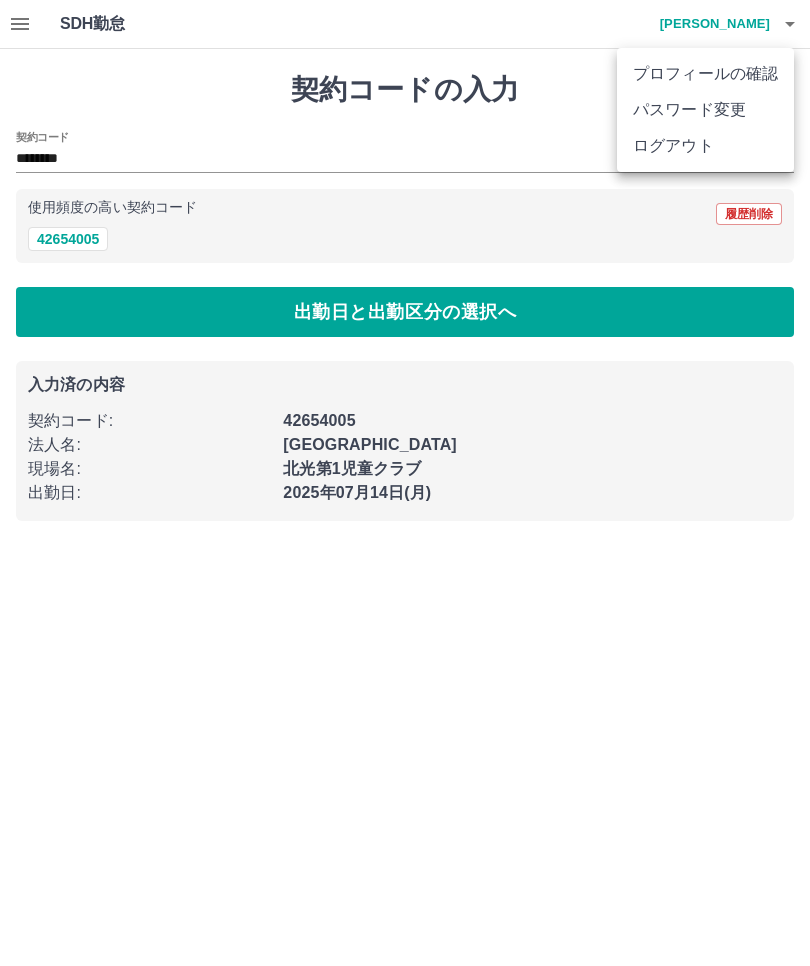 click on "ログアウト" at bounding box center [705, 146] 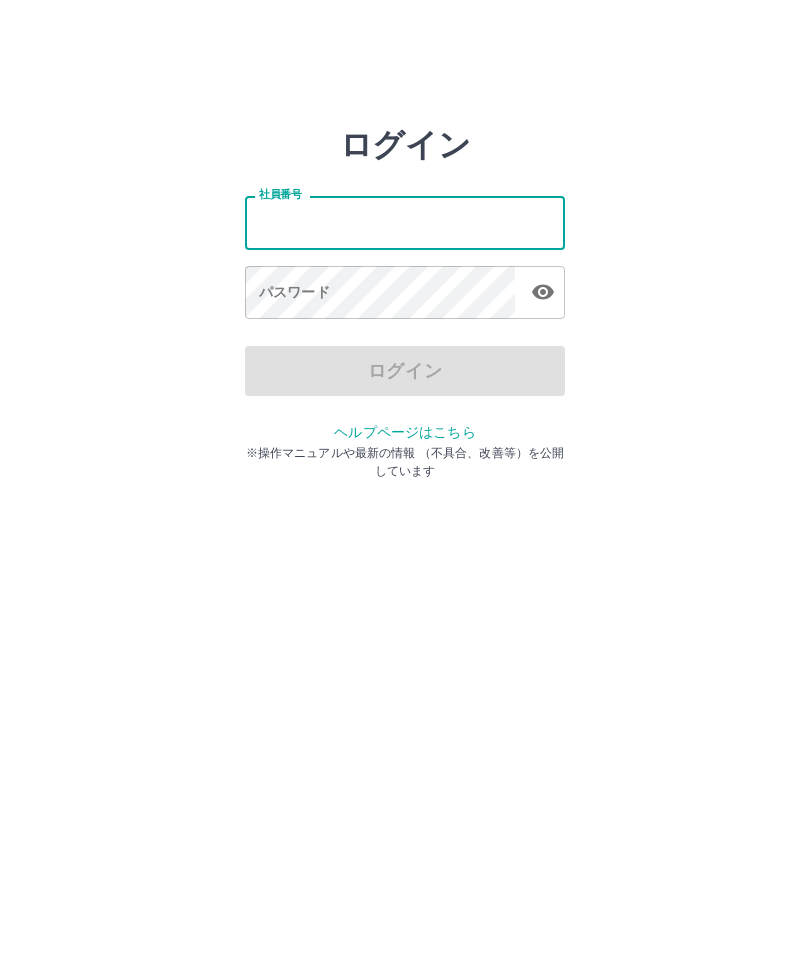 scroll, scrollTop: 0, scrollLeft: 0, axis: both 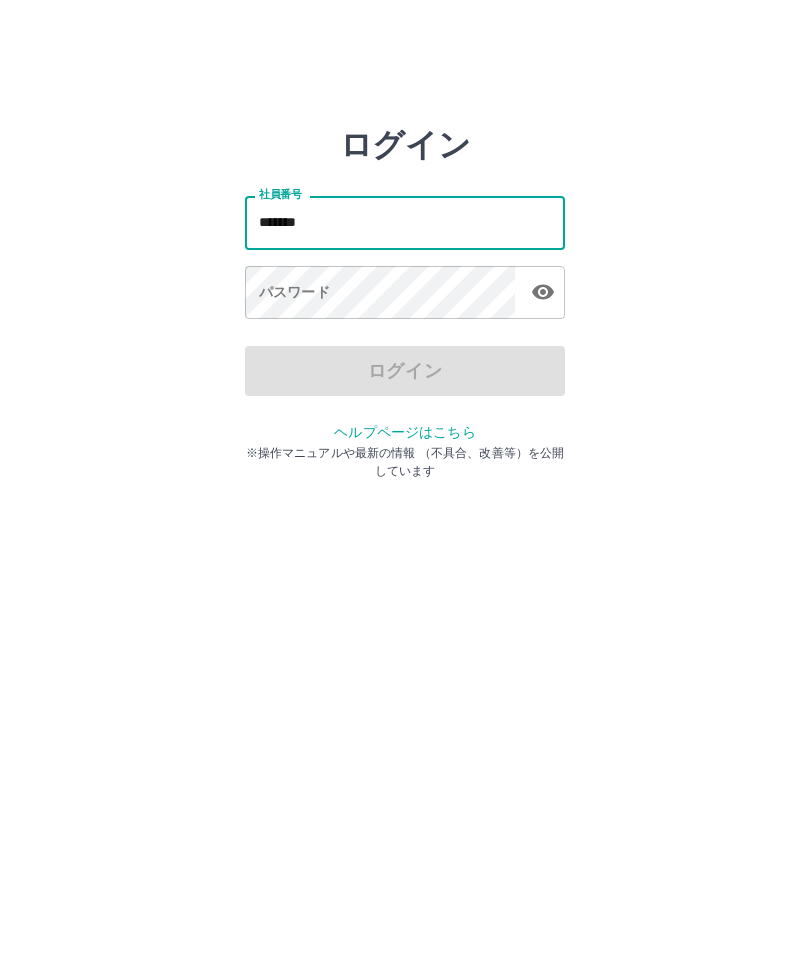 type on "*******" 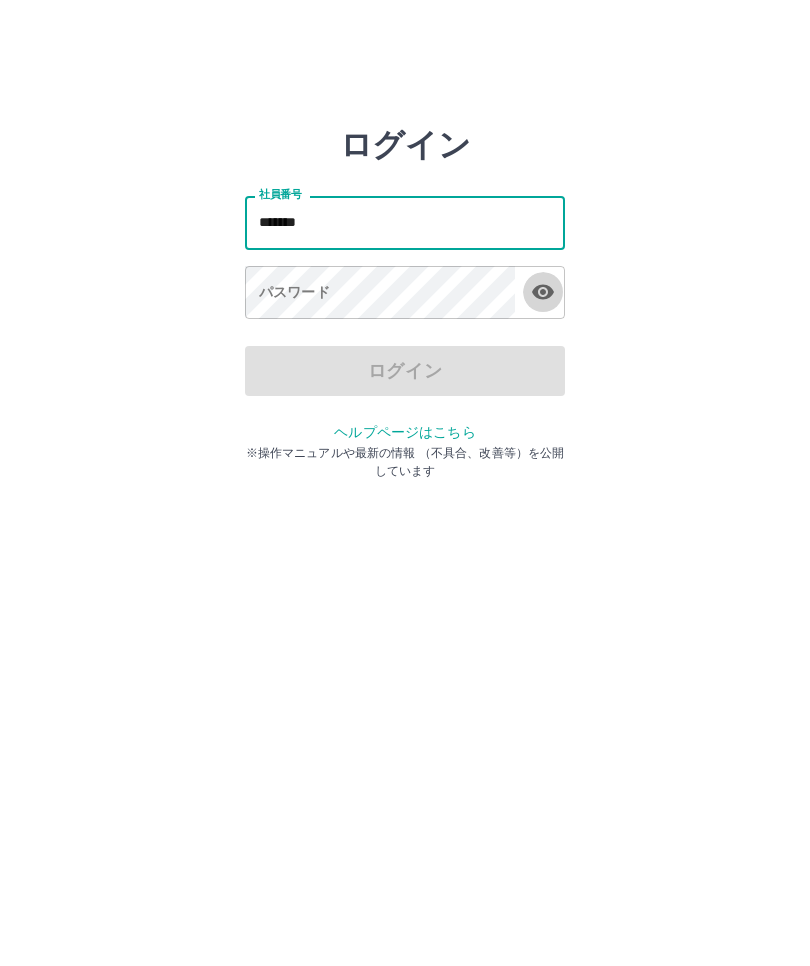 click 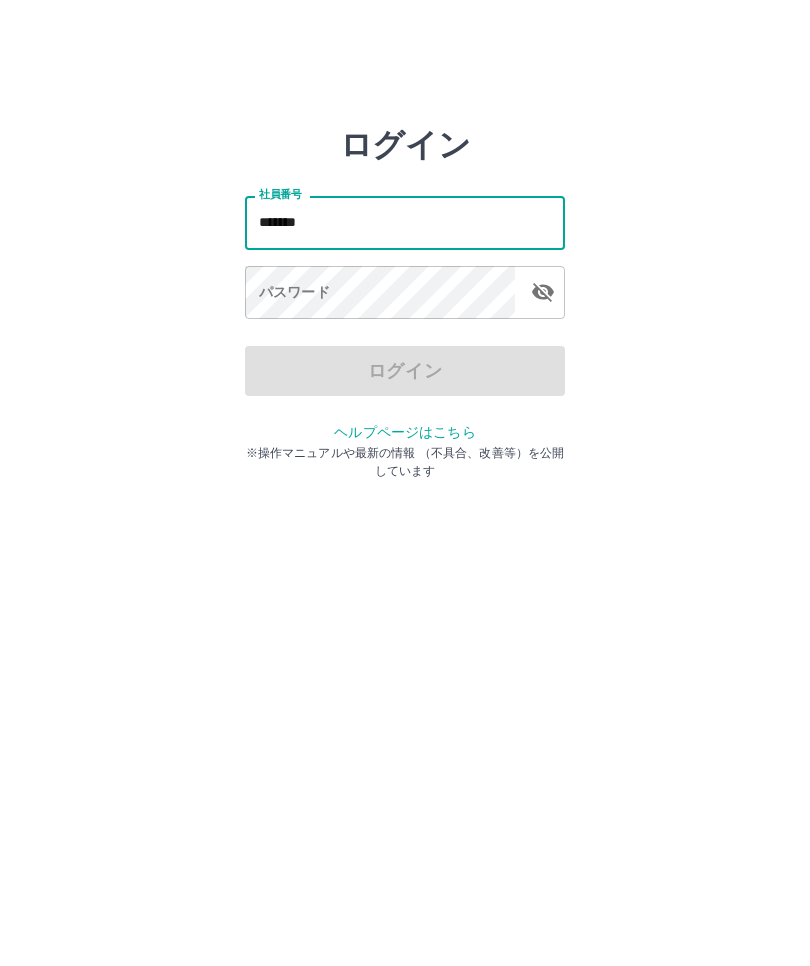 click on "パスワード パスワード" at bounding box center (405, 294) 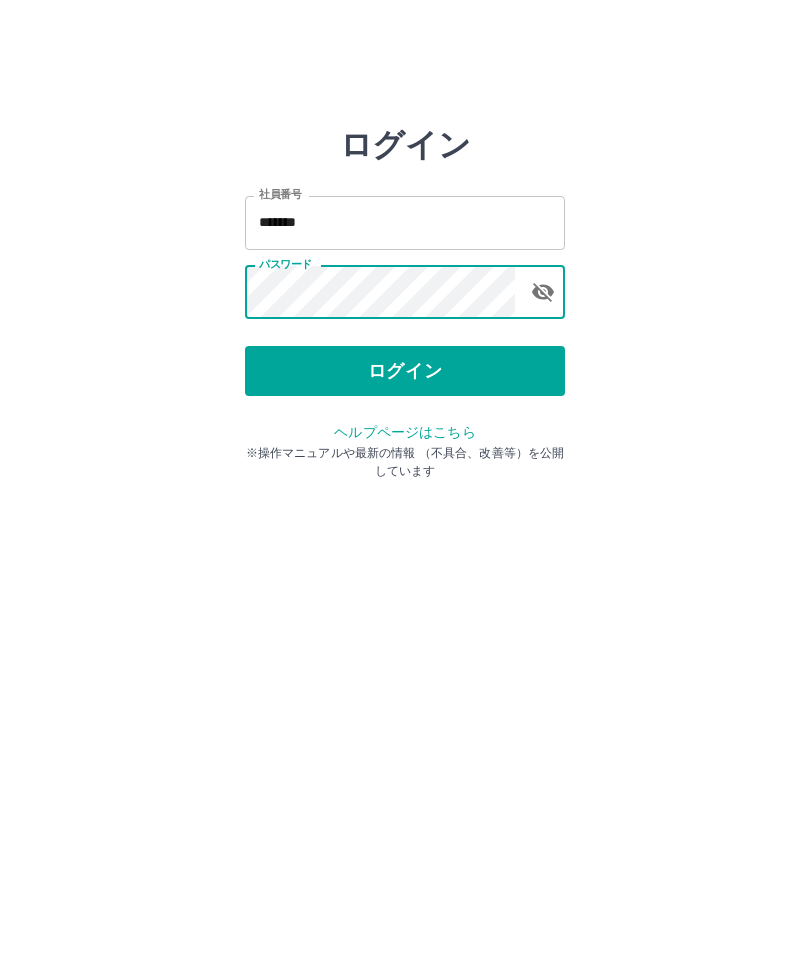 click on "ログイン" at bounding box center (405, 371) 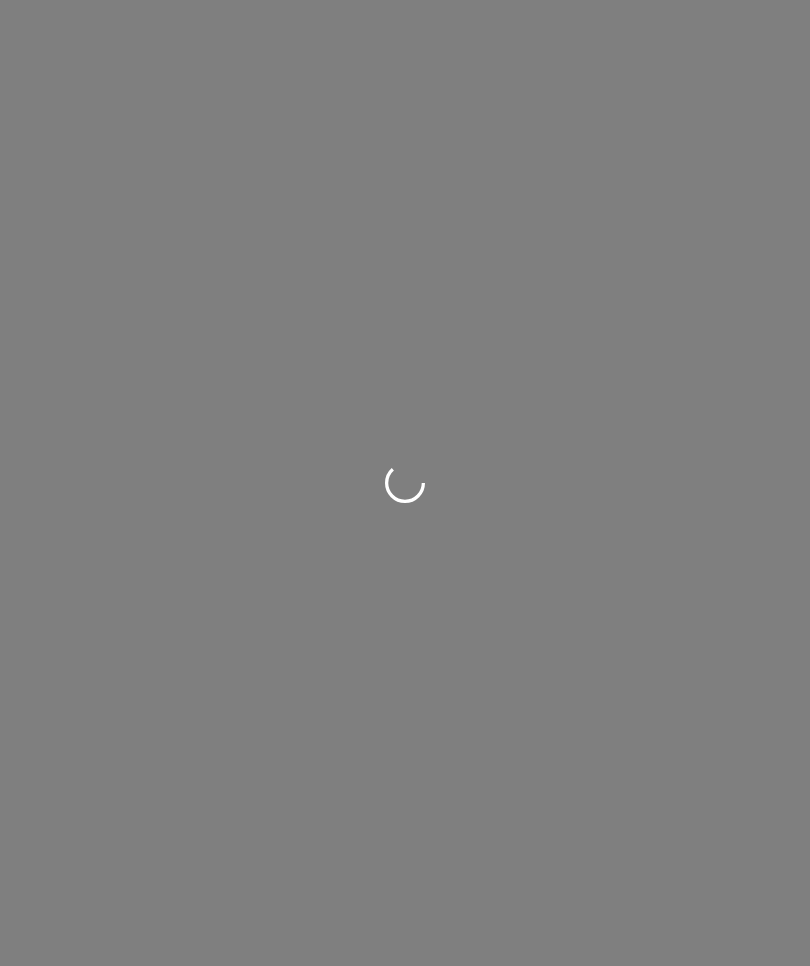 scroll, scrollTop: 0, scrollLeft: 0, axis: both 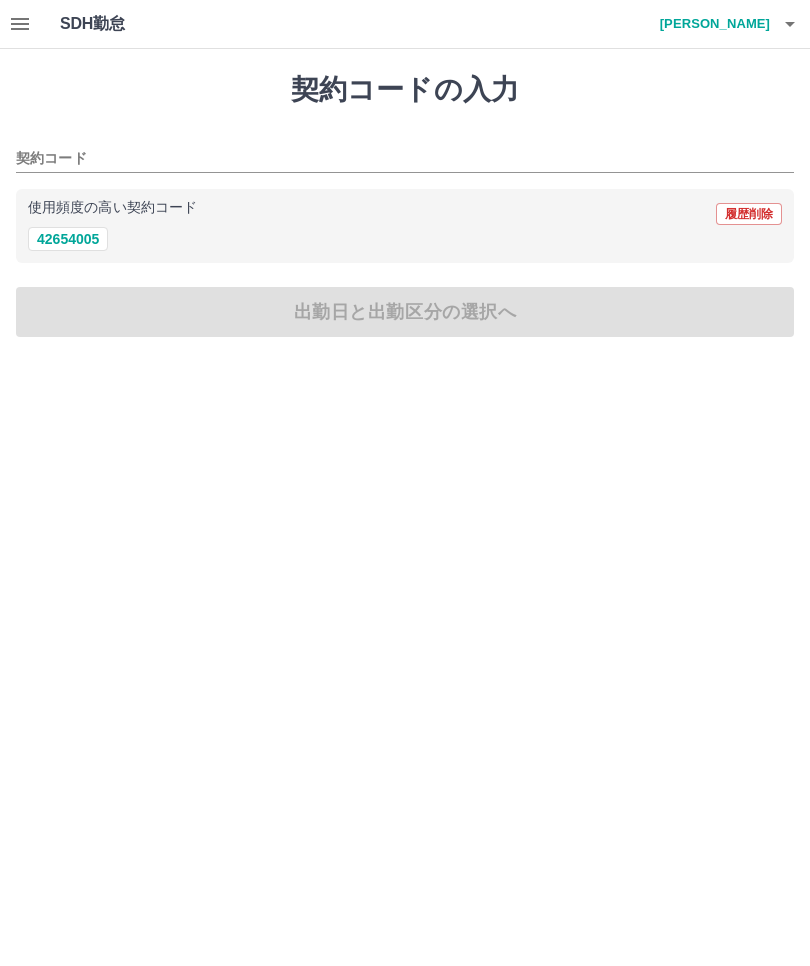 click on "42654005" at bounding box center [68, 239] 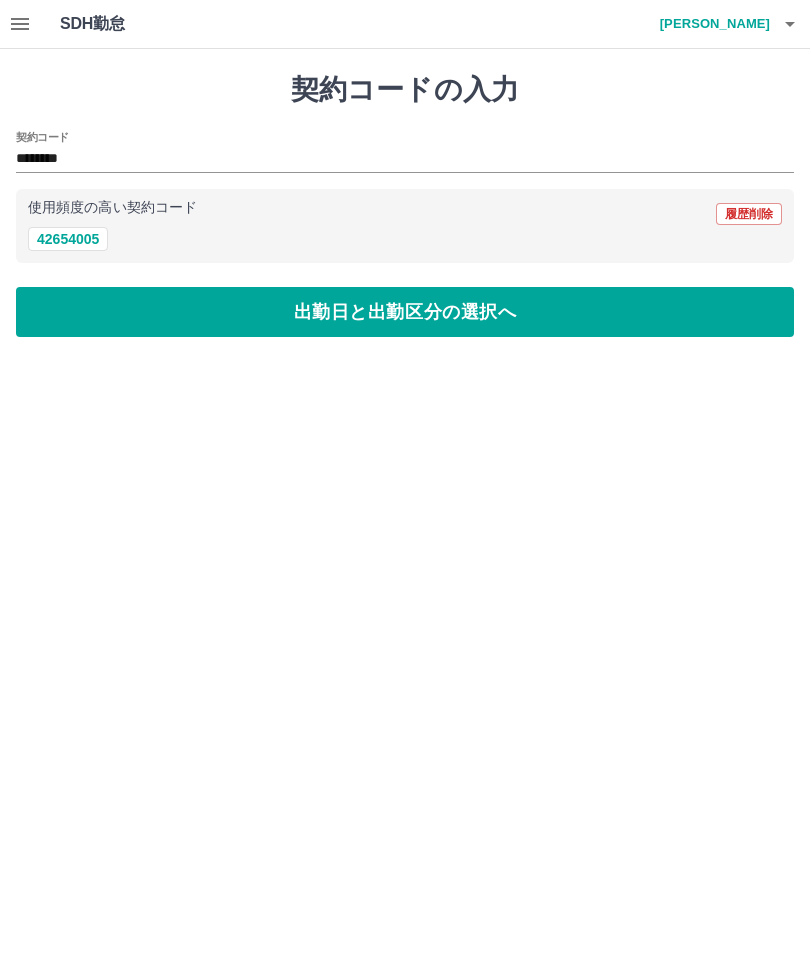 click on "出勤日と出勤区分の選択へ" at bounding box center (405, 312) 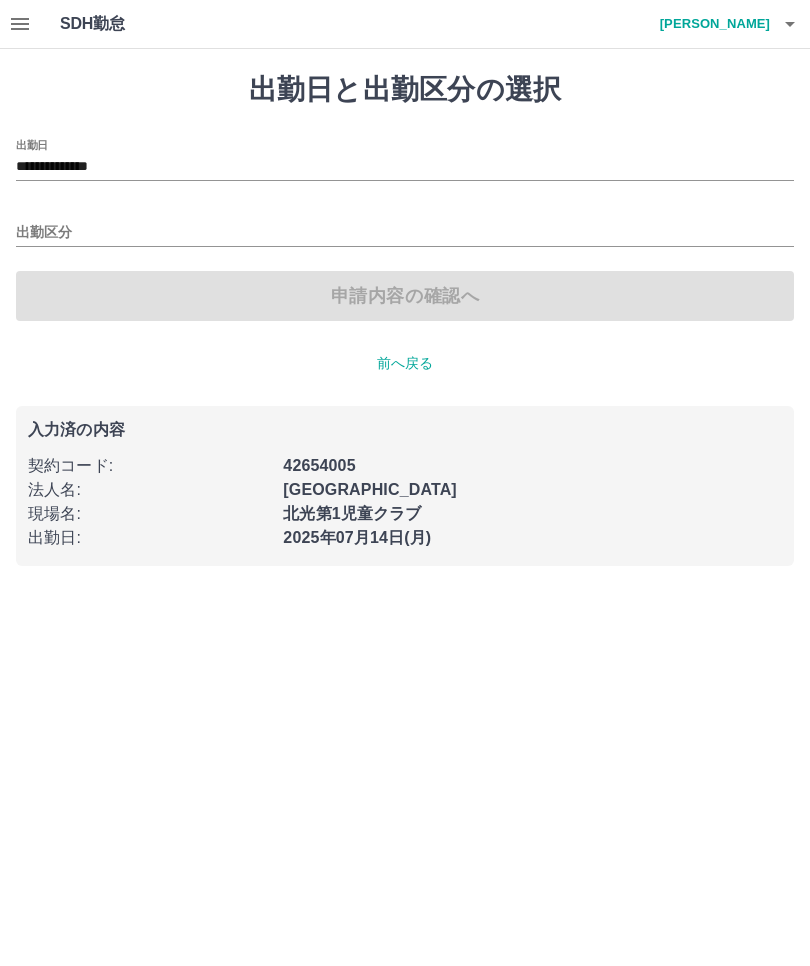 click at bounding box center (20, 24) 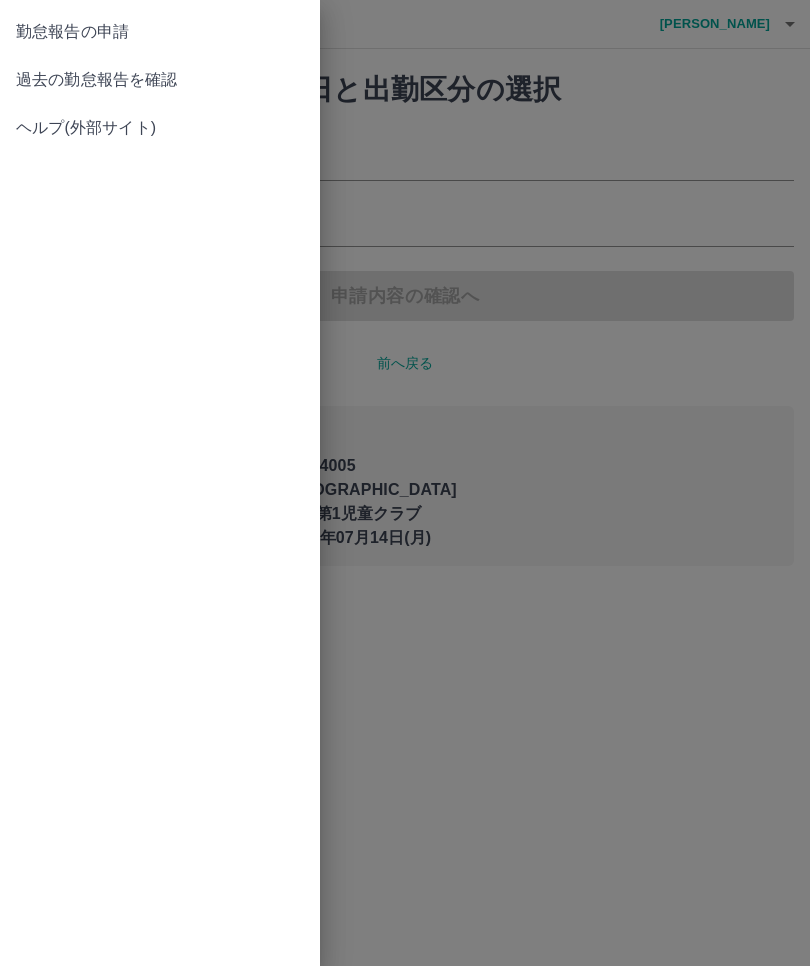 click on "勤怠報告の申請" at bounding box center [160, 32] 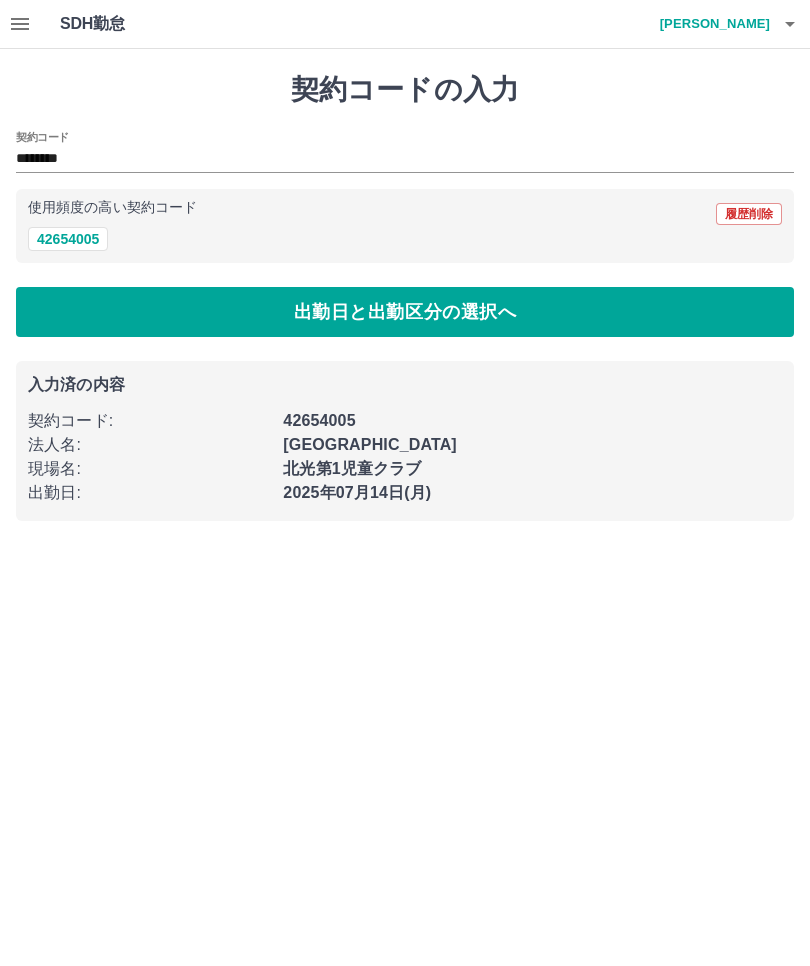 click on "出勤日と出勤区分の選択へ" at bounding box center (405, 312) 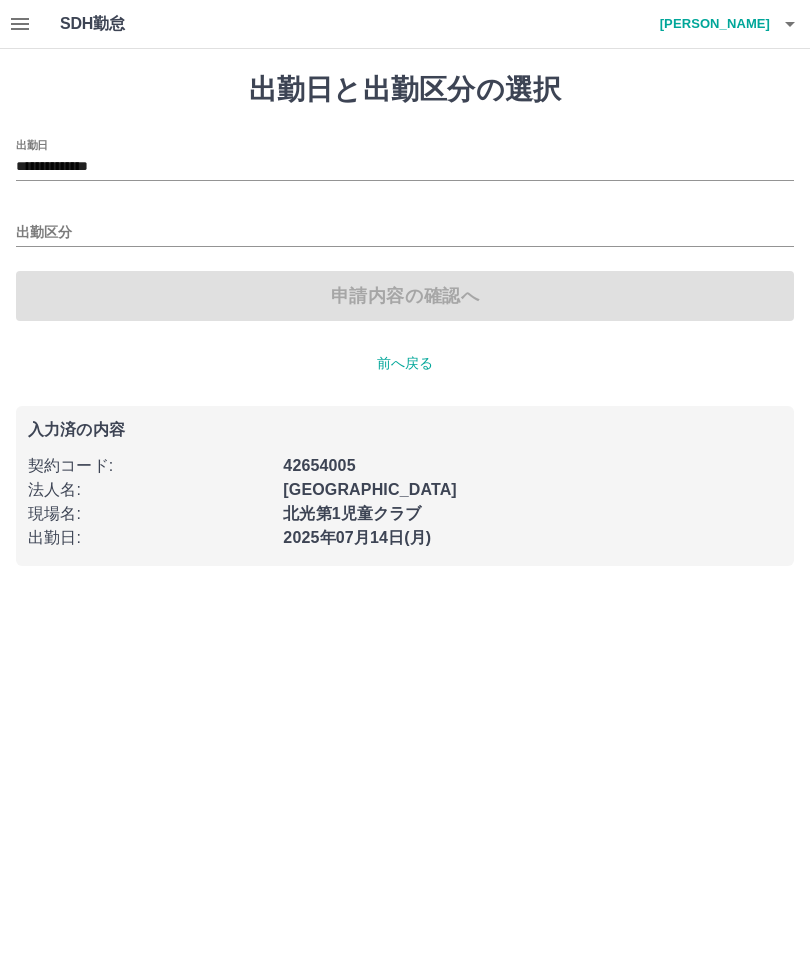 click 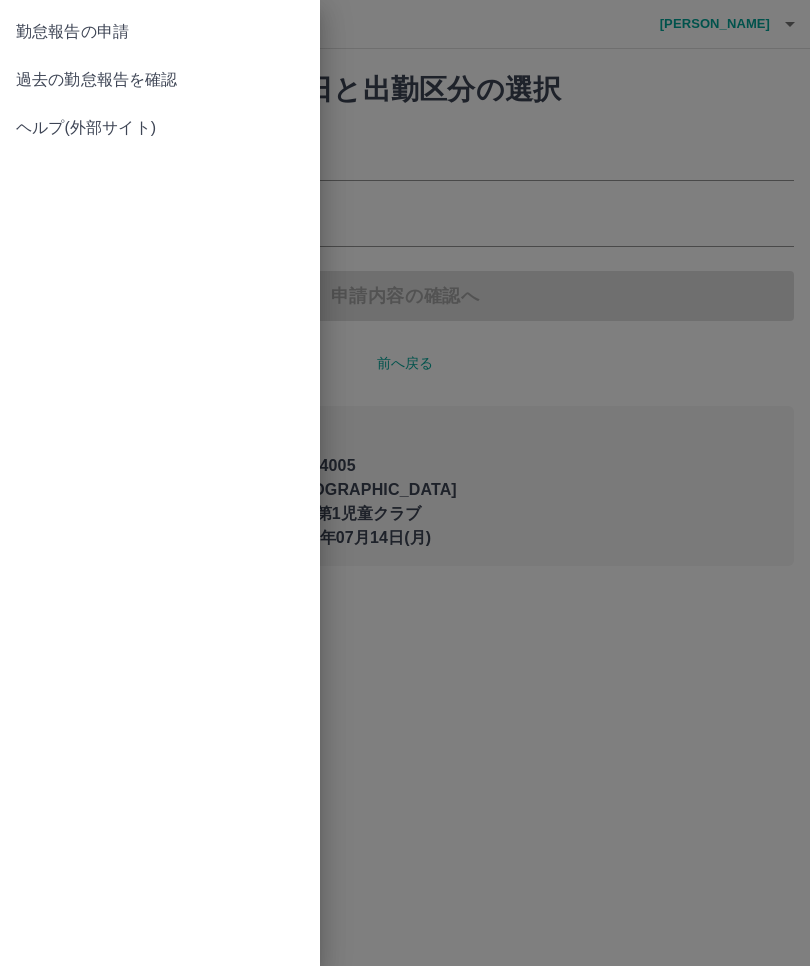 click on "過去の勤怠報告を確認" at bounding box center [160, 80] 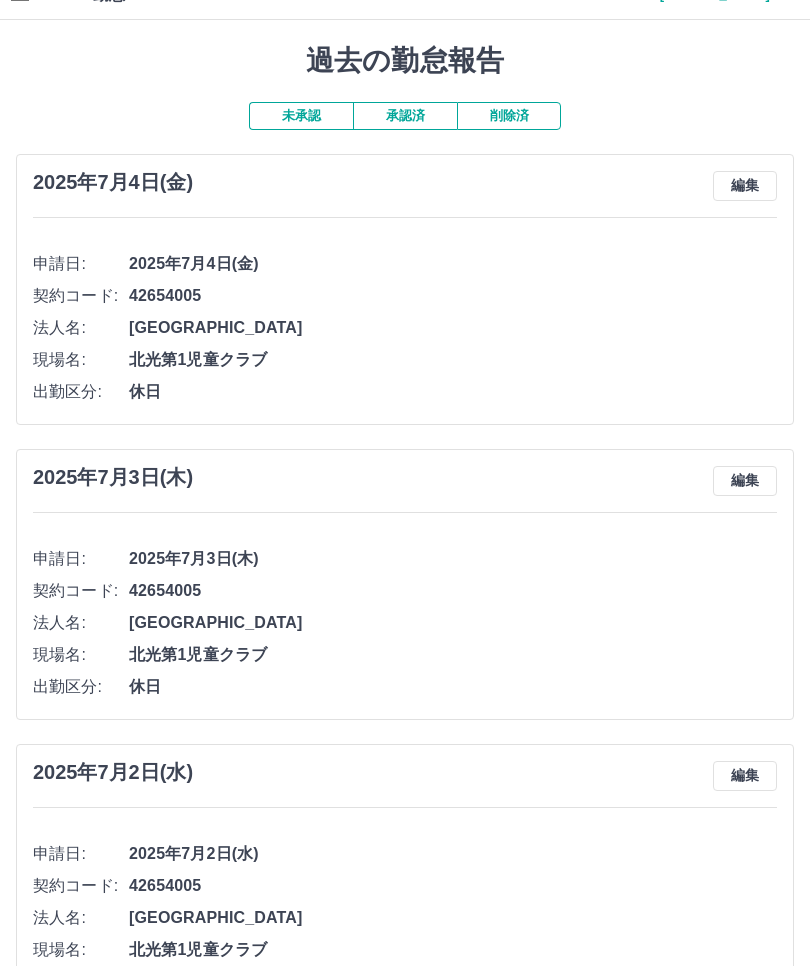 scroll, scrollTop: 0, scrollLeft: 0, axis: both 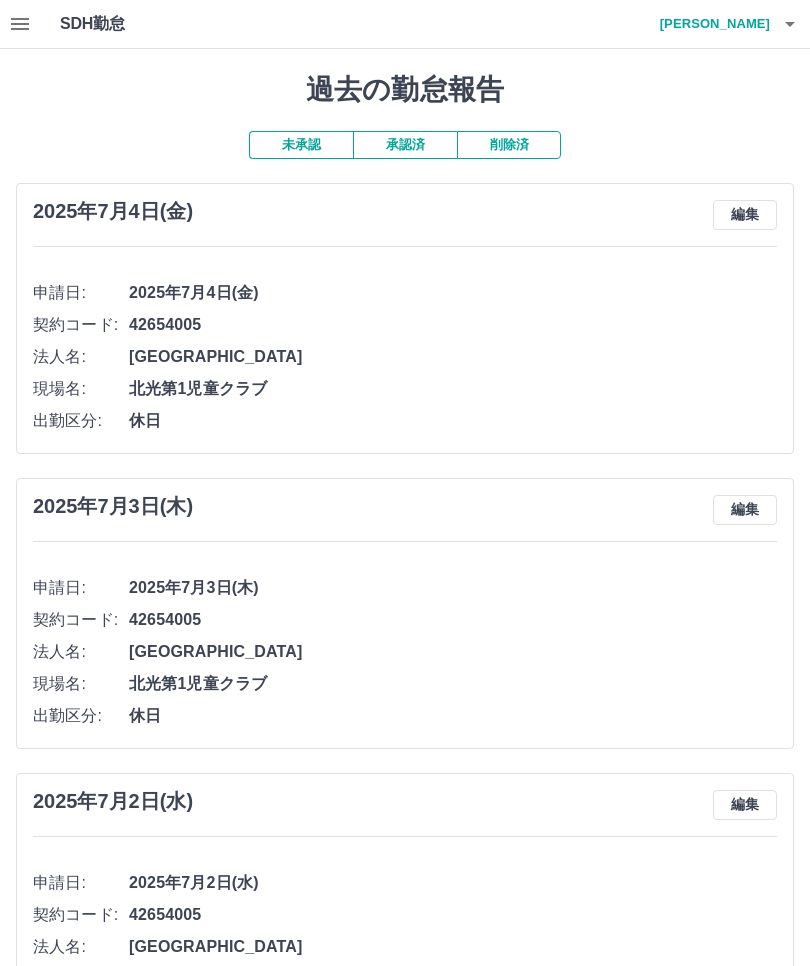 click on "編集" at bounding box center (745, 215) 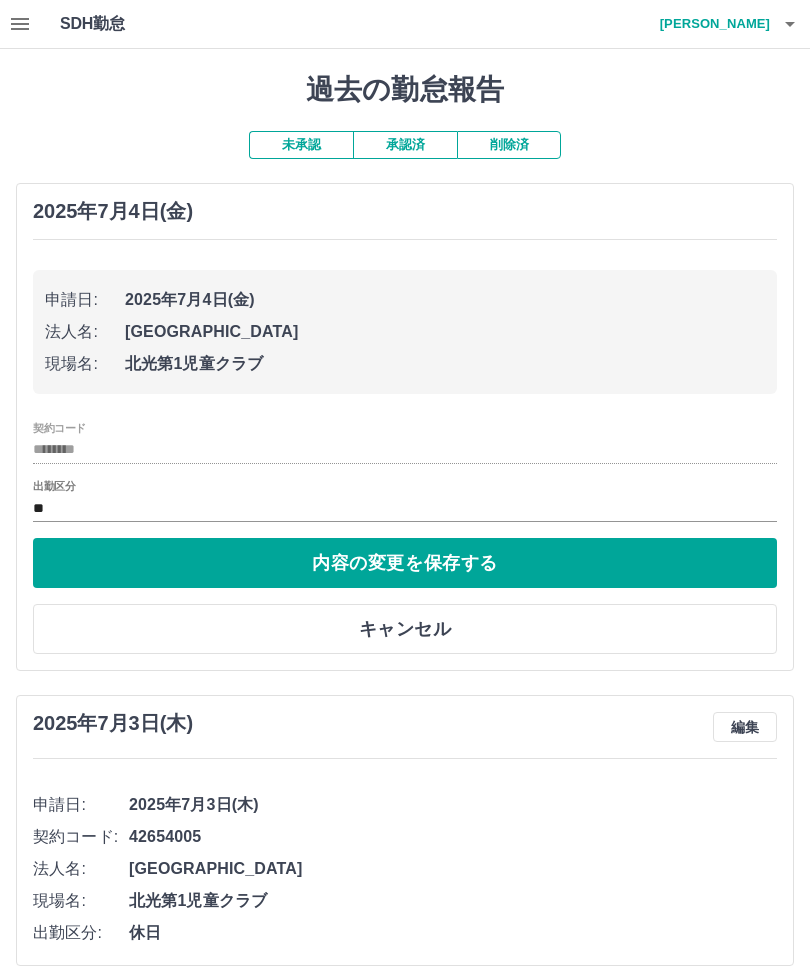 click on "**" at bounding box center (405, 508) 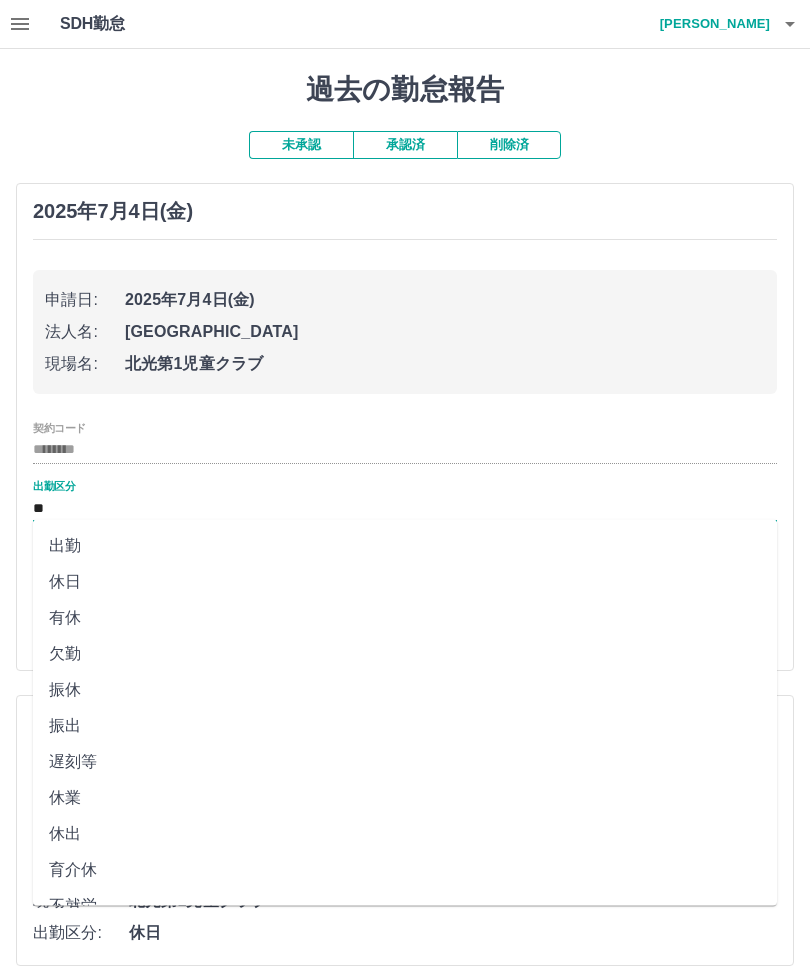 click on "出勤" at bounding box center [405, 546] 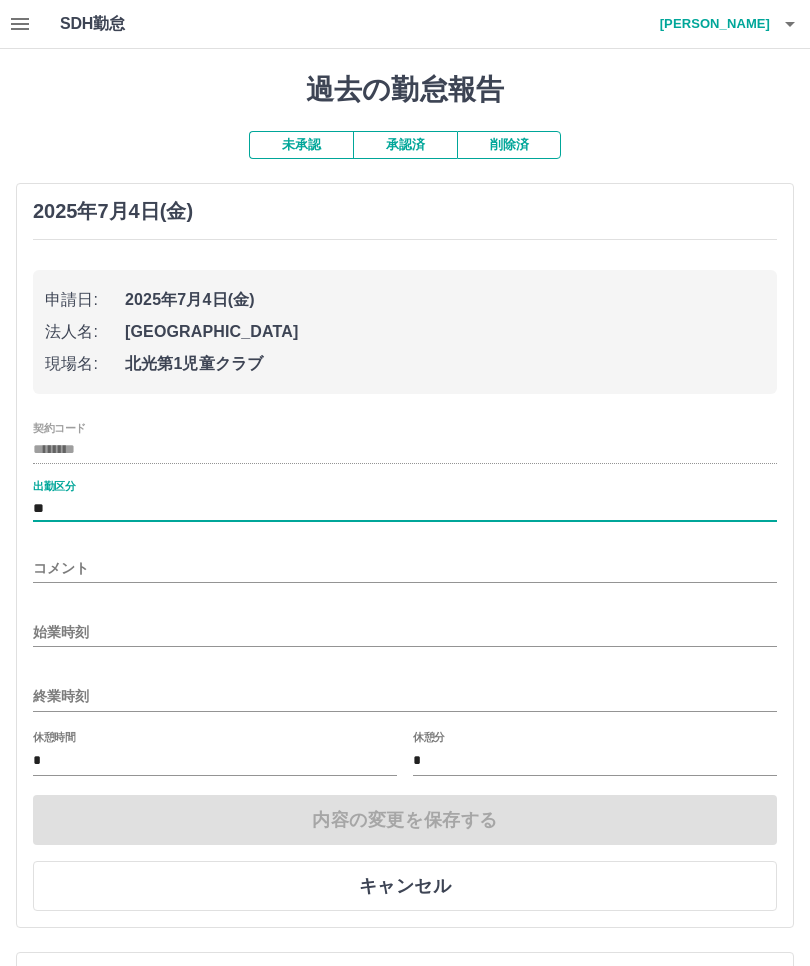 click on "始業時刻" at bounding box center (405, 632) 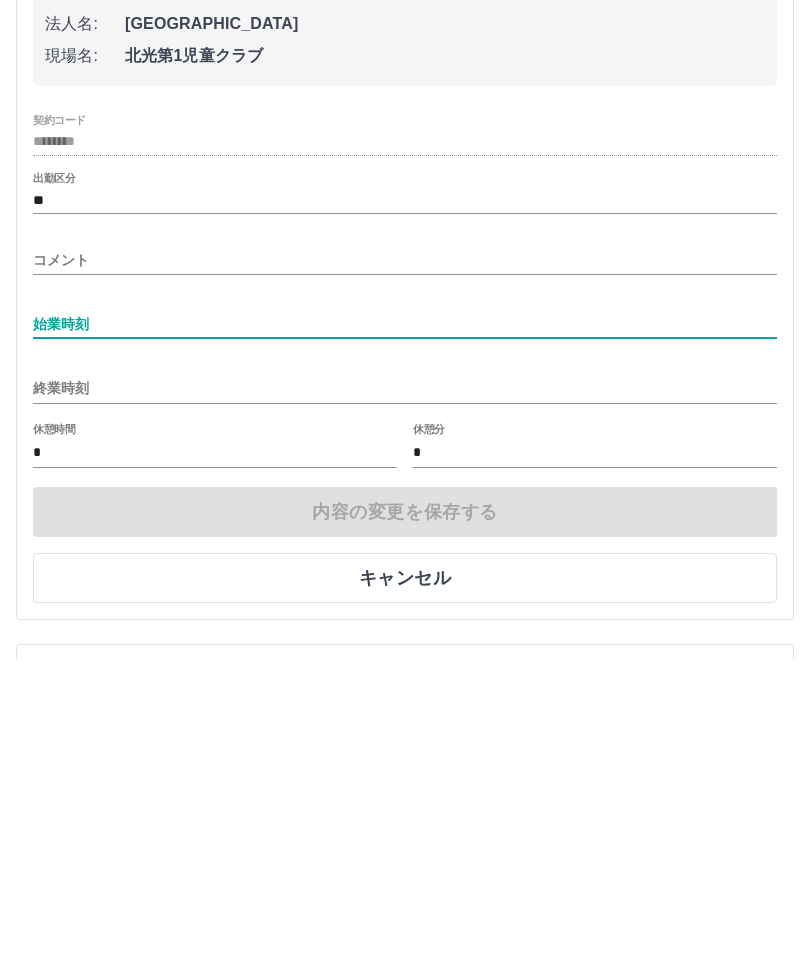 click on "始業時刻" at bounding box center [405, 632] 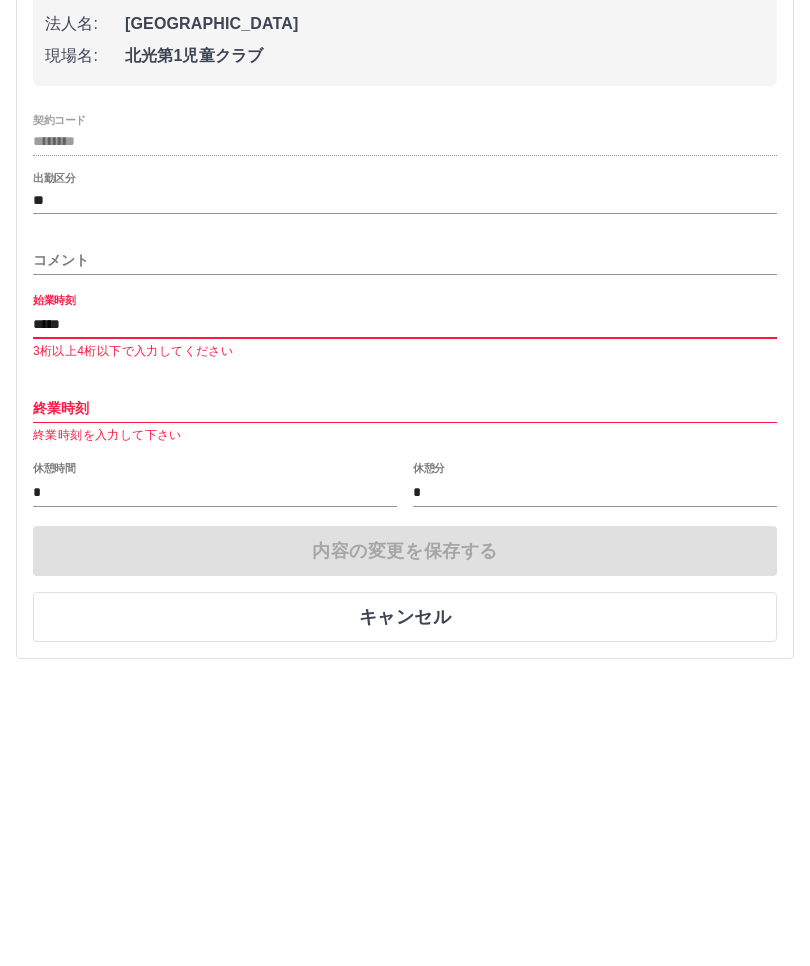 type on "*****" 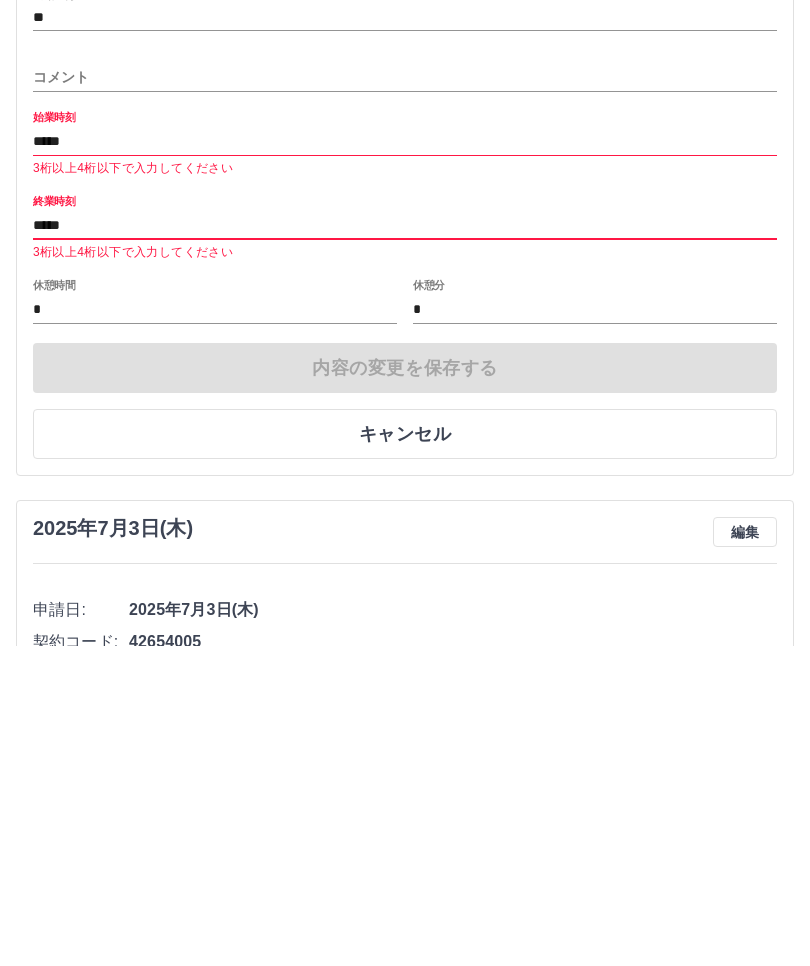 scroll, scrollTop: 196, scrollLeft: 0, axis: vertical 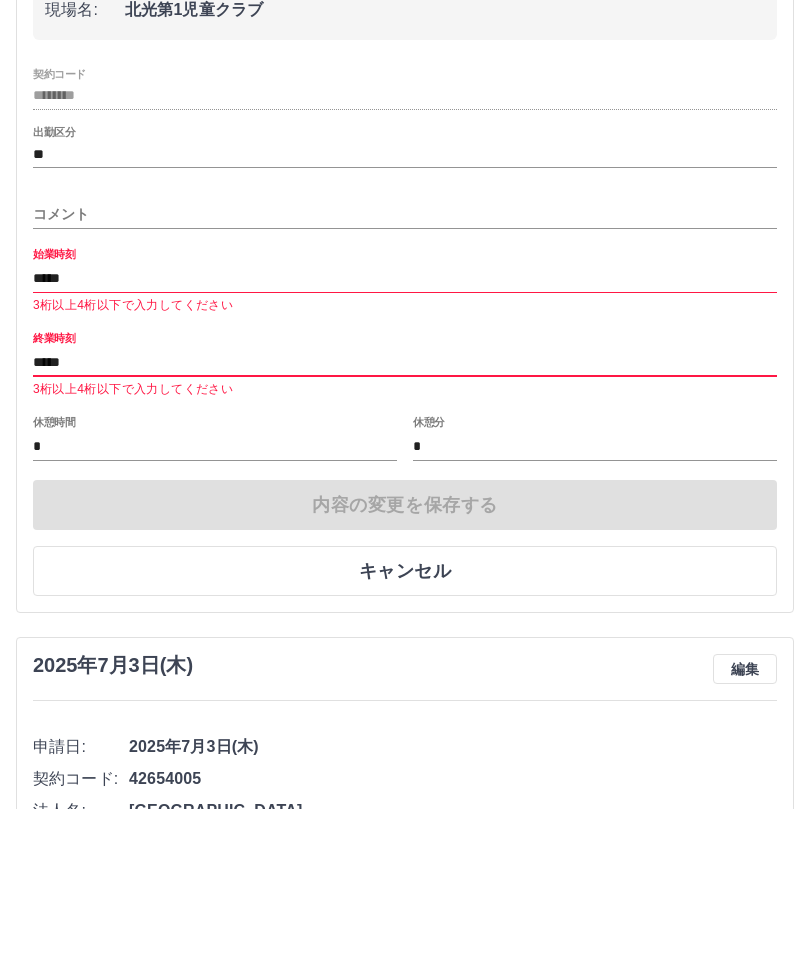 type on "*****" 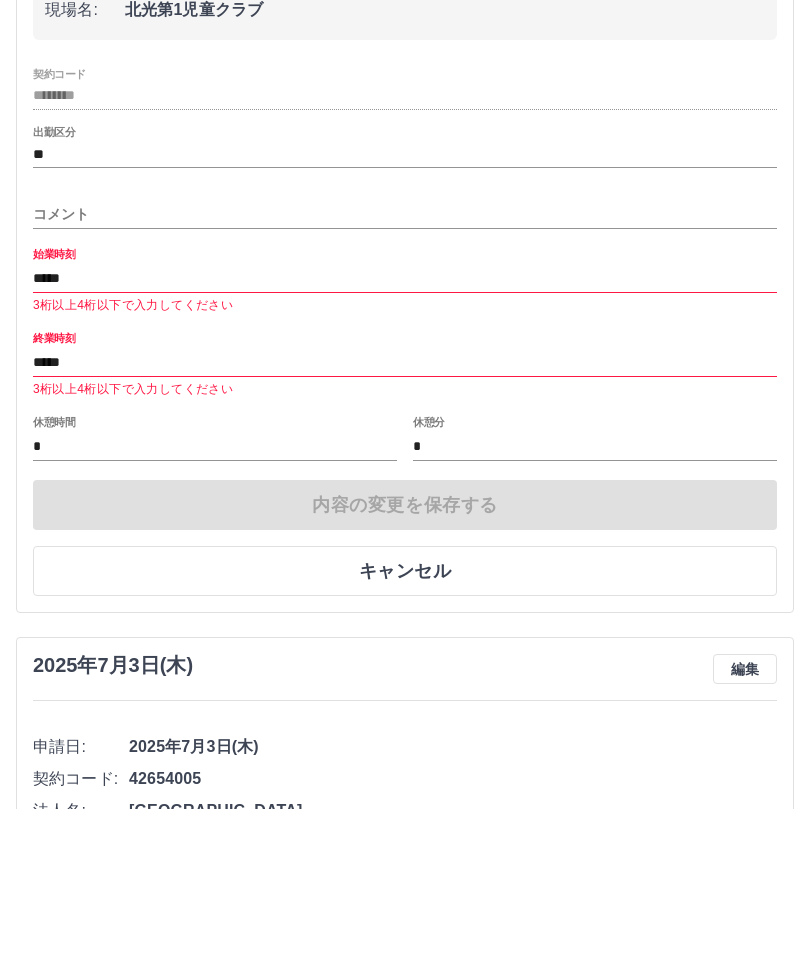 scroll, scrollTop: 354, scrollLeft: 0, axis: vertical 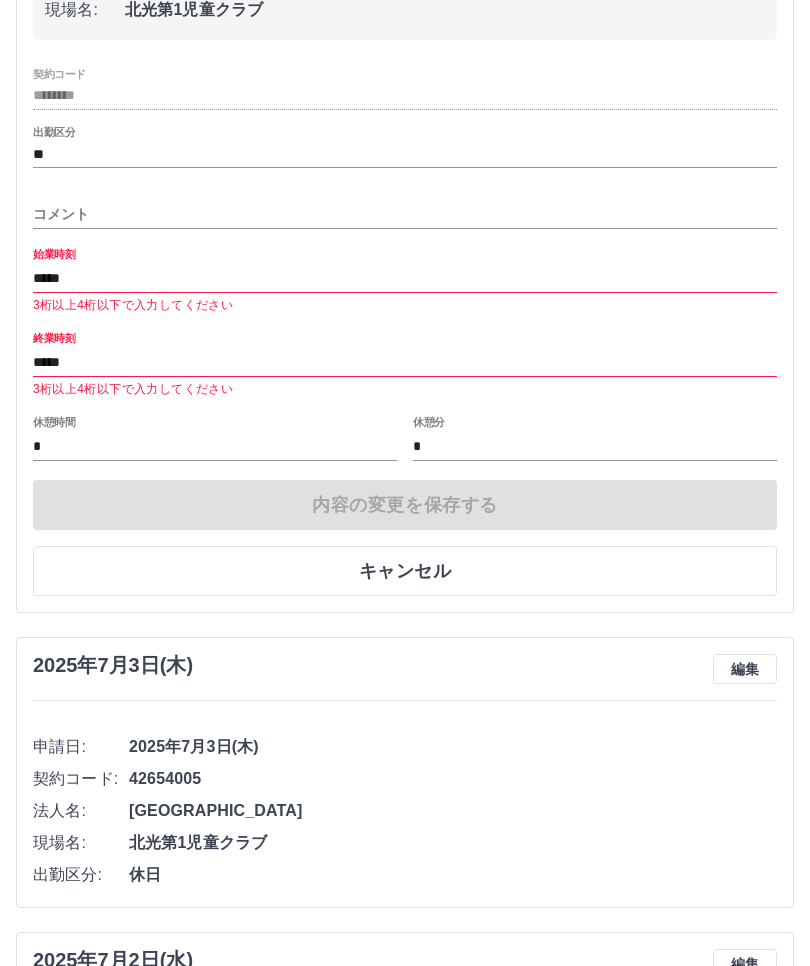 click on "内容の変更を保存する キャンセル" at bounding box center [405, 538] 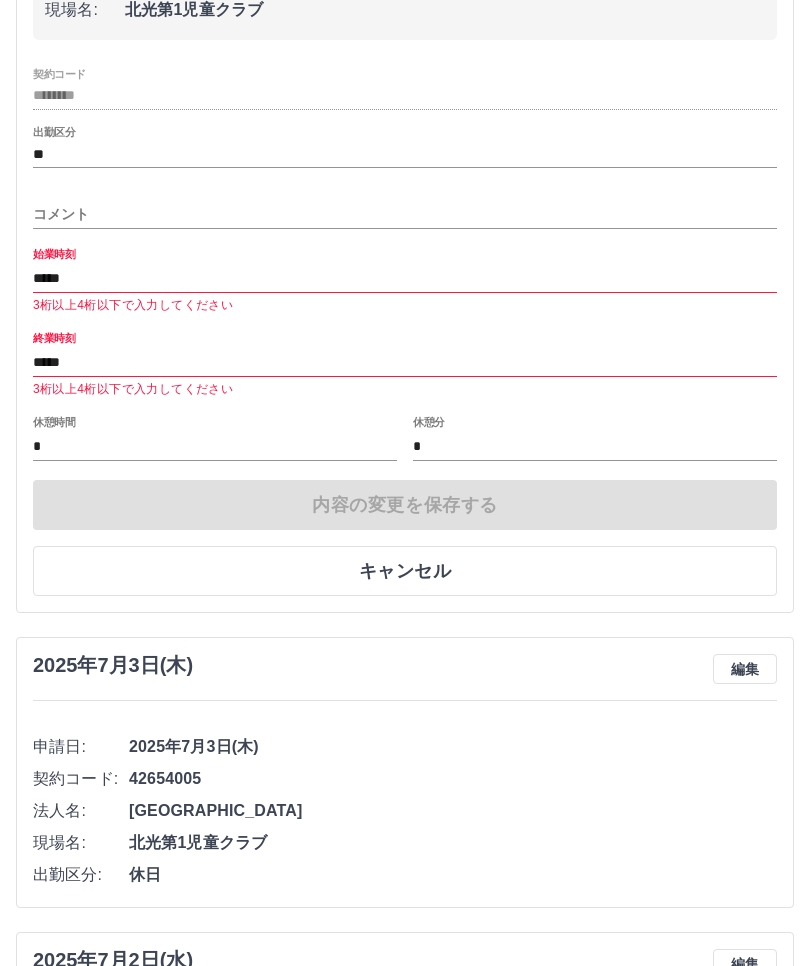 click on "*****" at bounding box center (405, 278) 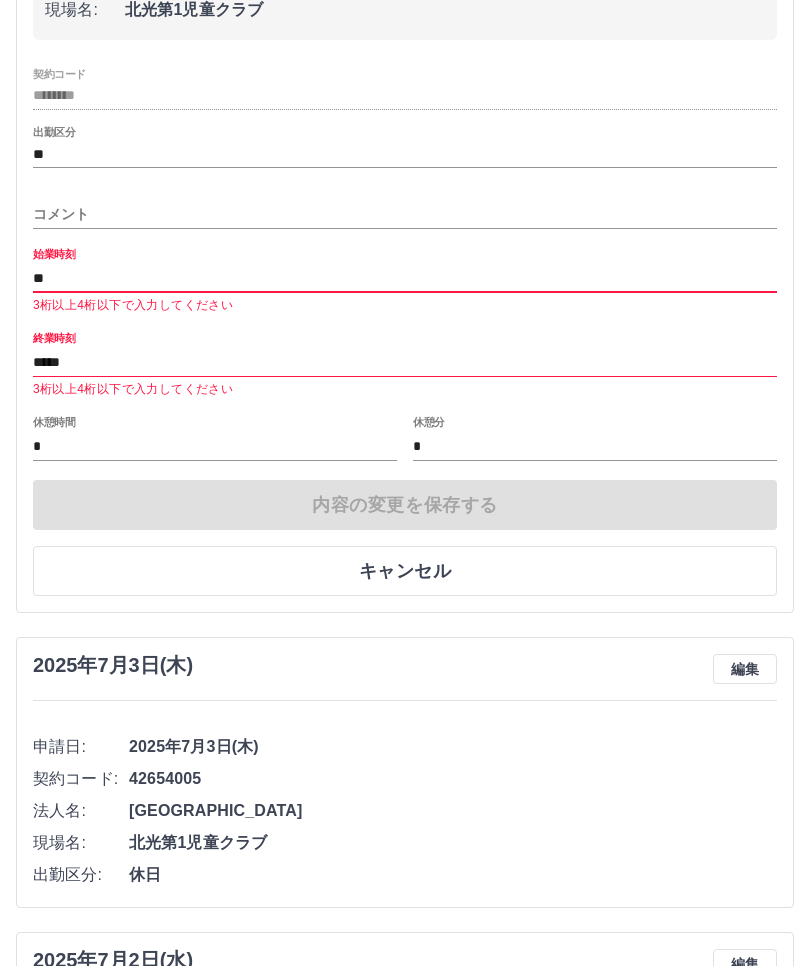 type on "*" 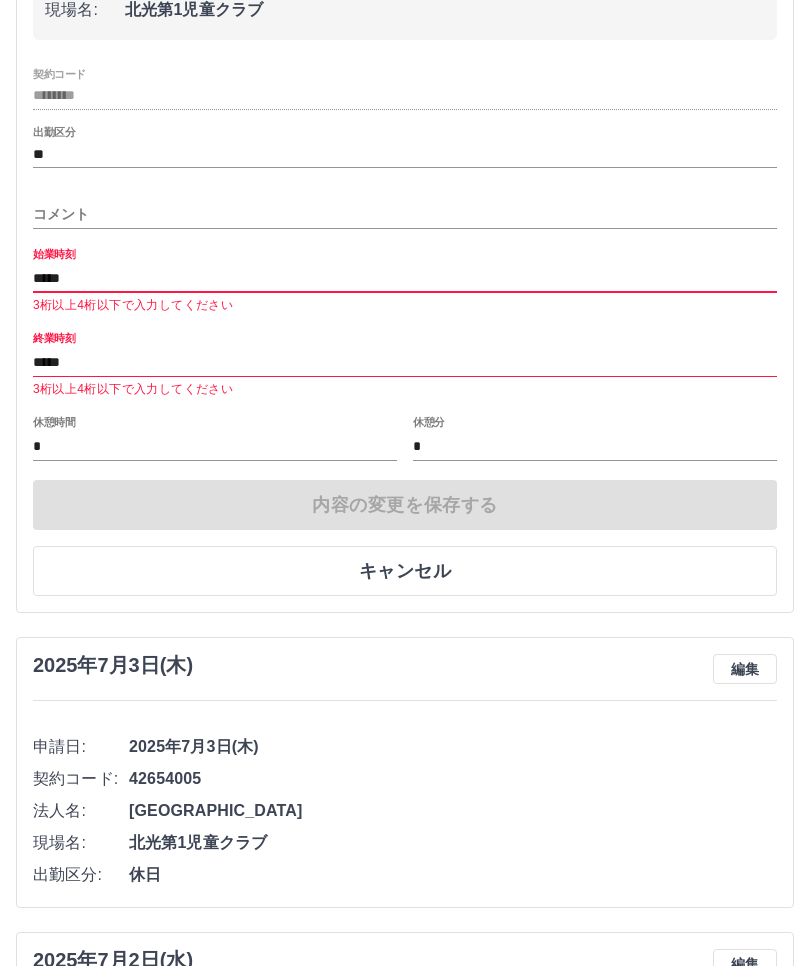 type on "*****" 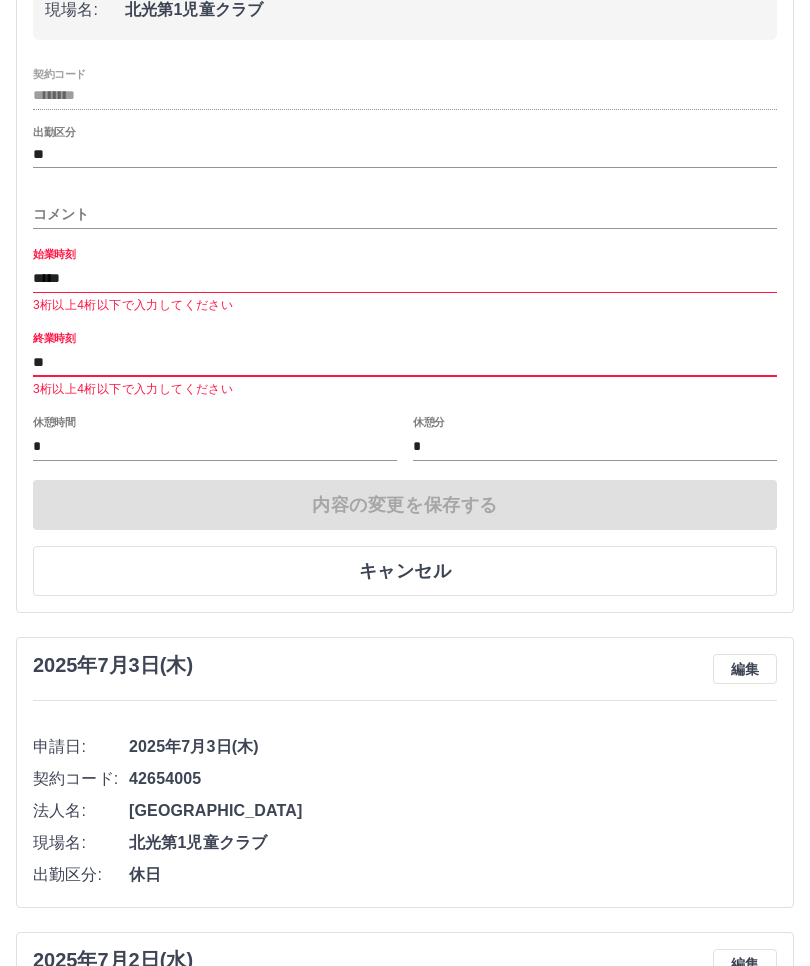 type on "*" 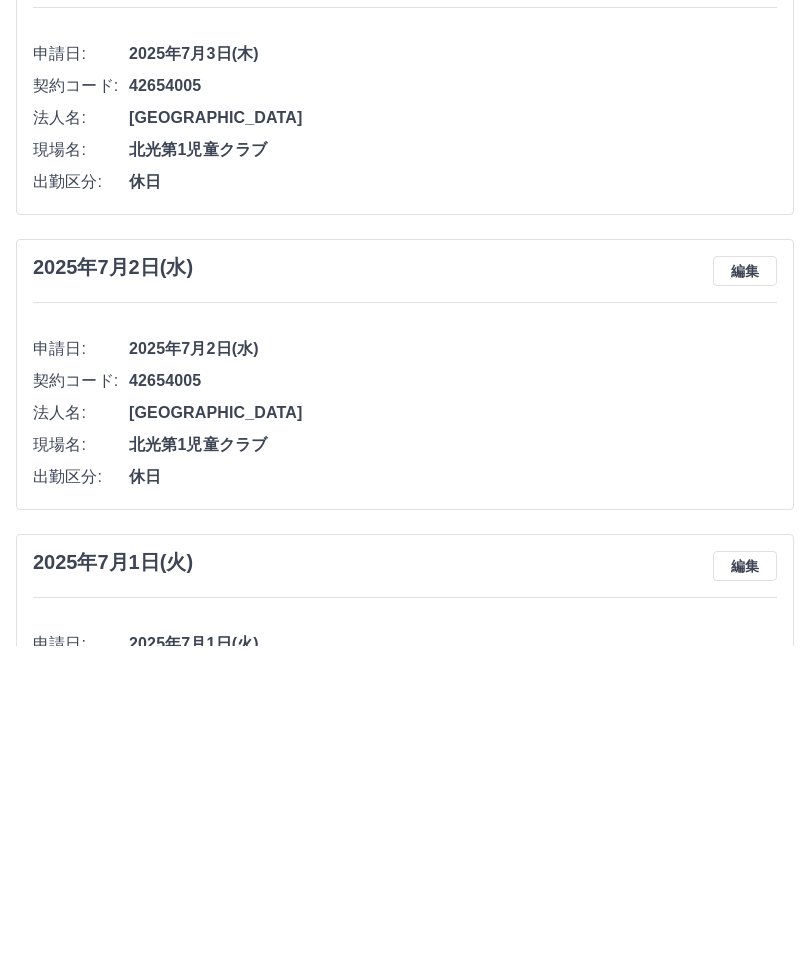 scroll, scrollTop: 727, scrollLeft: 0, axis: vertical 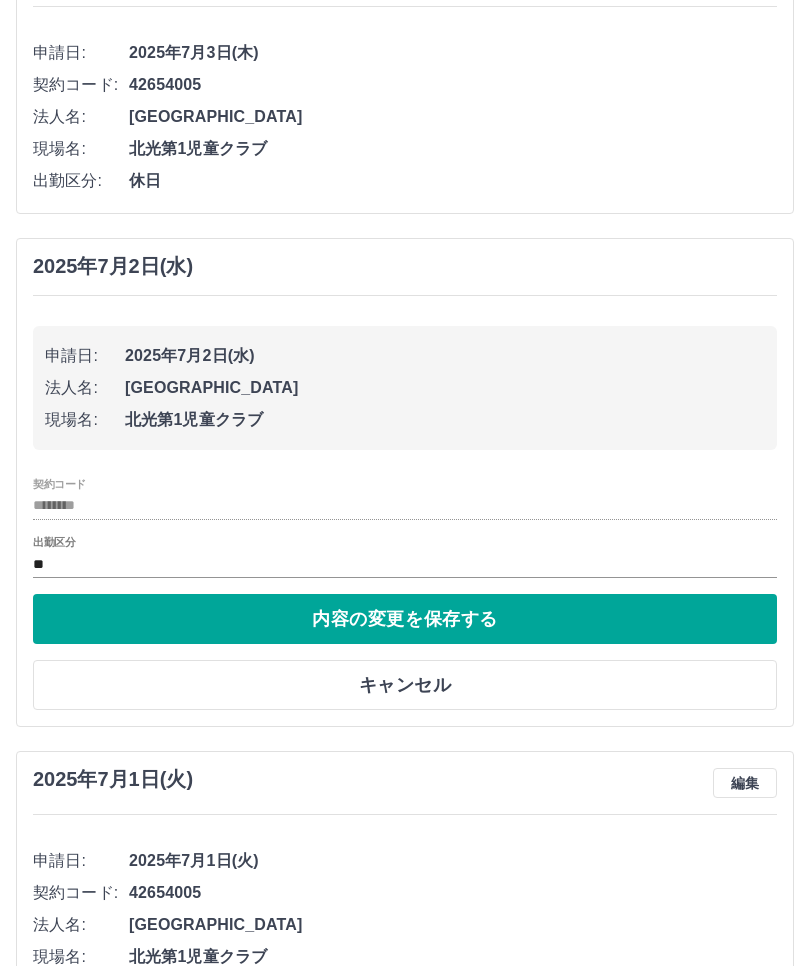 click on "**" at bounding box center (405, -540) 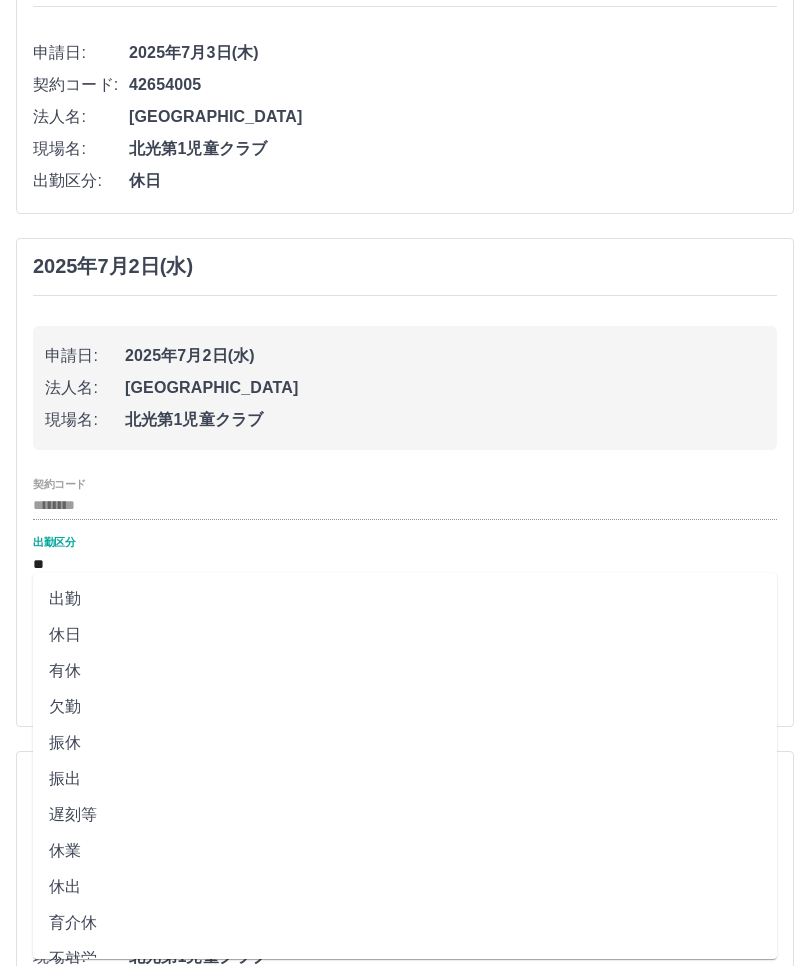 click on "出勤" at bounding box center [405, 599] 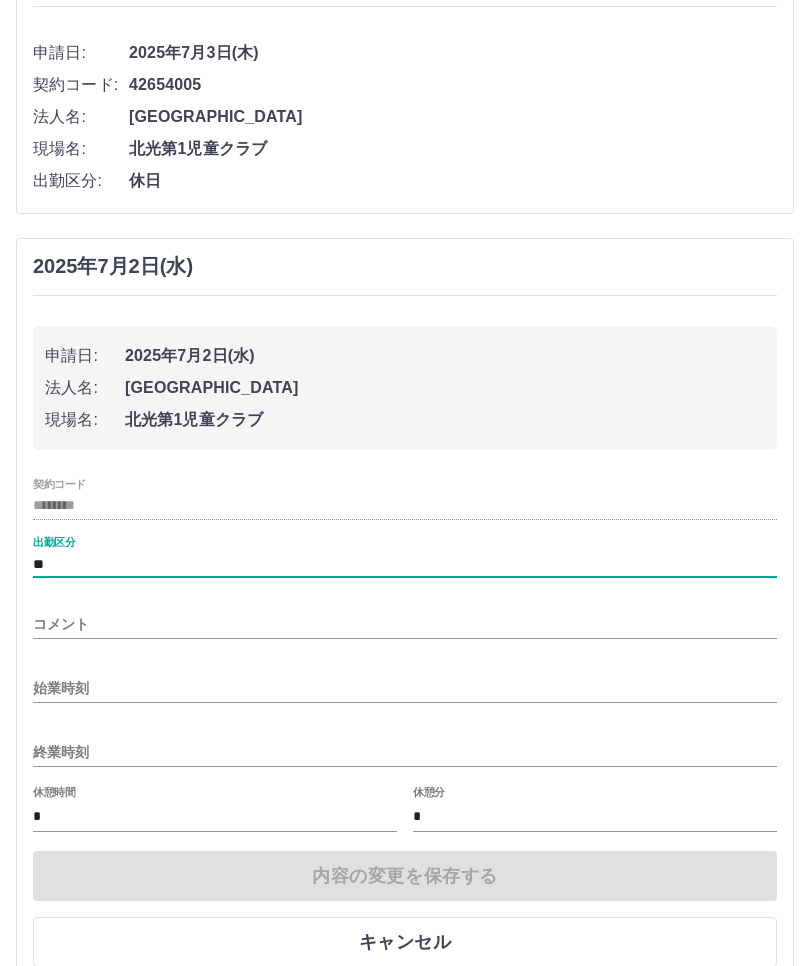 click on "始業時刻" at bounding box center [405, -416] 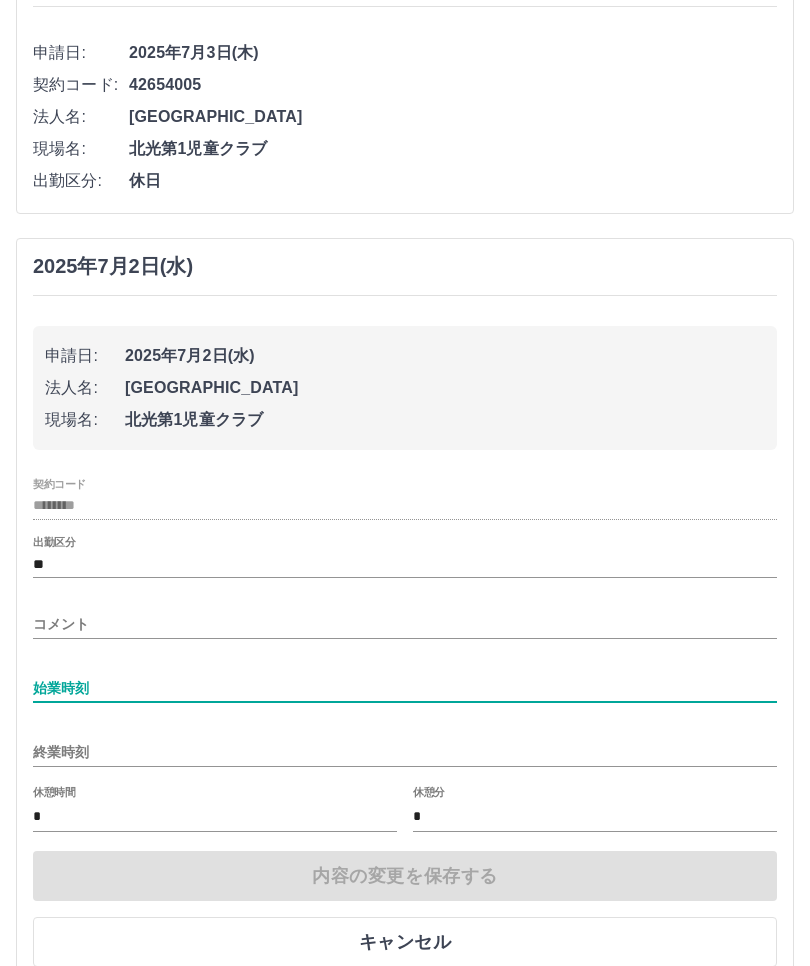 scroll, scrollTop: 1054, scrollLeft: 0, axis: vertical 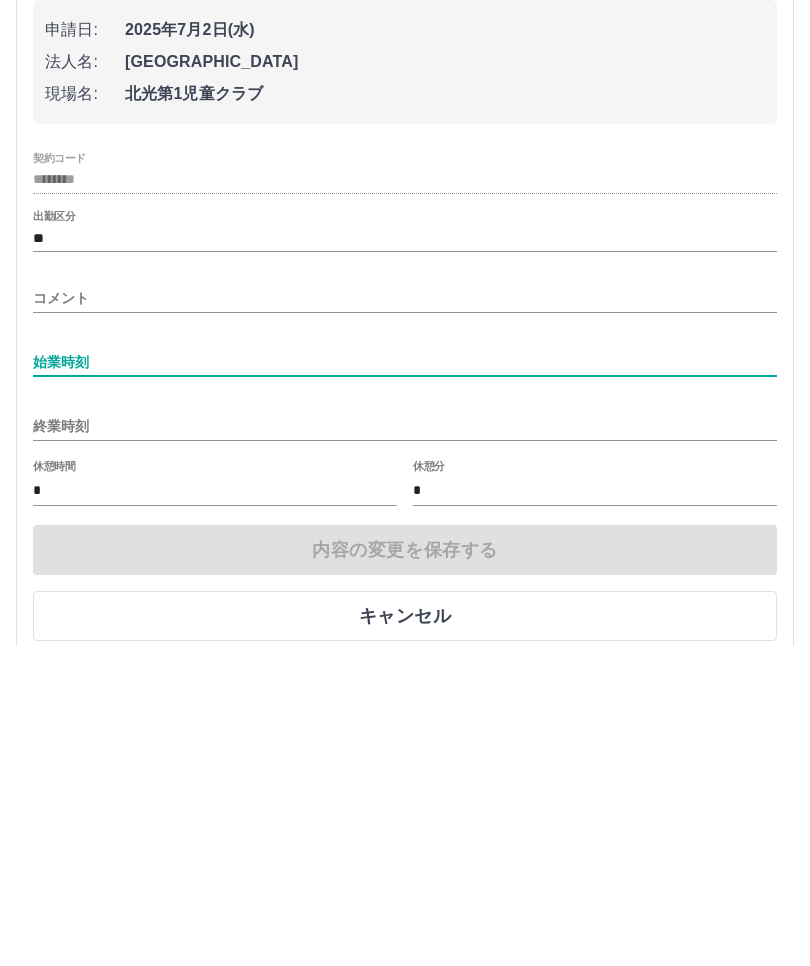 click on "始業時刻" at bounding box center [405, 682] 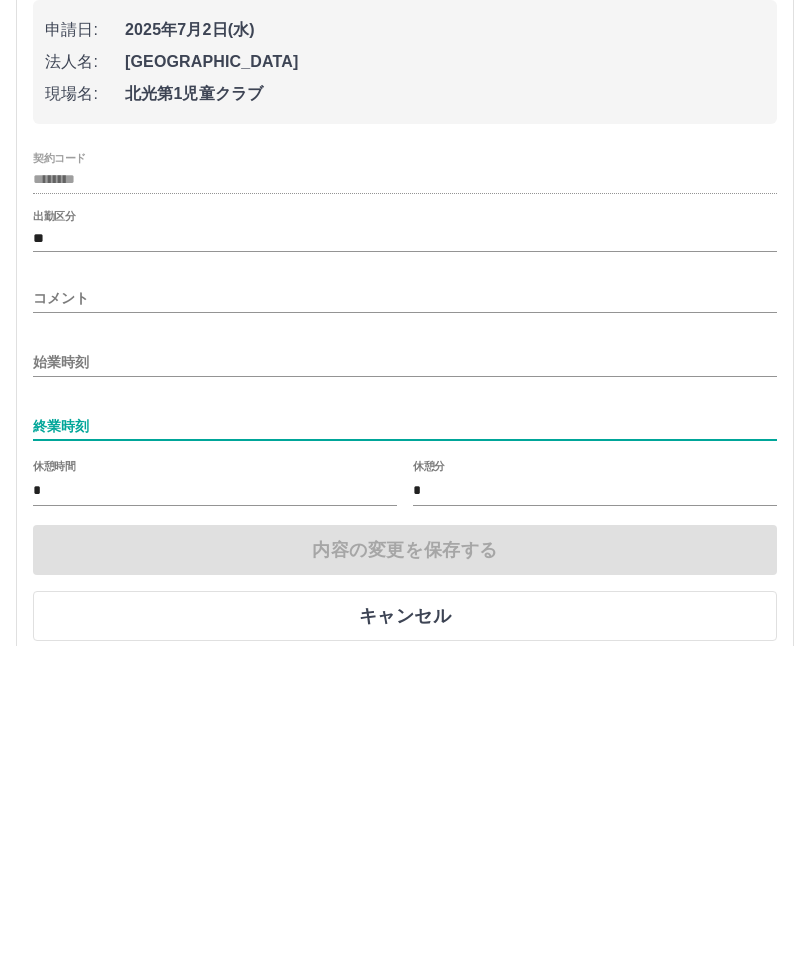 click on "始業時刻" at bounding box center (405, -422) 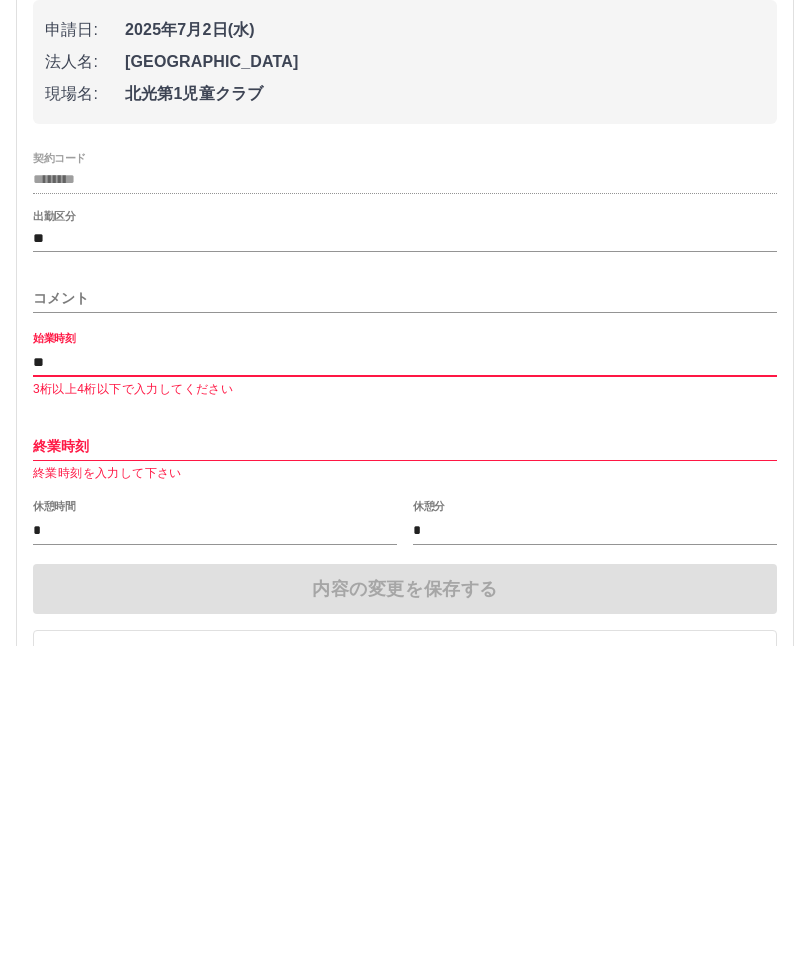 type on "*" 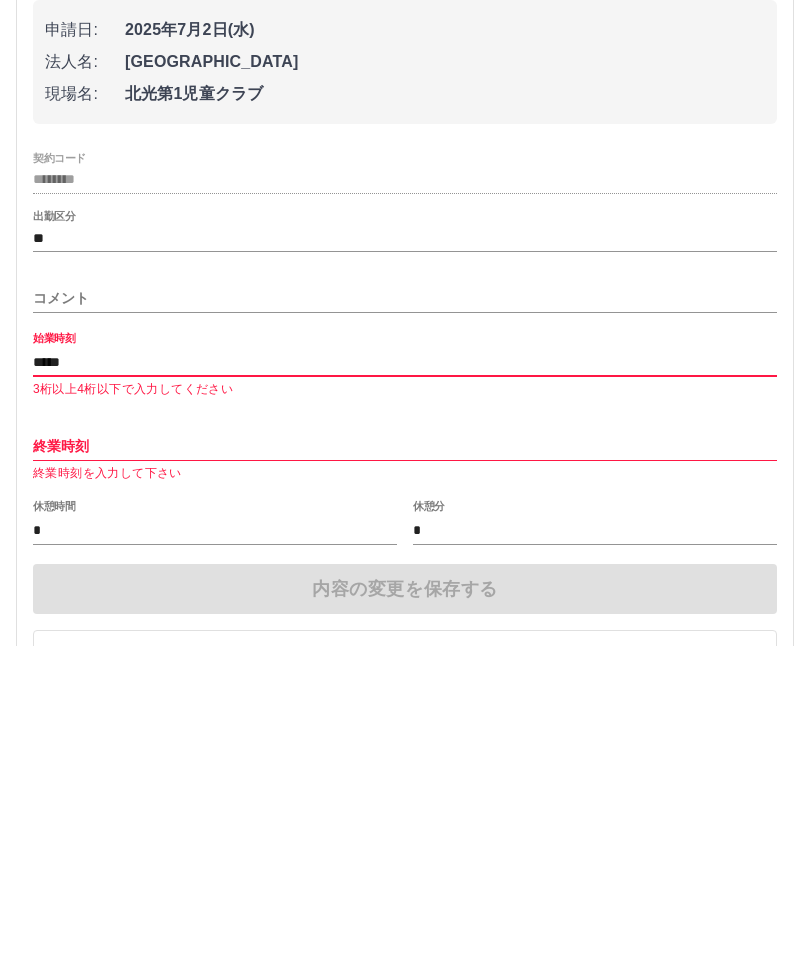 type on "*****" 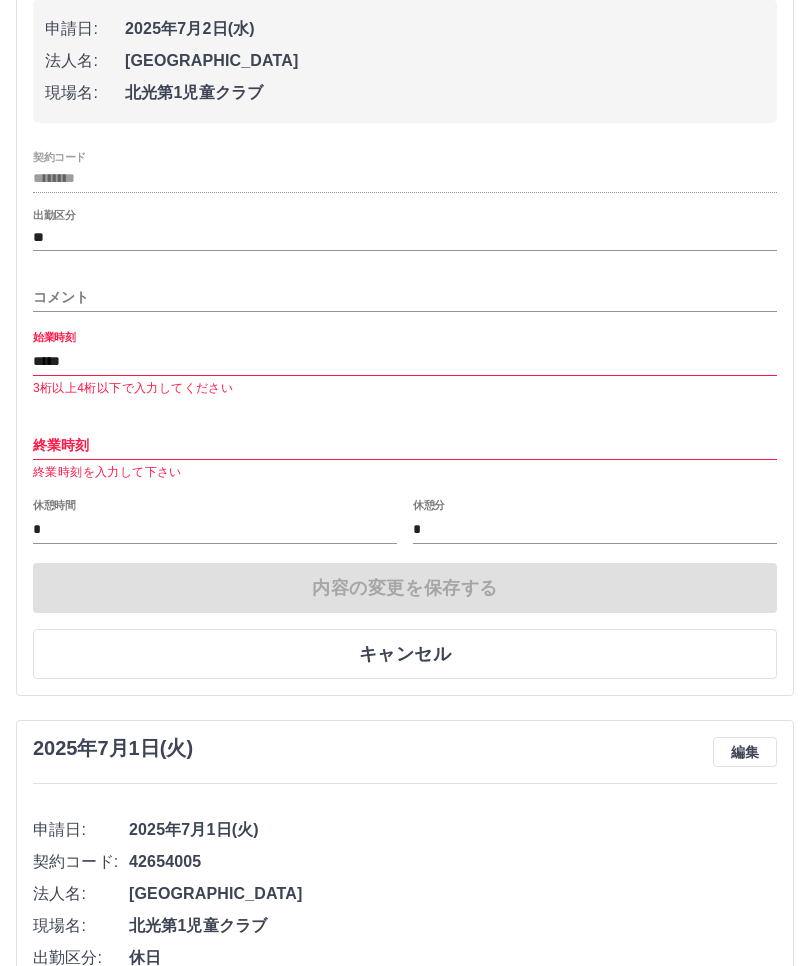 click on "終業時刻" at bounding box center [405, -659] 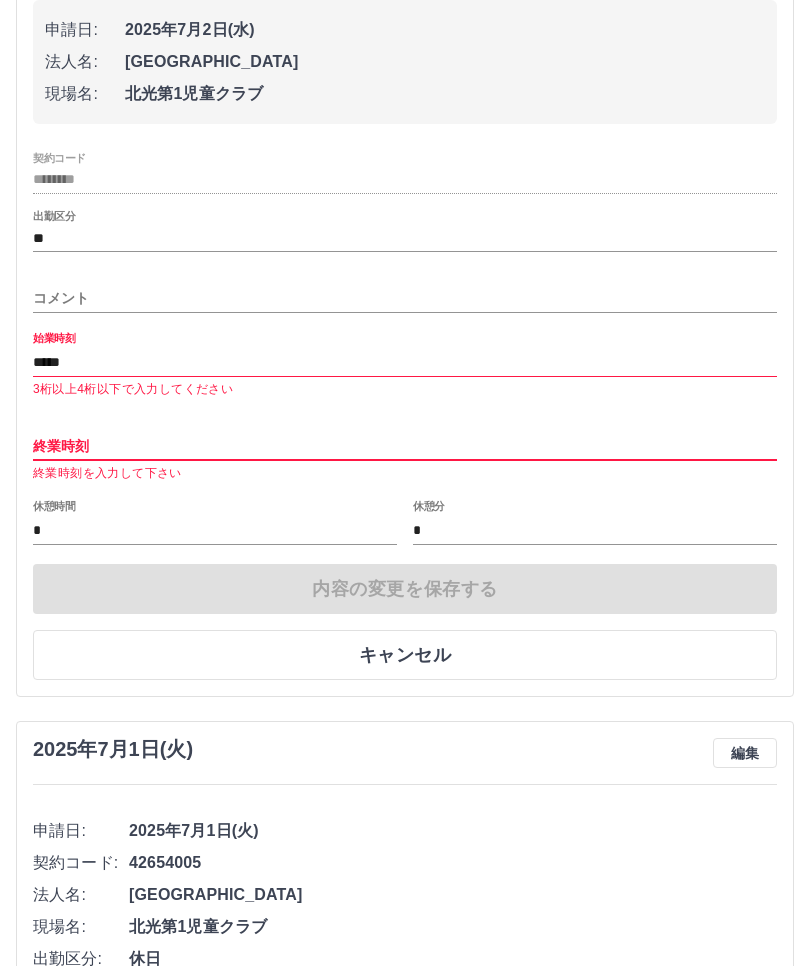 click on "終業時刻" at bounding box center (405, 446) 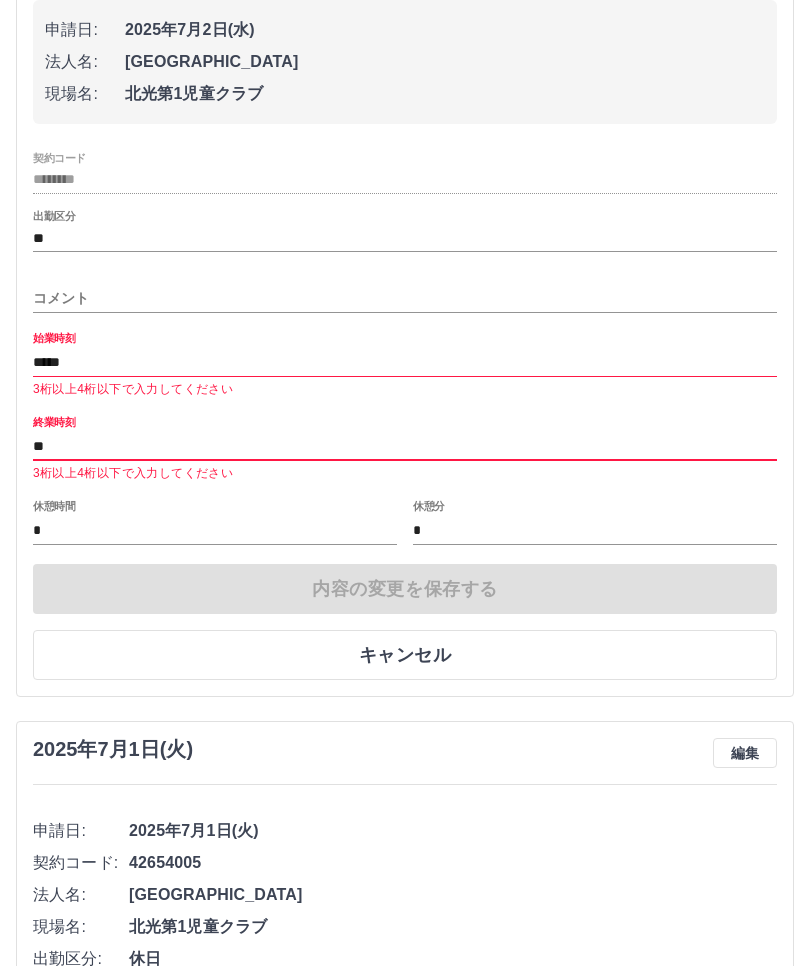 type on "*" 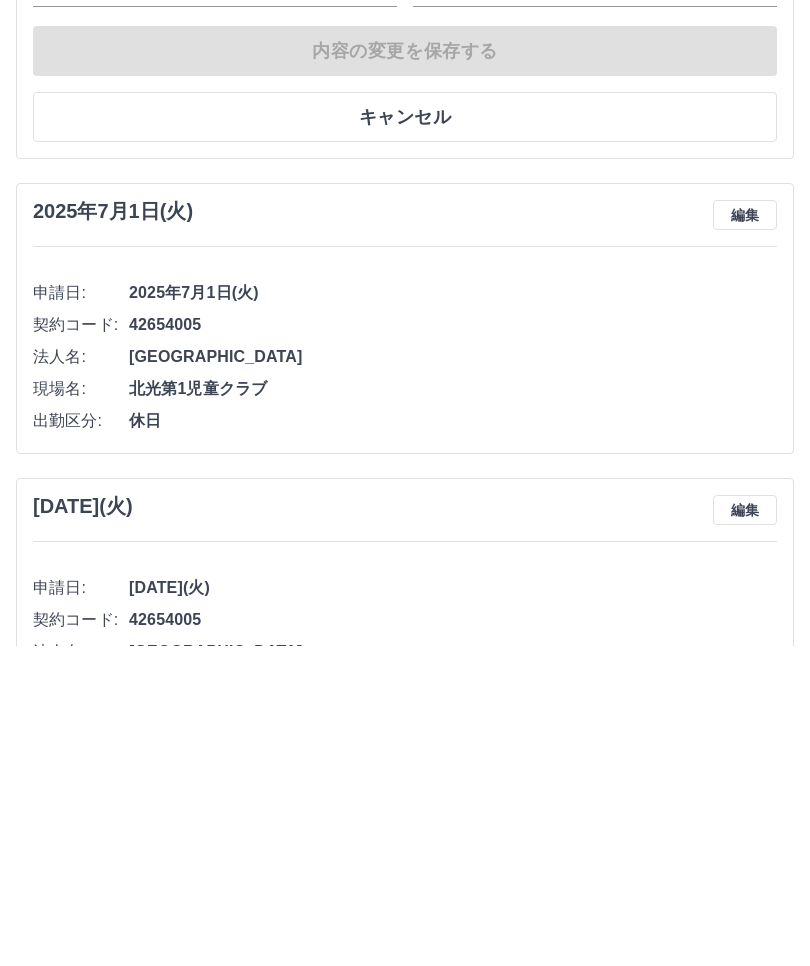scroll, scrollTop: 1593, scrollLeft: 0, axis: vertical 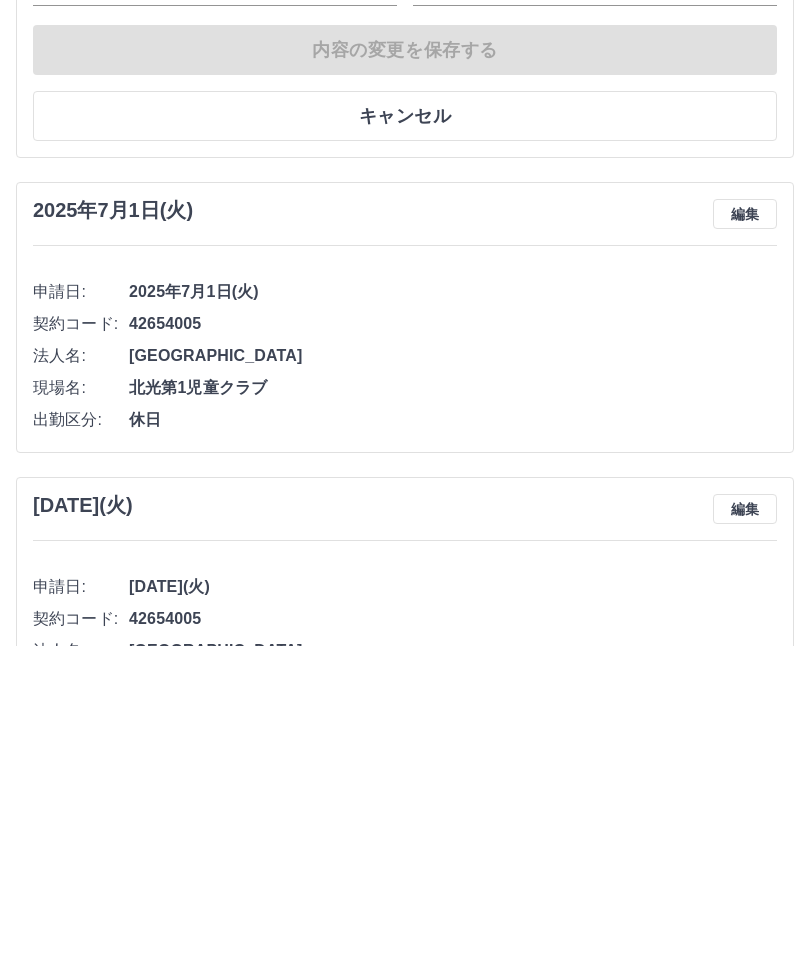 type on "*****" 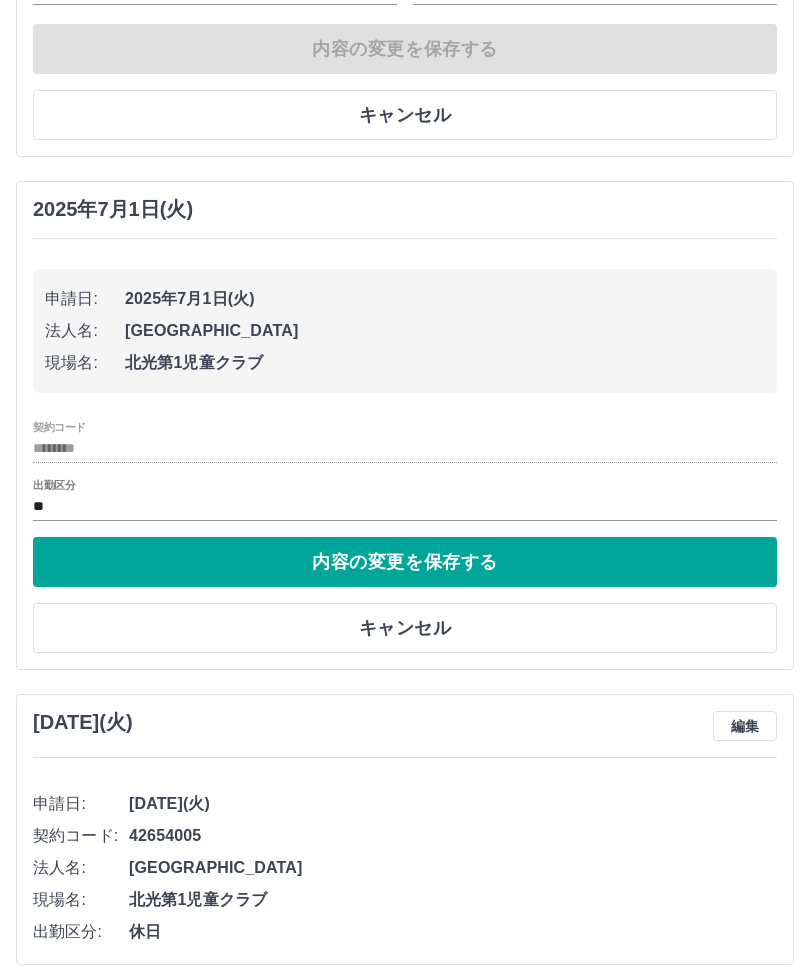 click on "**" at bounding box center (405, -1406) 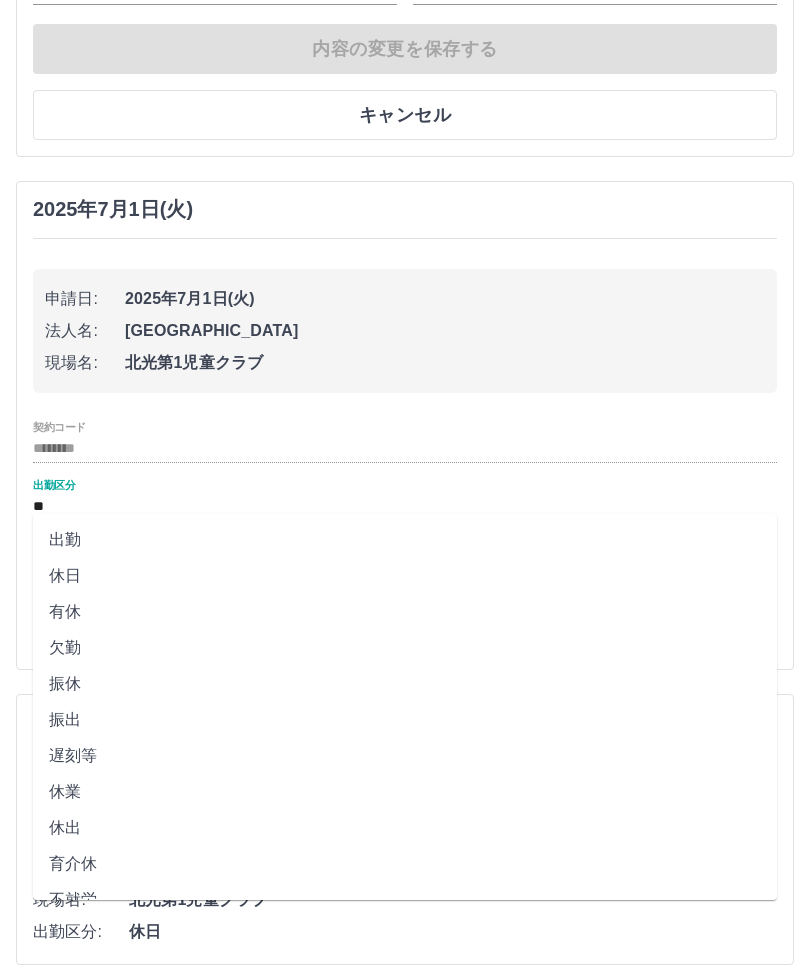 click on "出勤" at bounding box center (405, 540) 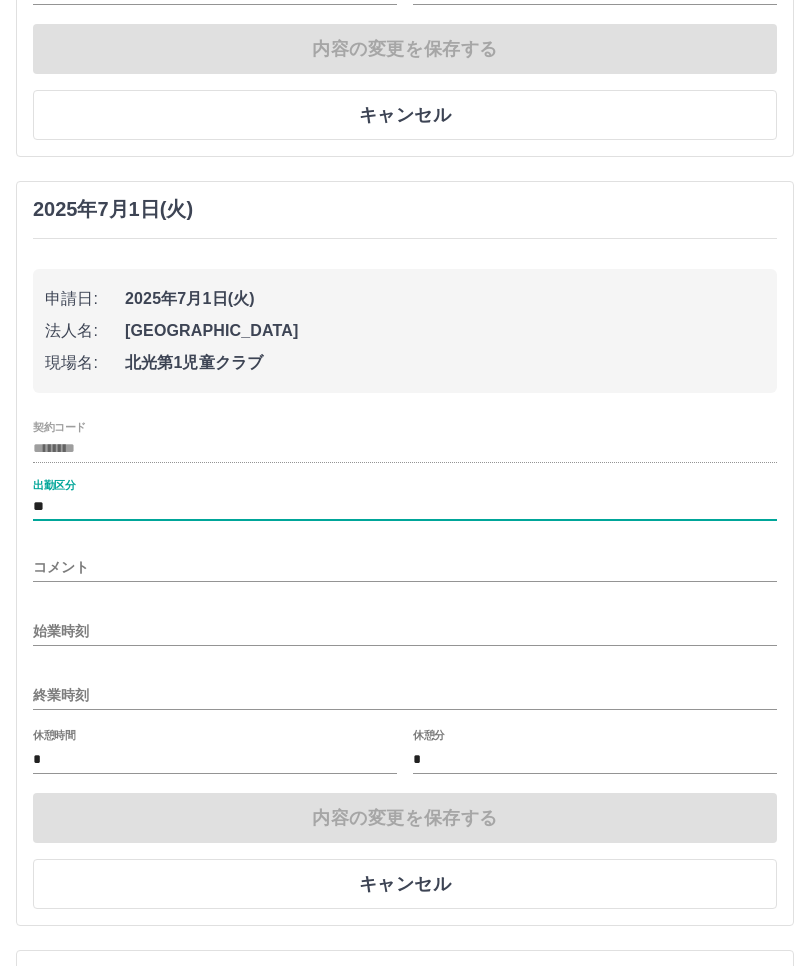 type on "**" 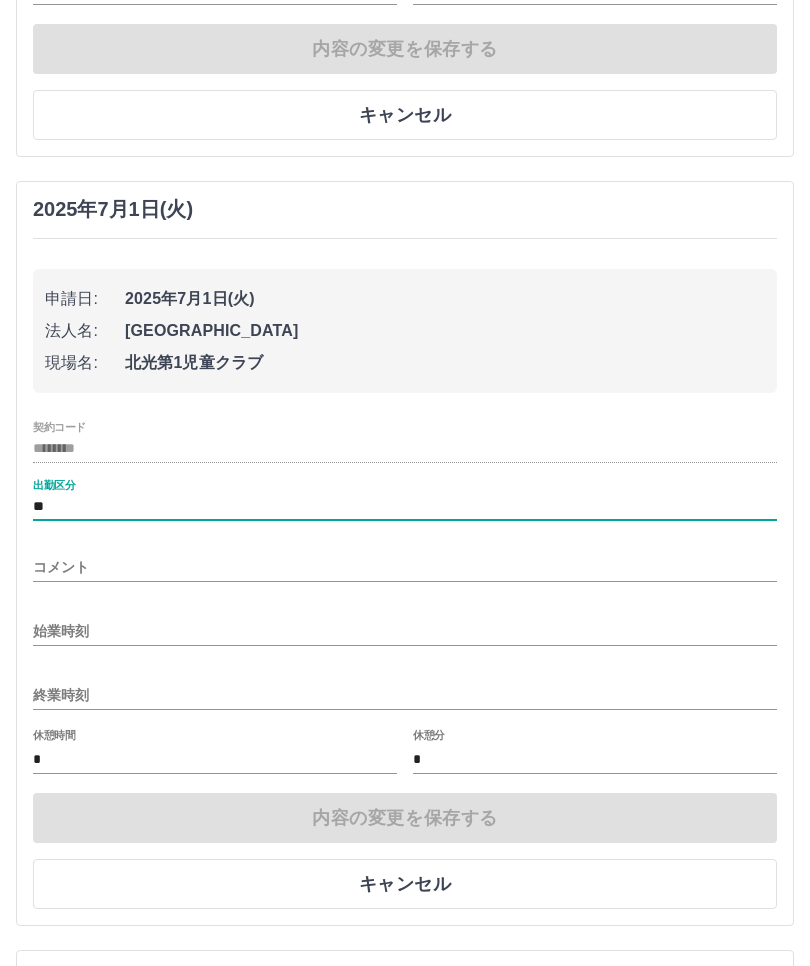 click on "コメント" at bounding box center [405, -1346] 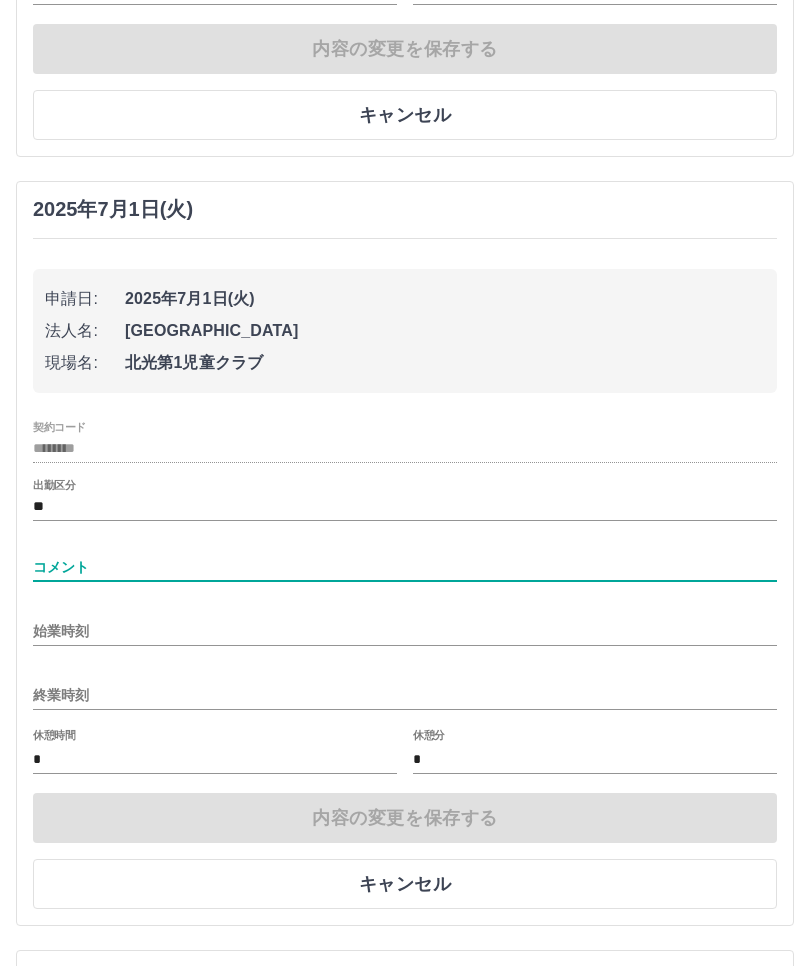 scroll, scrollTop: 1913, scrollLeft: 0, axis: vertical 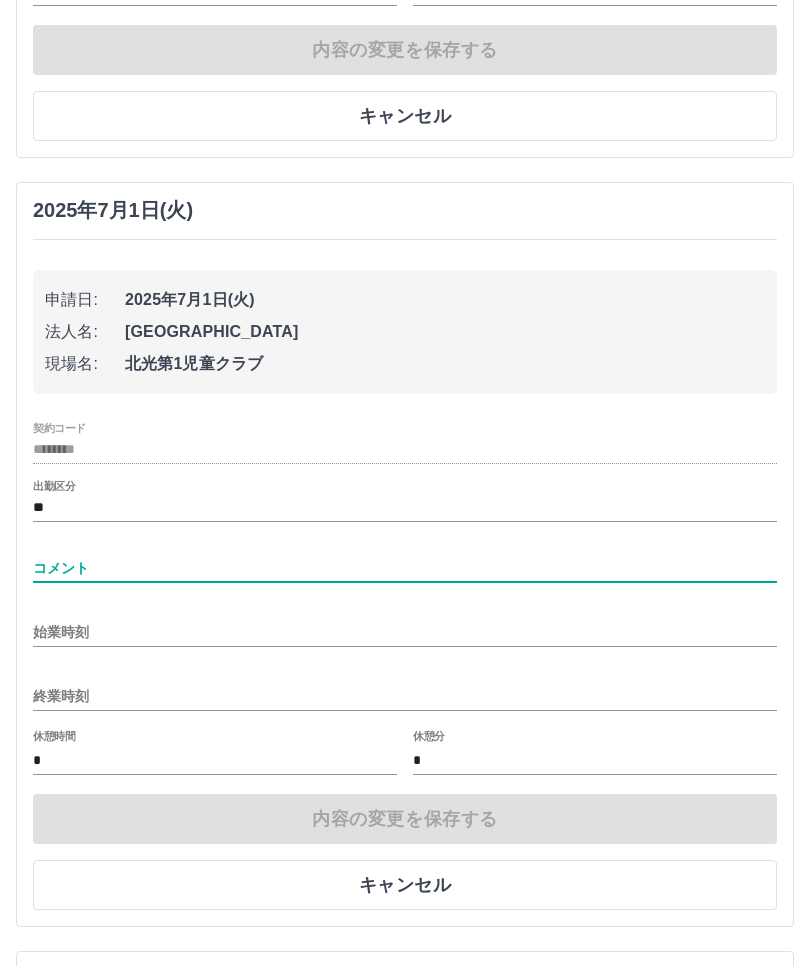 click on "始業時刻" at bounding box center (405, -1281) 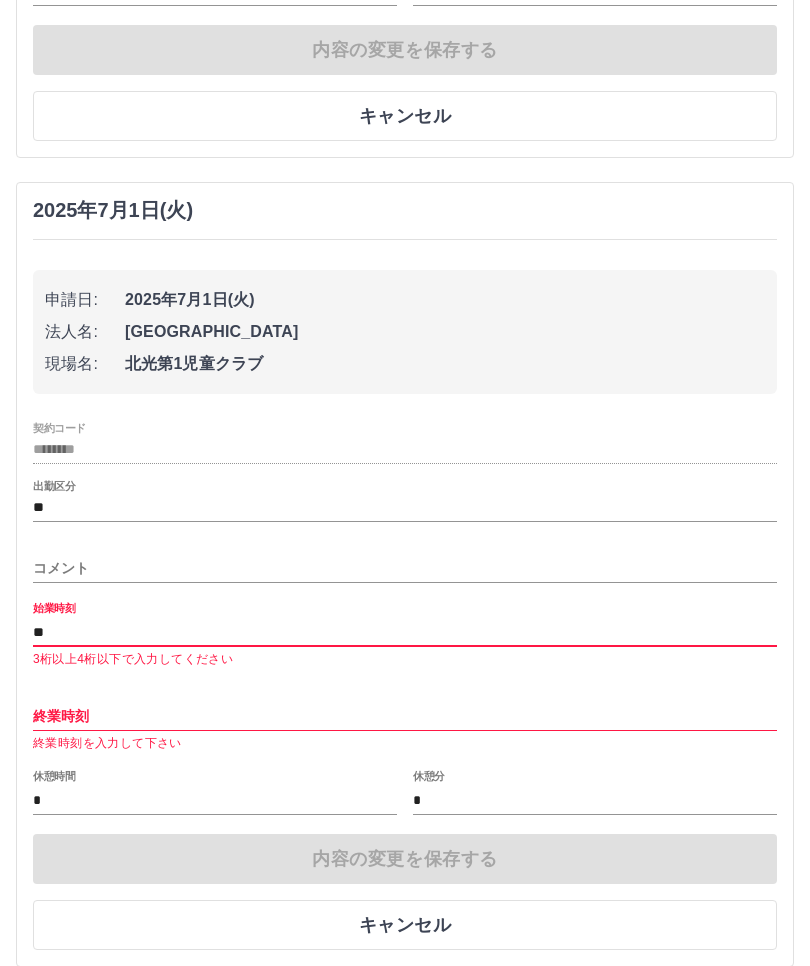 type on "*" 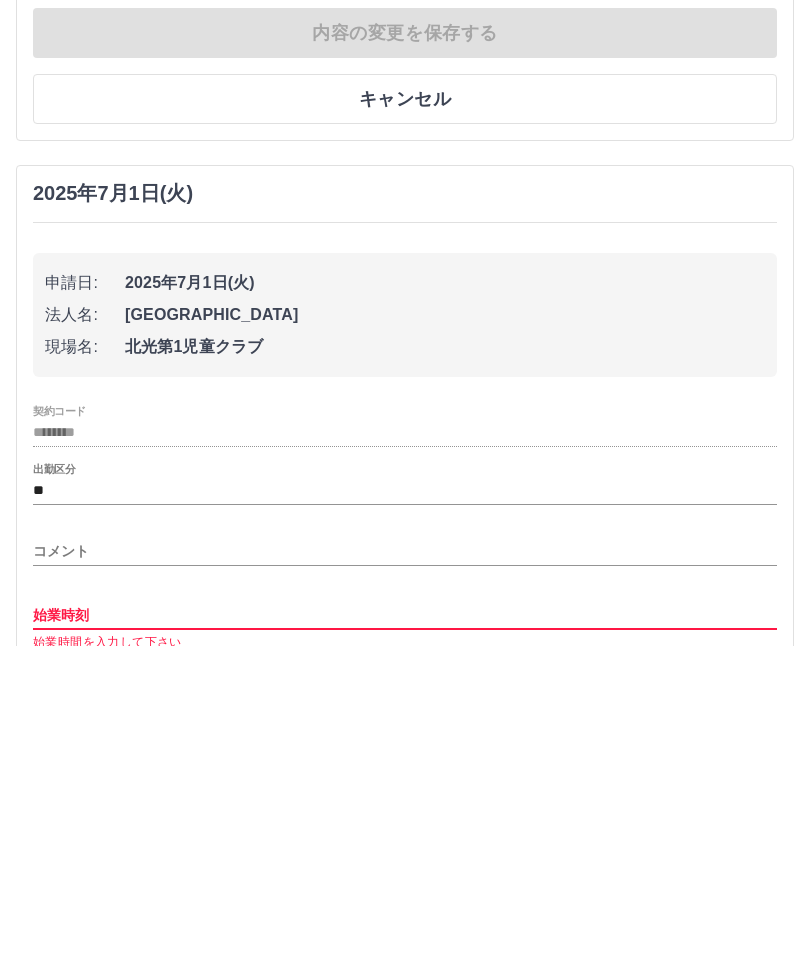 scroll, scrollTop: 1611, scrollLeft: 0, axis: vertical 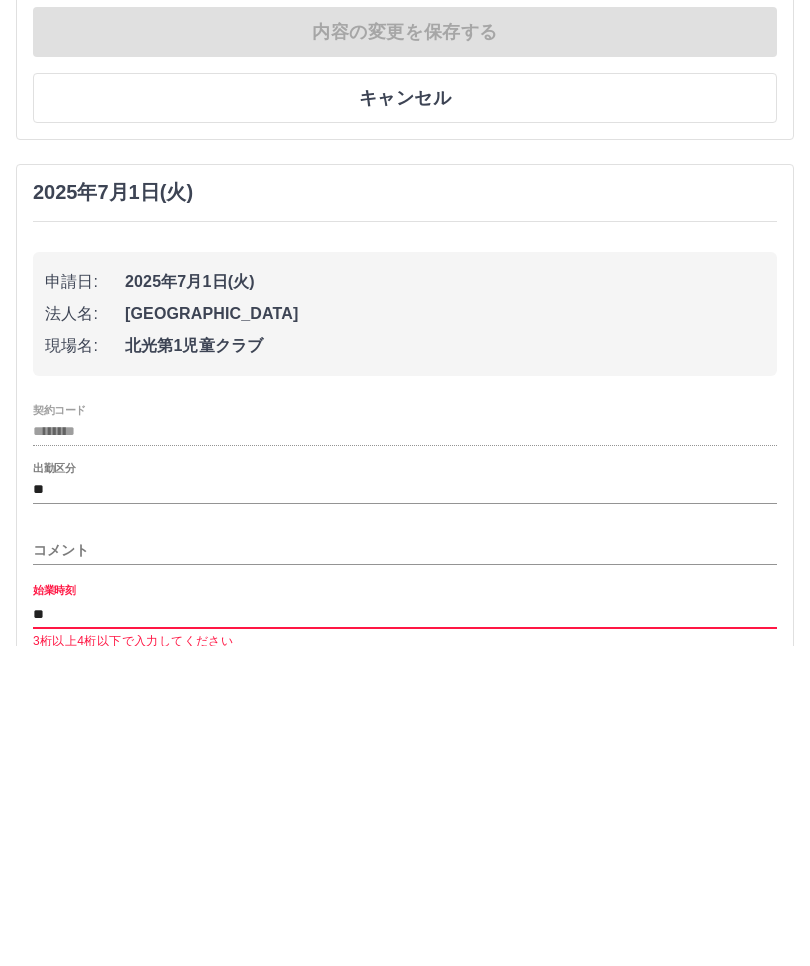 type on "*" 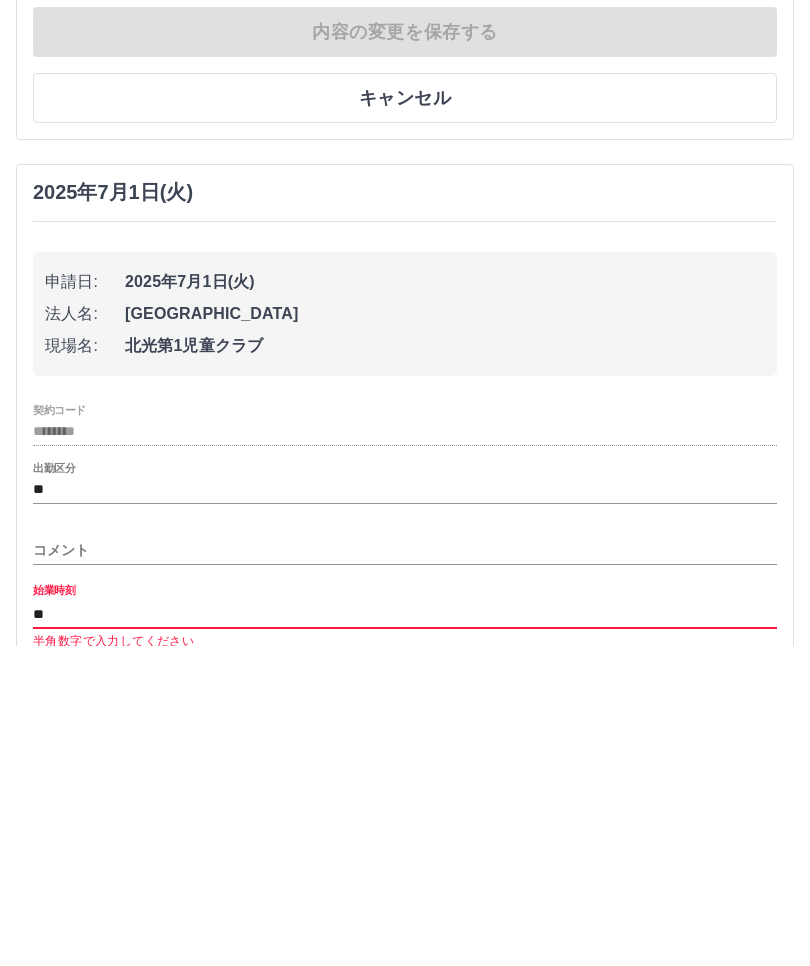type on "*" 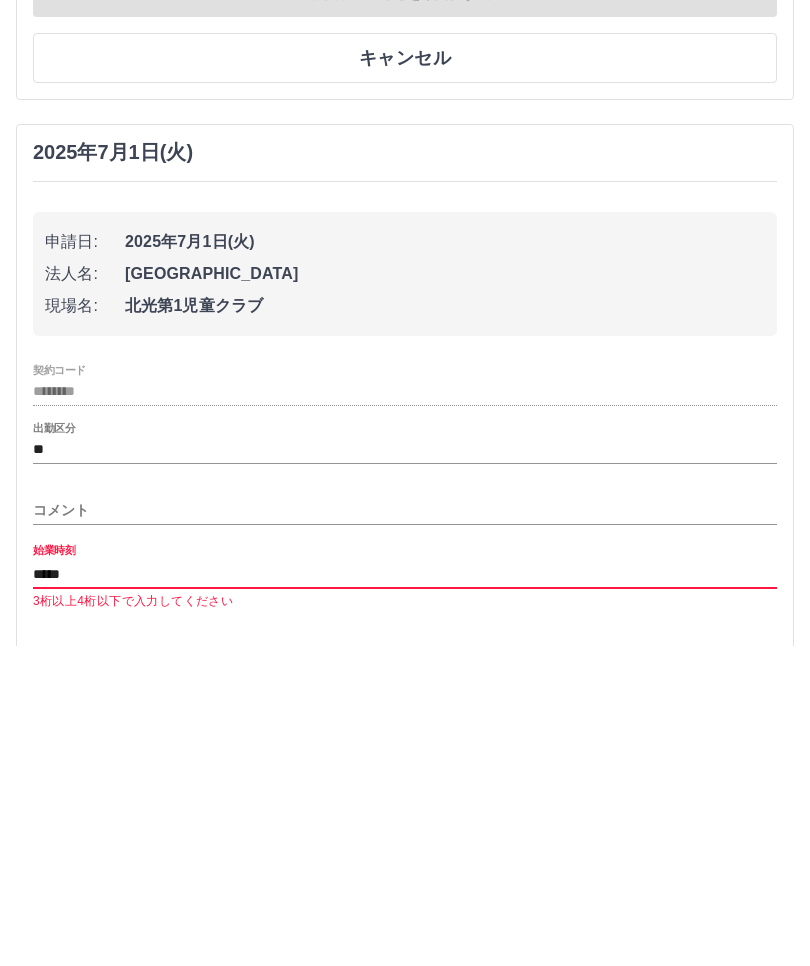 scroll, scrollTop: 1658, scrollLeft: 0, axis: vertical 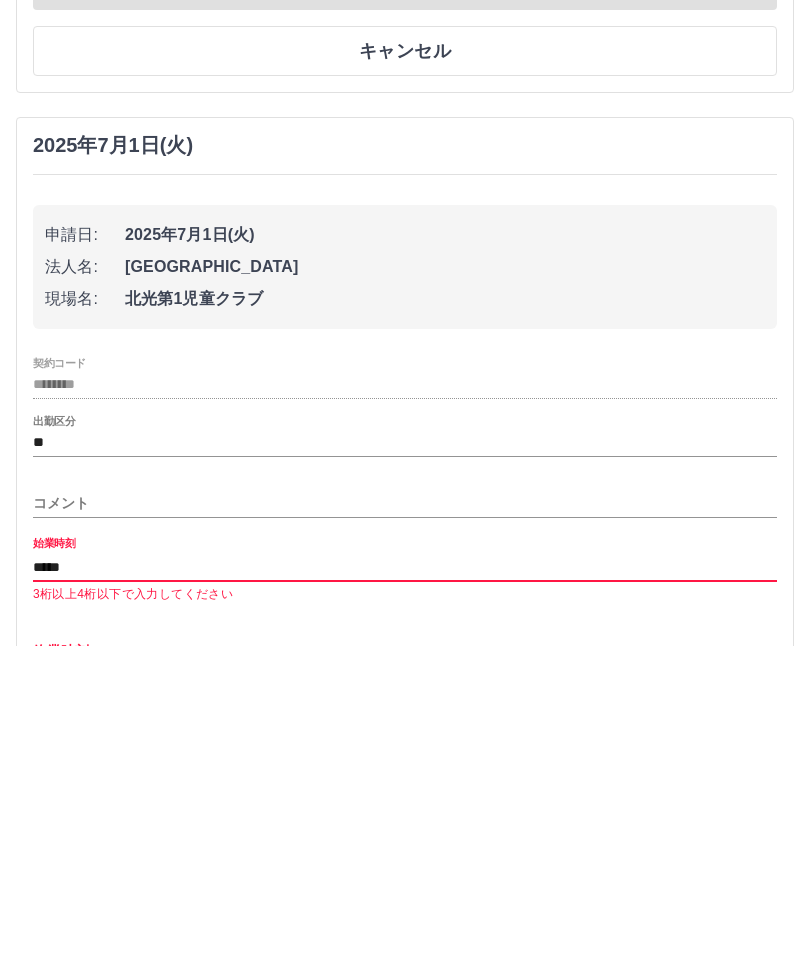 type on "*****" 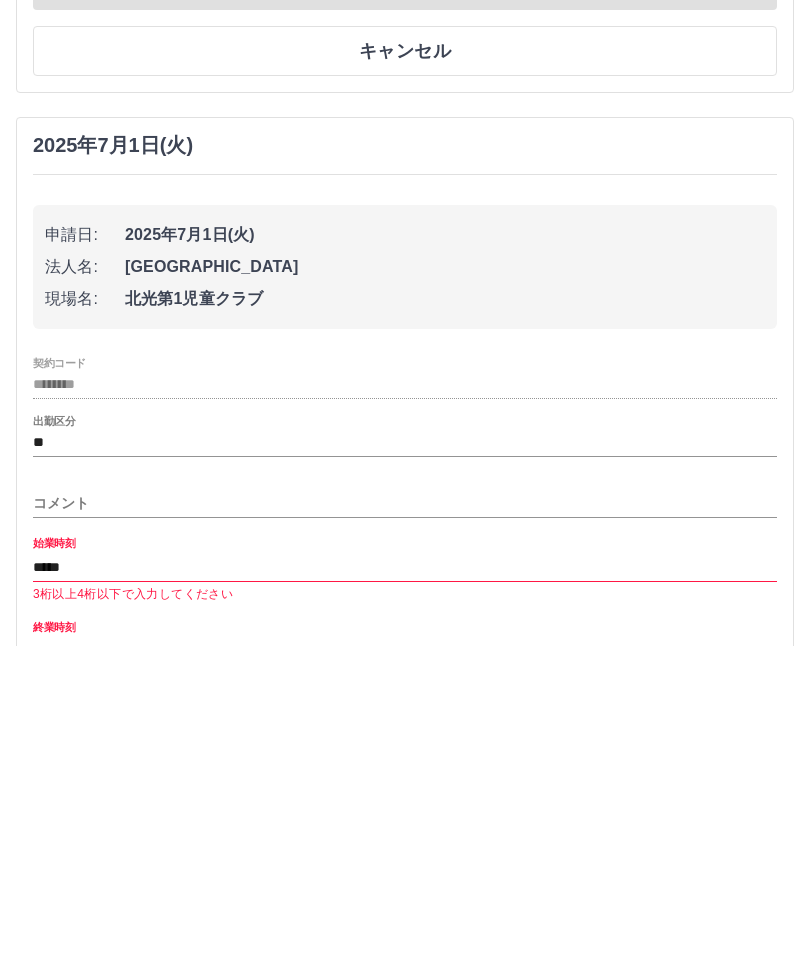 type on "*" 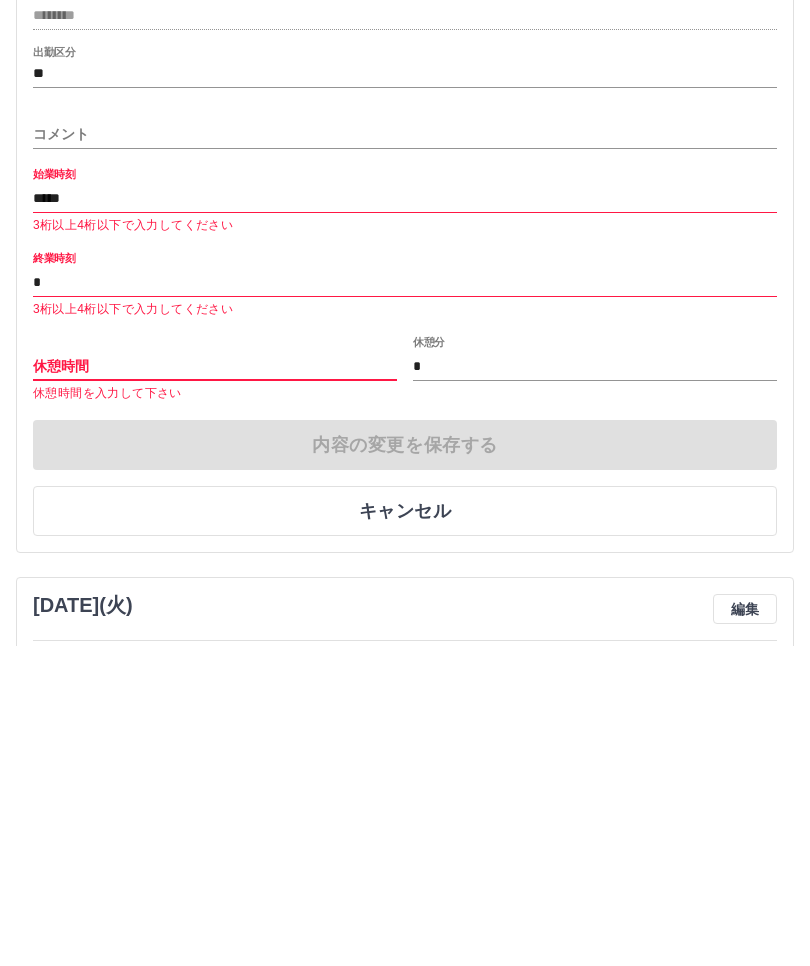 type 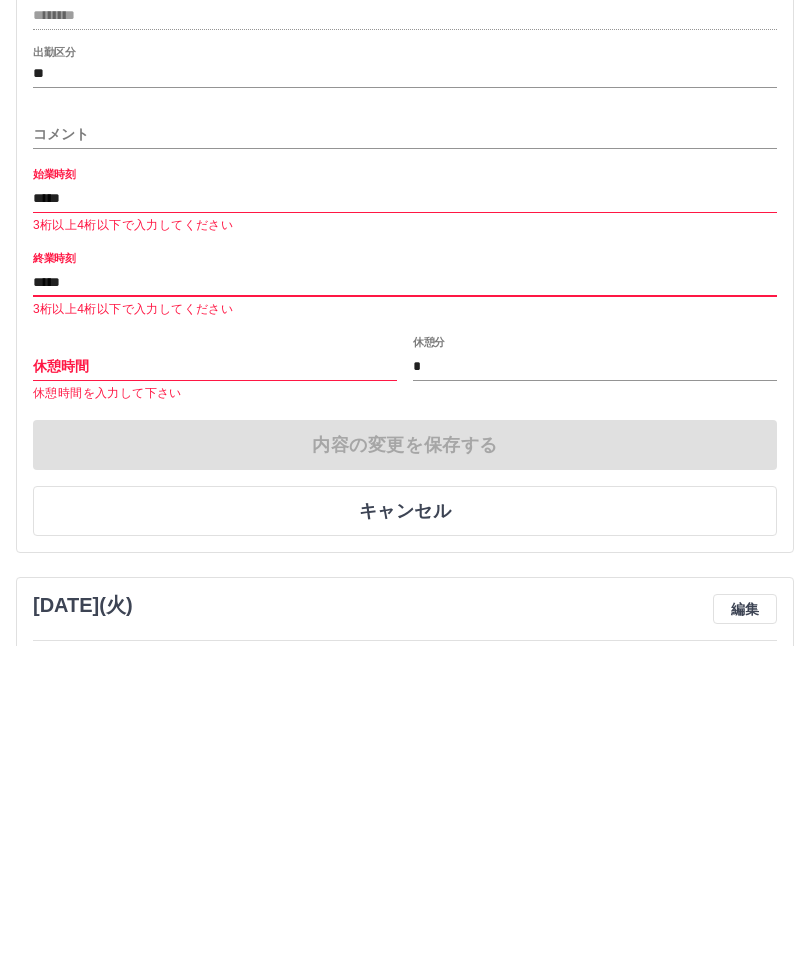 type on "*****" 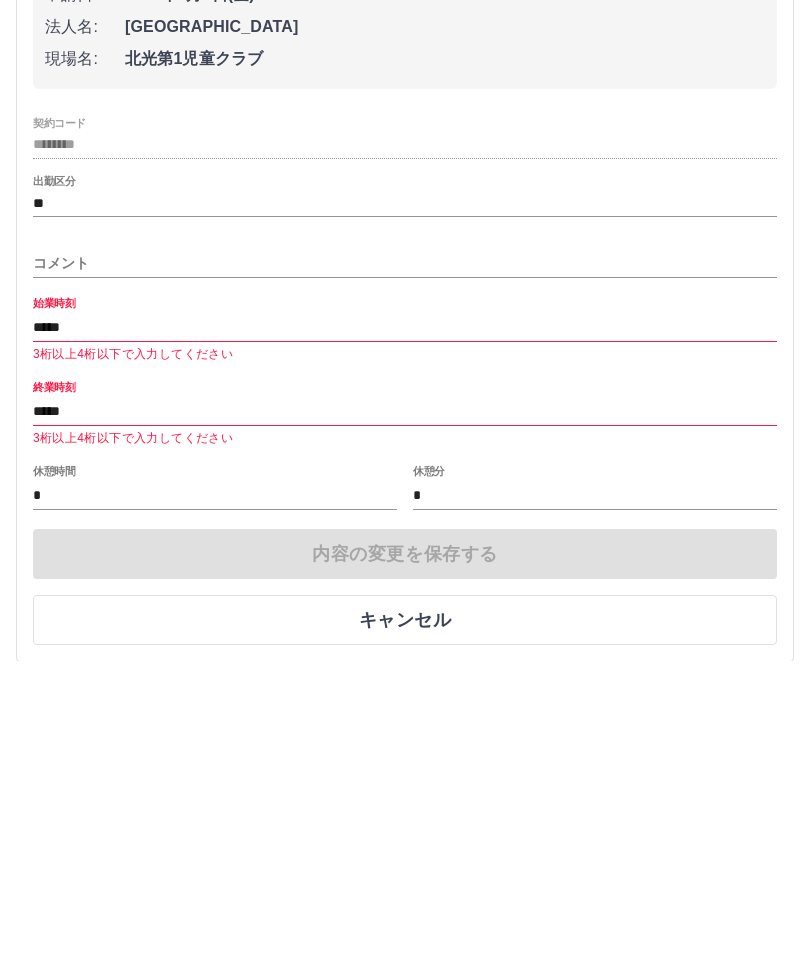 scroll, scrollTop: 1, scrollLeft: 0, axis: vertical 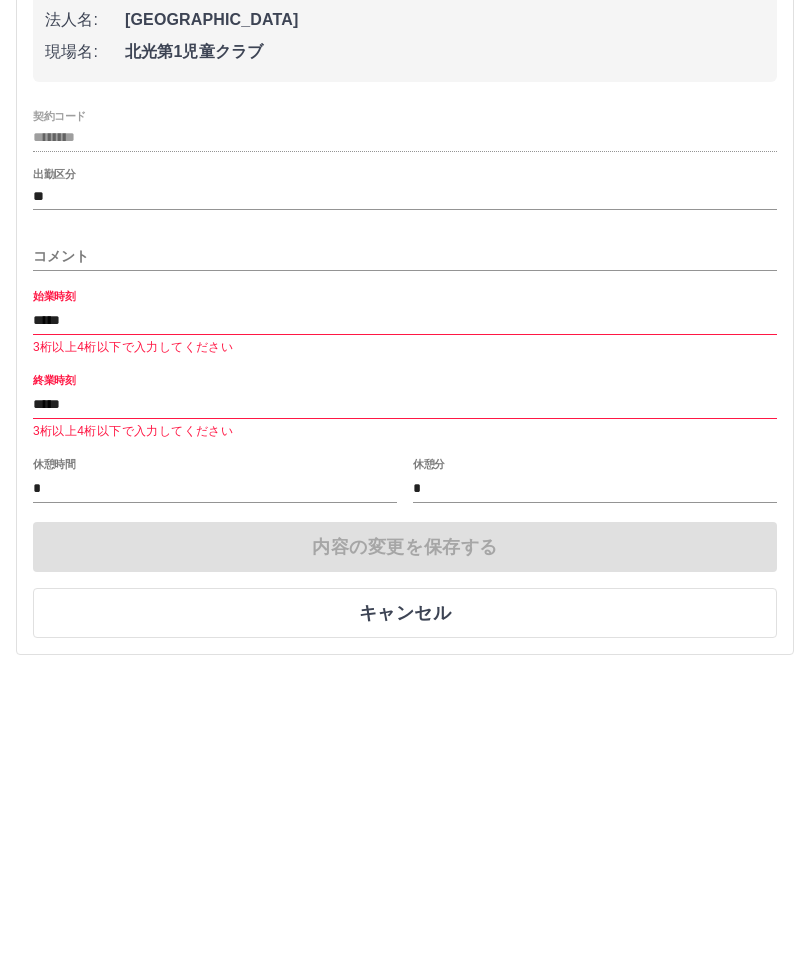 click on "内容の変更を保存する キャンセル" at bounding box center [405, 891] 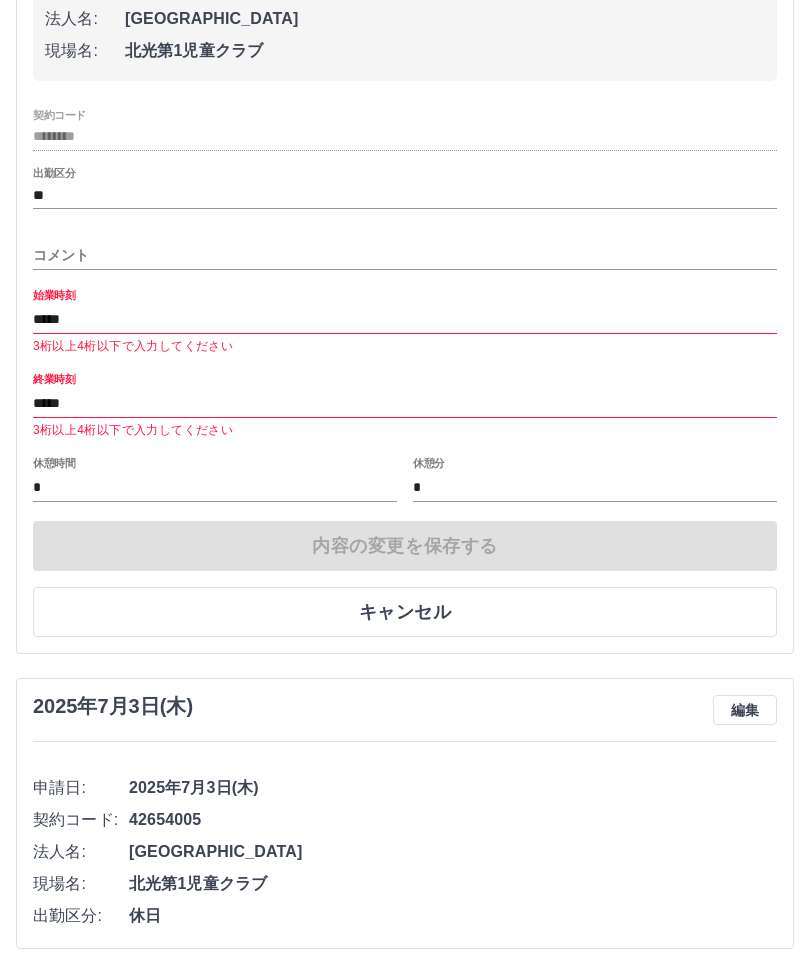 click on "内容の変更を保存する キャンセル" at bounding box center (405, 579) 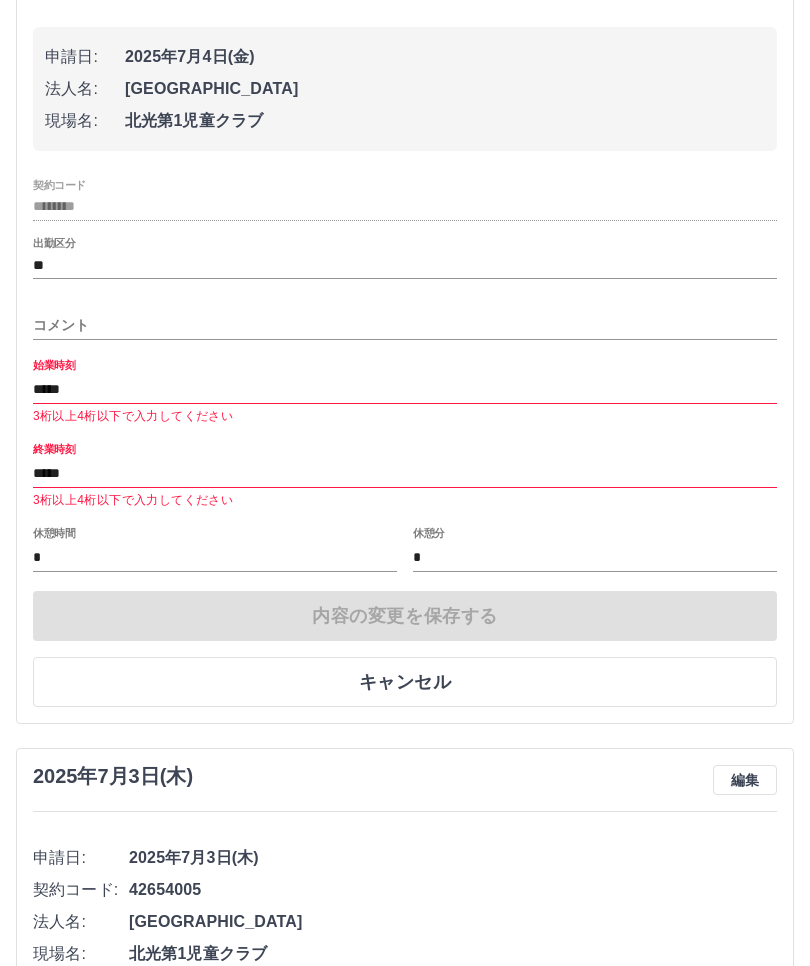scroll, scrollTop: 248, scrollLeft: 0, axis: vertical 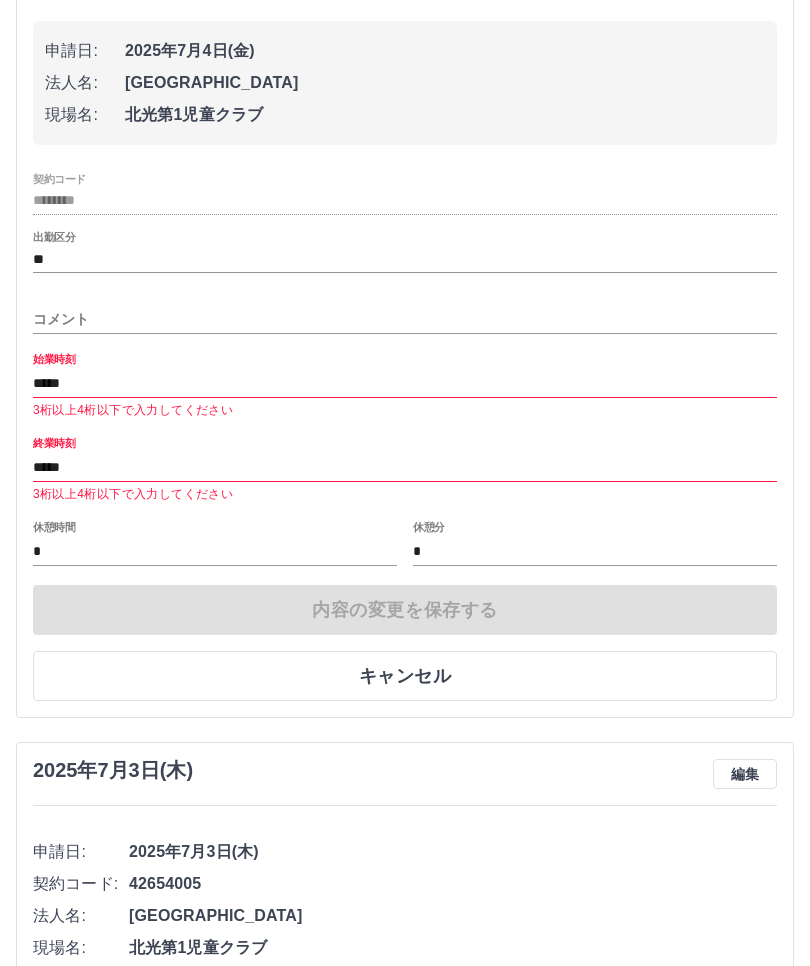 click on "内容の変更を保存する キャンセル" at bounding box center (405, 644) 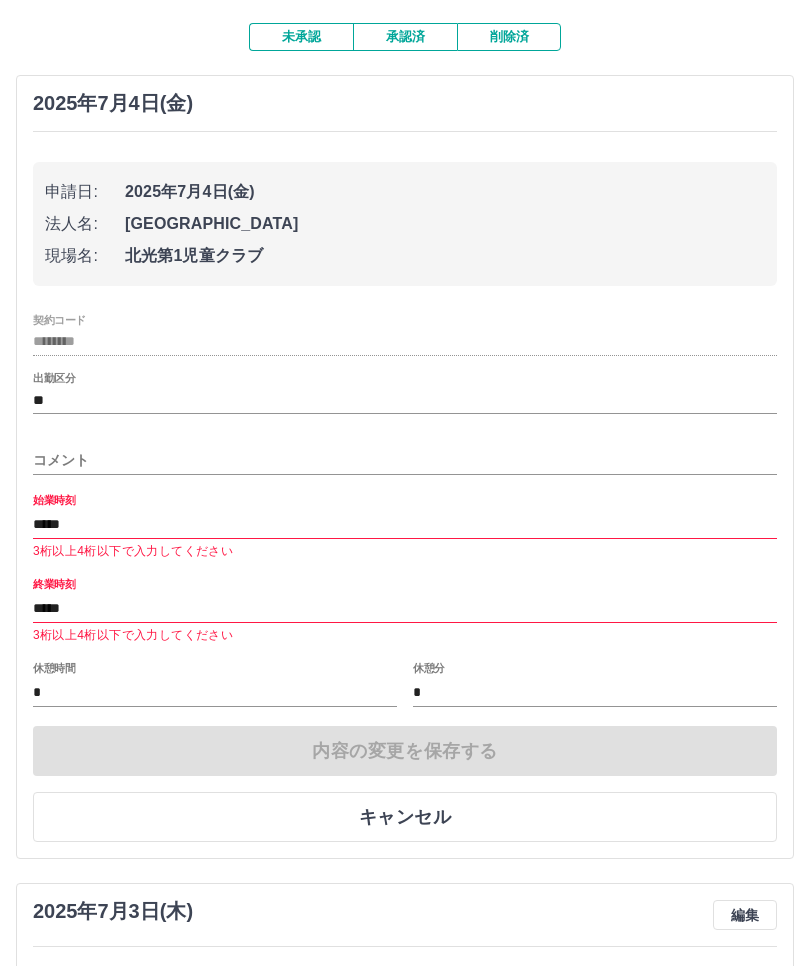 scroll, scrollTop: 0, scrollLeft: 0, axis: both 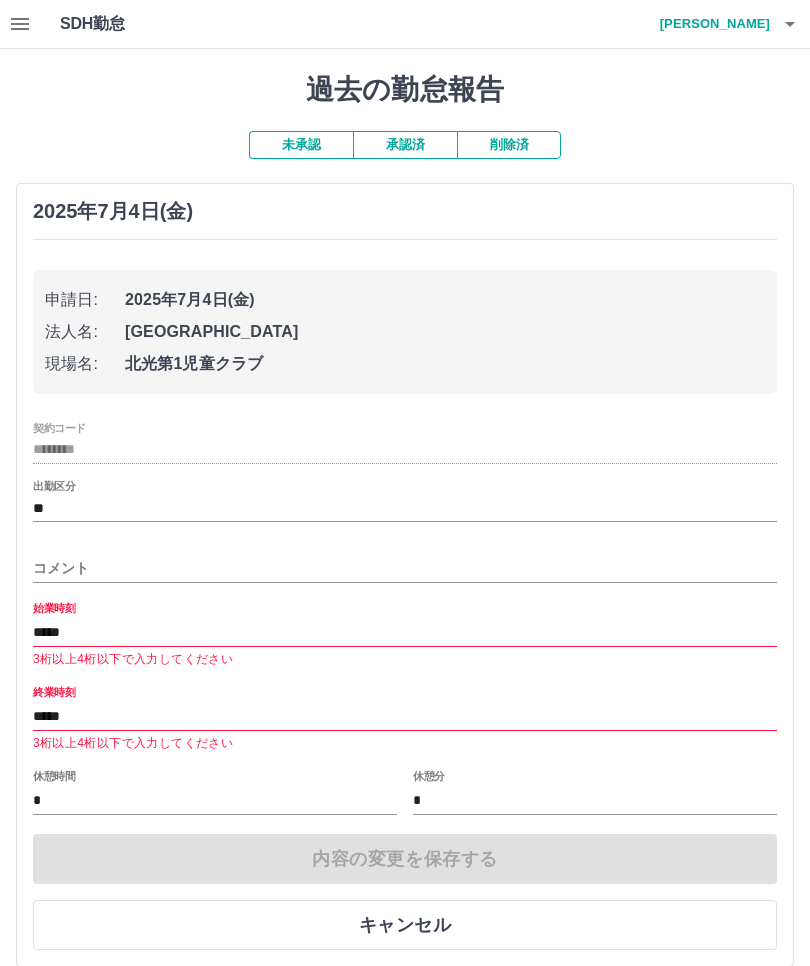 click 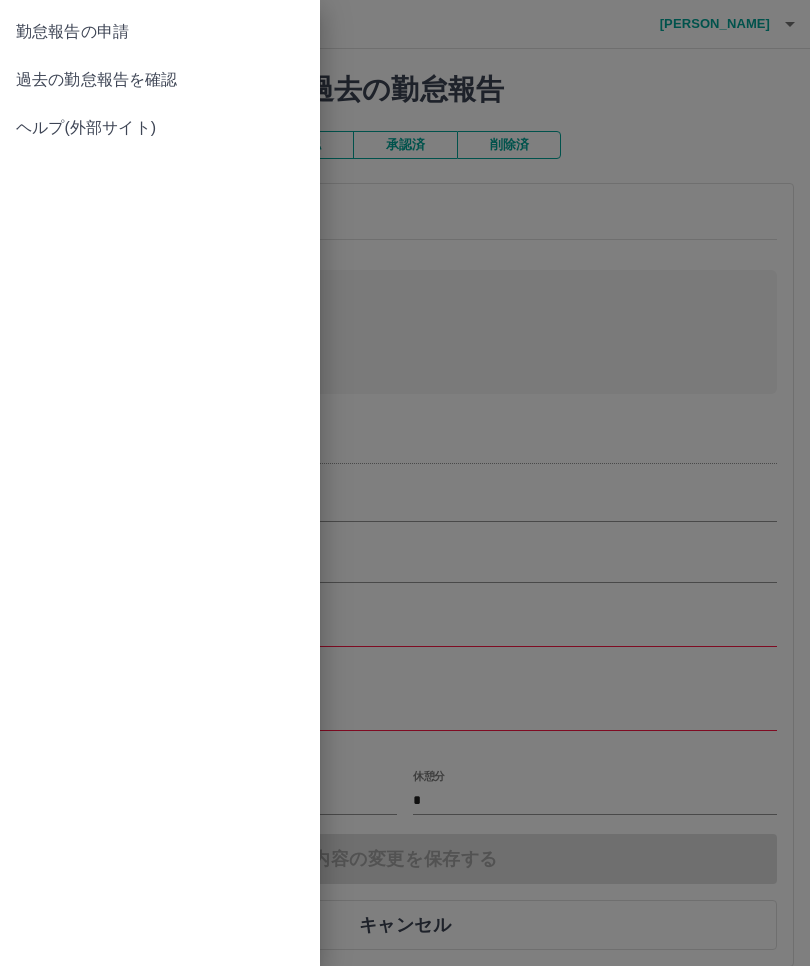 click on "勤怠報告の申請" at bounding box center (160, 32) 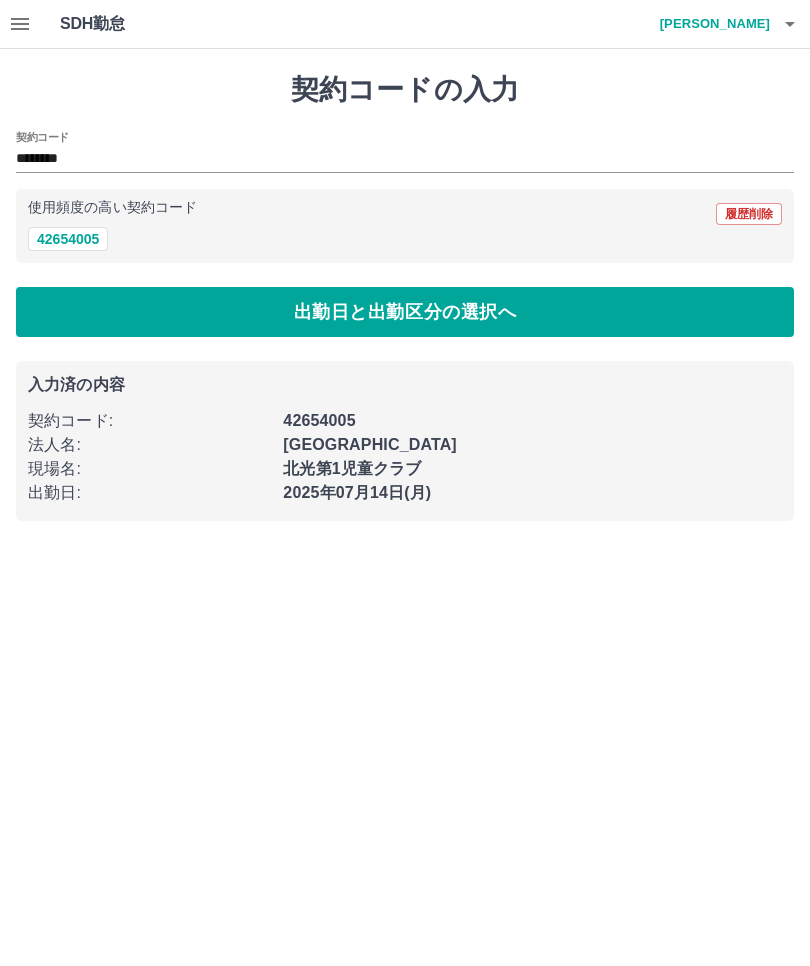 click on "出勤日と出勤区分の選択へ" at bounding box center [405, 312] 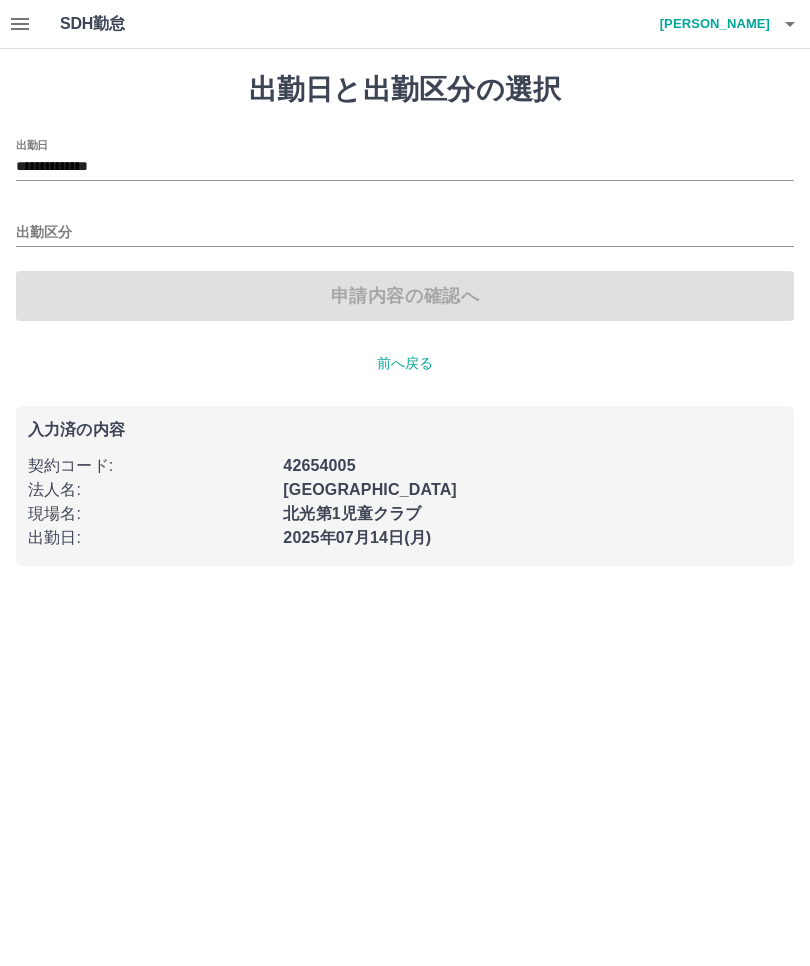 click on "出勤区分" at bounding box center [405, 233] 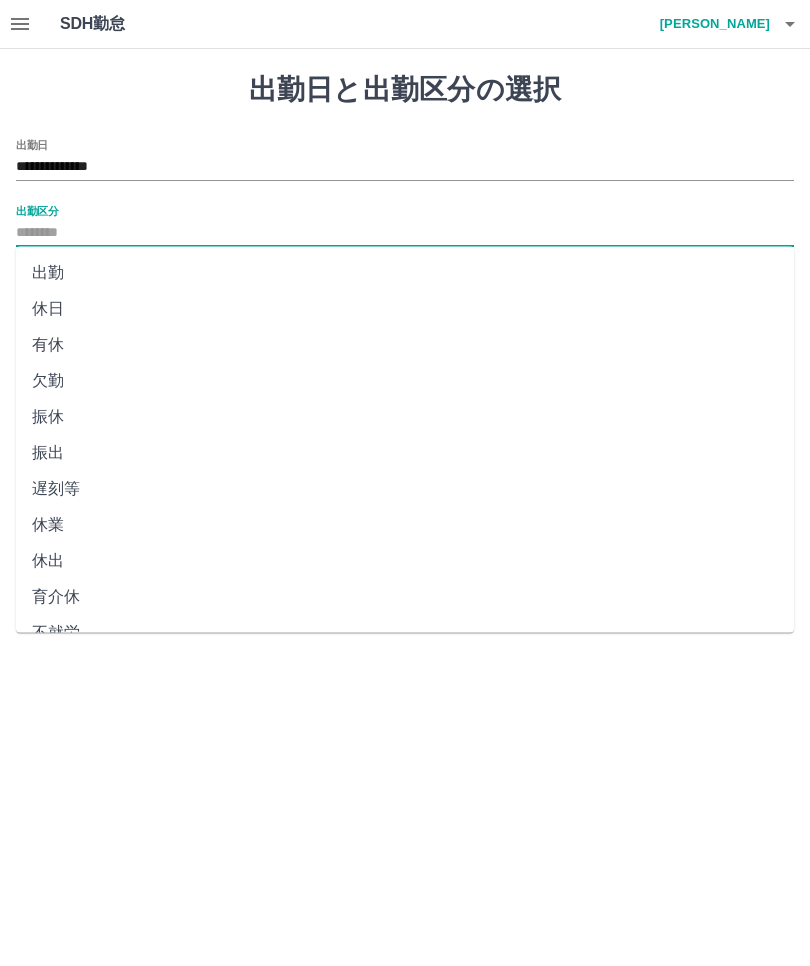 click on "出勤" at bounding box center (405, 273) 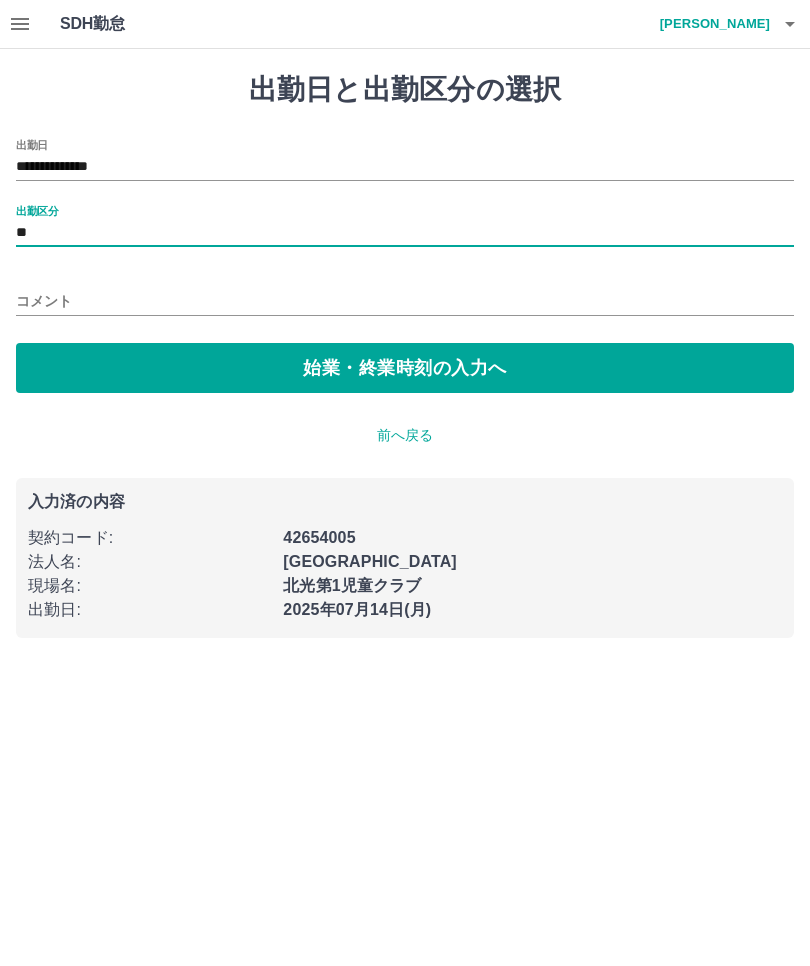 click on "始業・終業時刻の入力へ" at bounding box center [405, 368] 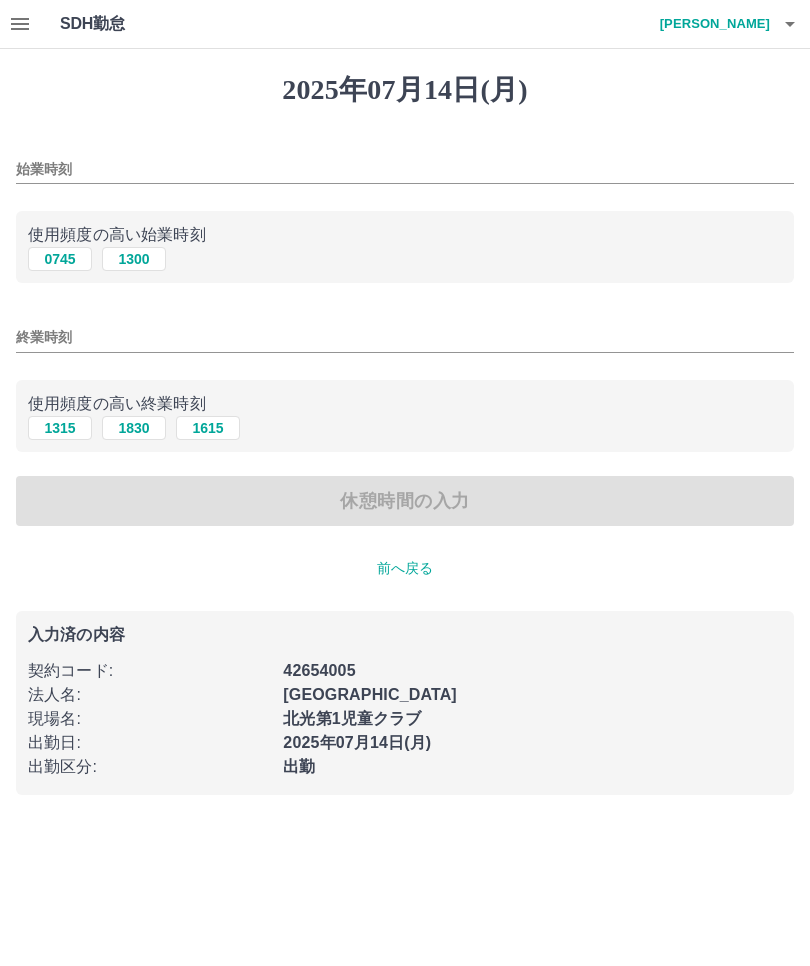 click on "1300" at bounding box center [134, 259] 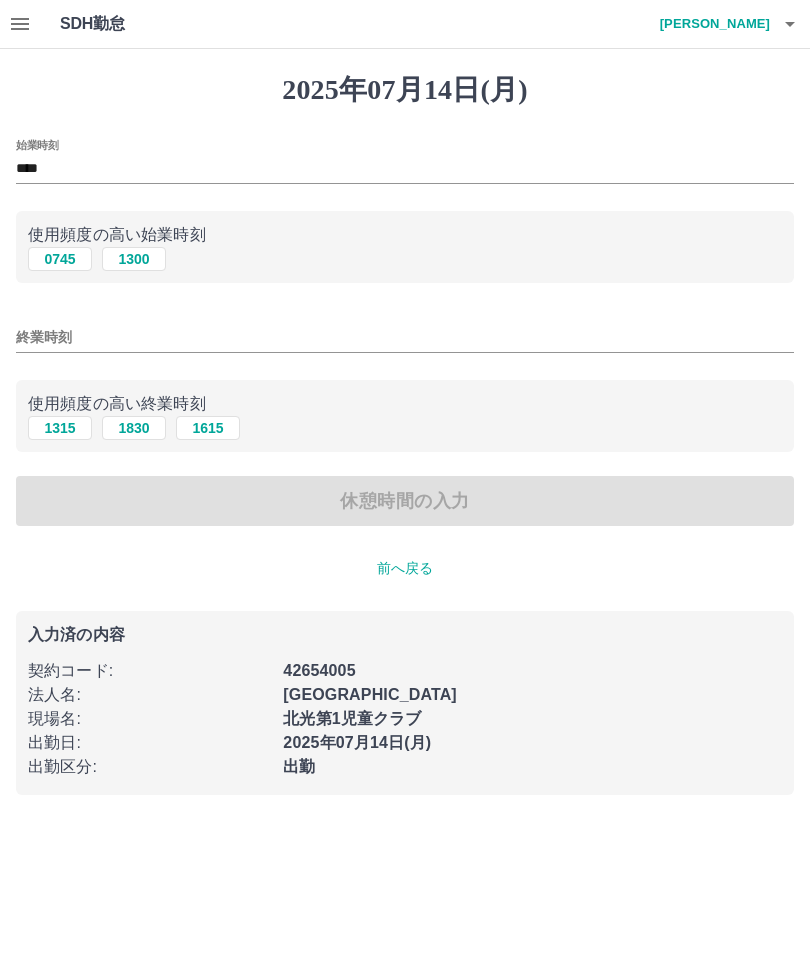 click on "1830" at bounding box center [134, 428] 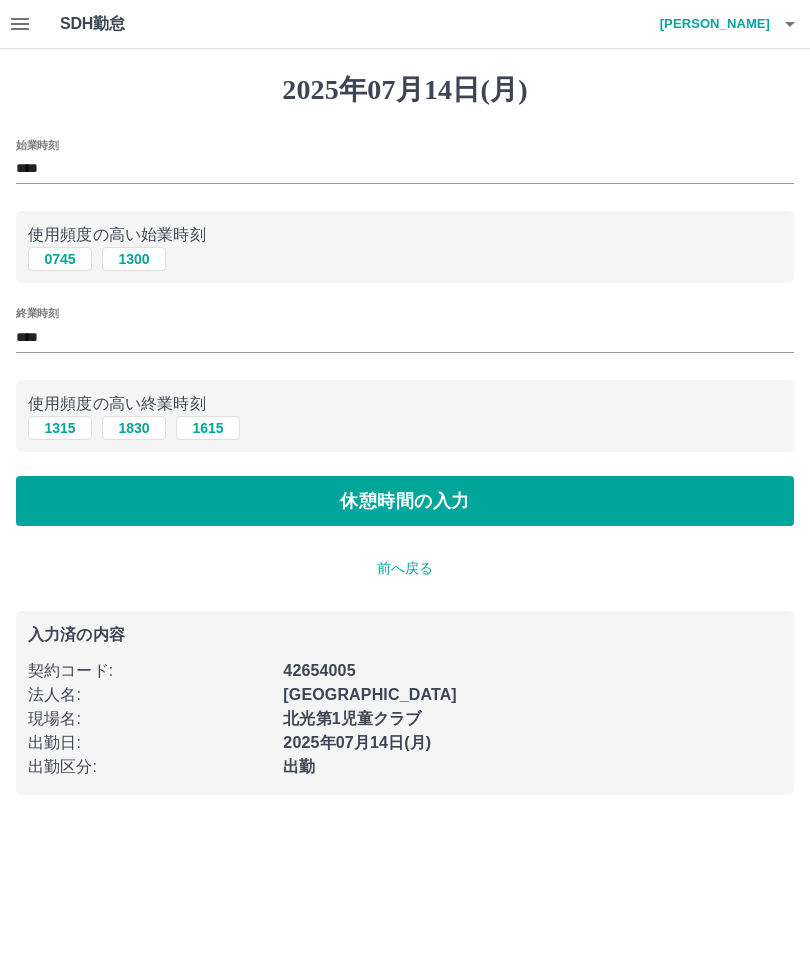 click on "休憩時間の入力" at bounding box center (405, 501) 